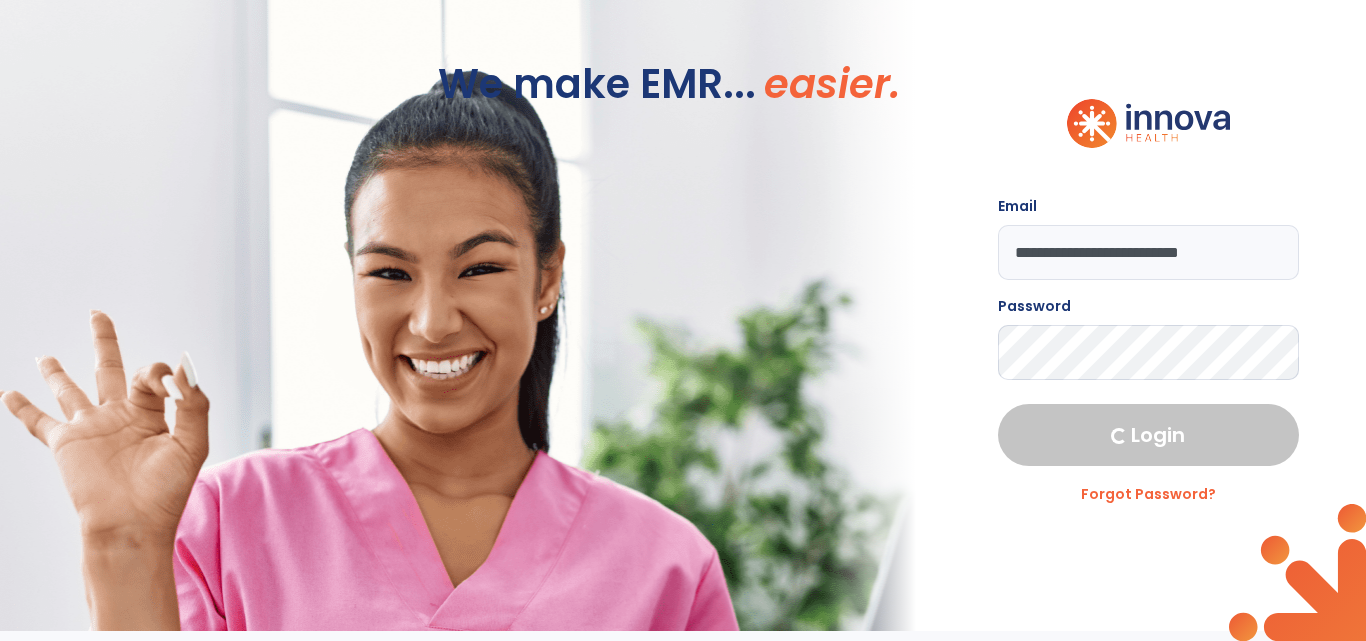 scroll, scrollTop: 0, scrollLeft: 0, axis: both 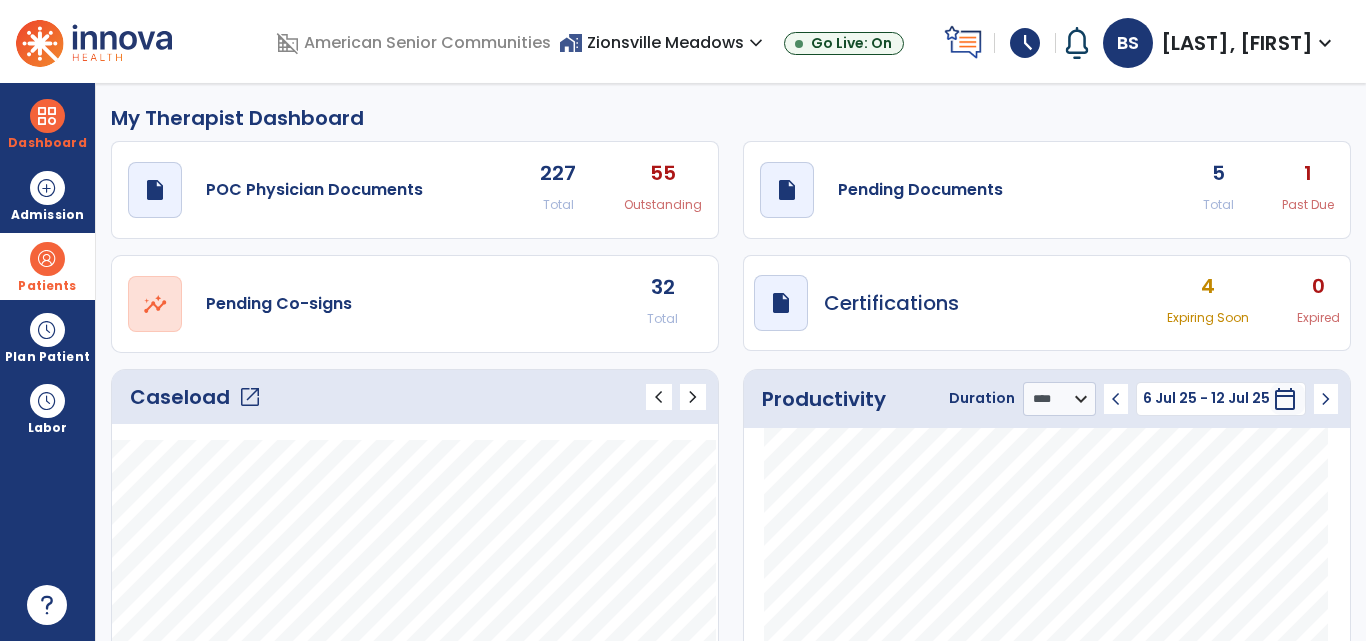 click at bounding box center [47, 259] 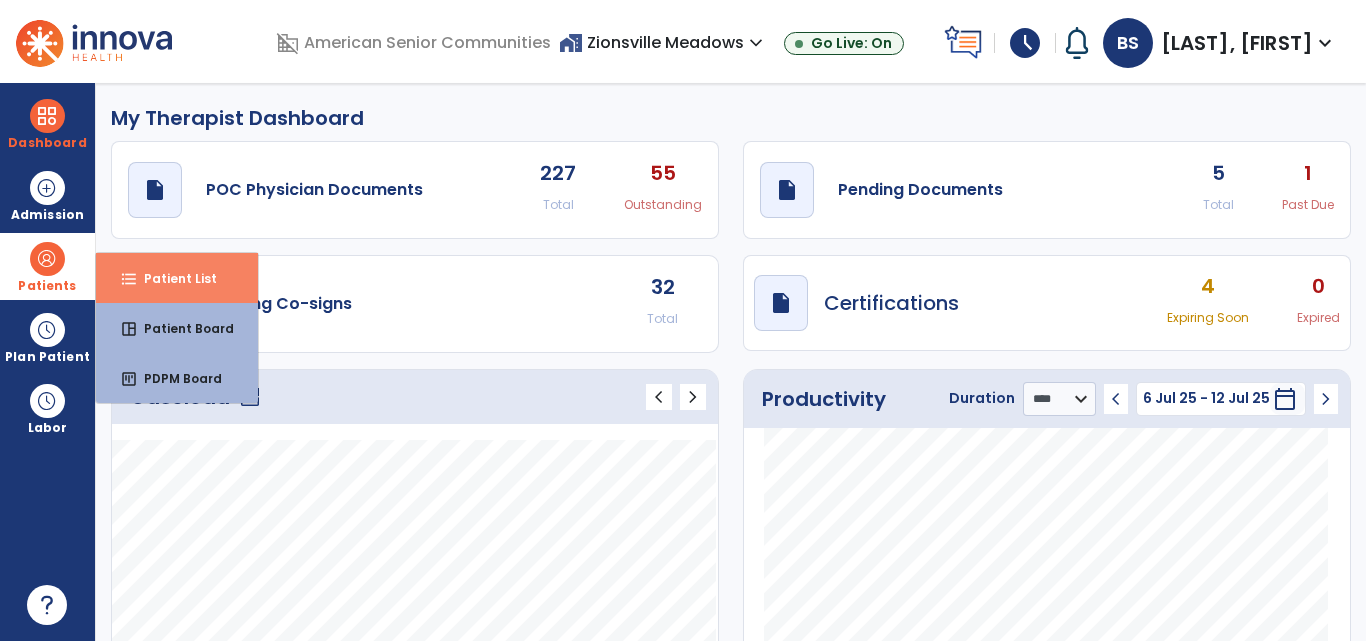 click on "Patient List" at bounding box center (172, 278) 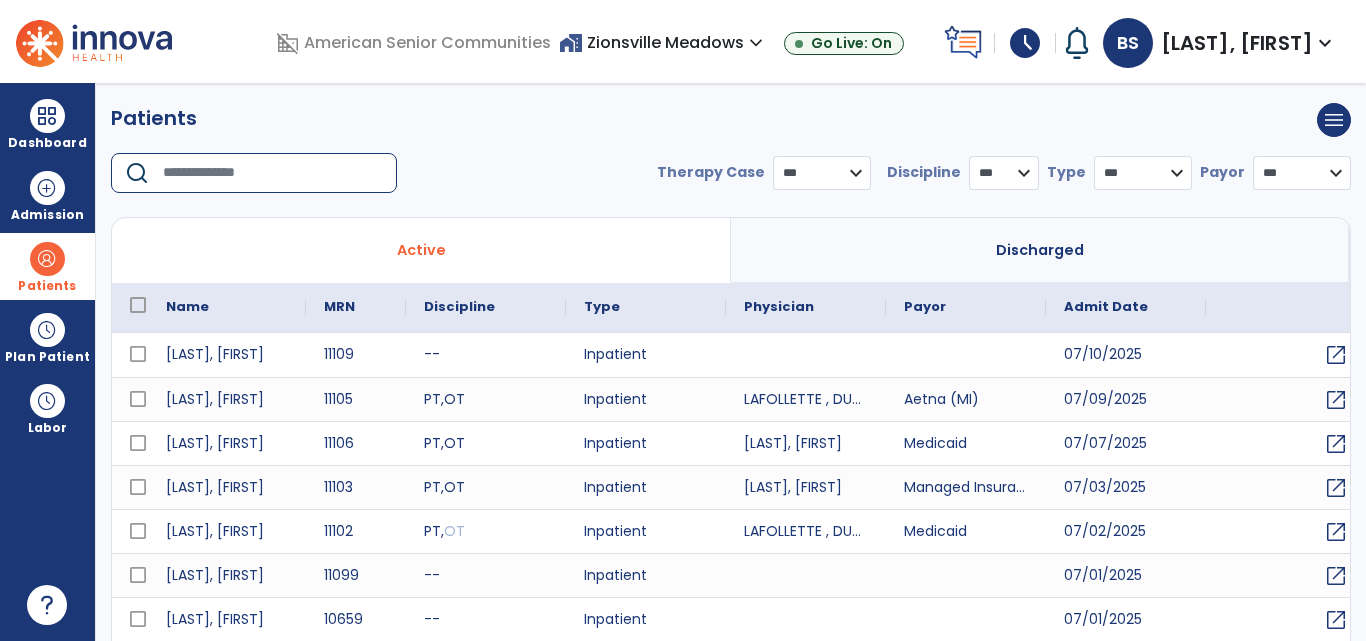 click at bounding box center (273, 173) 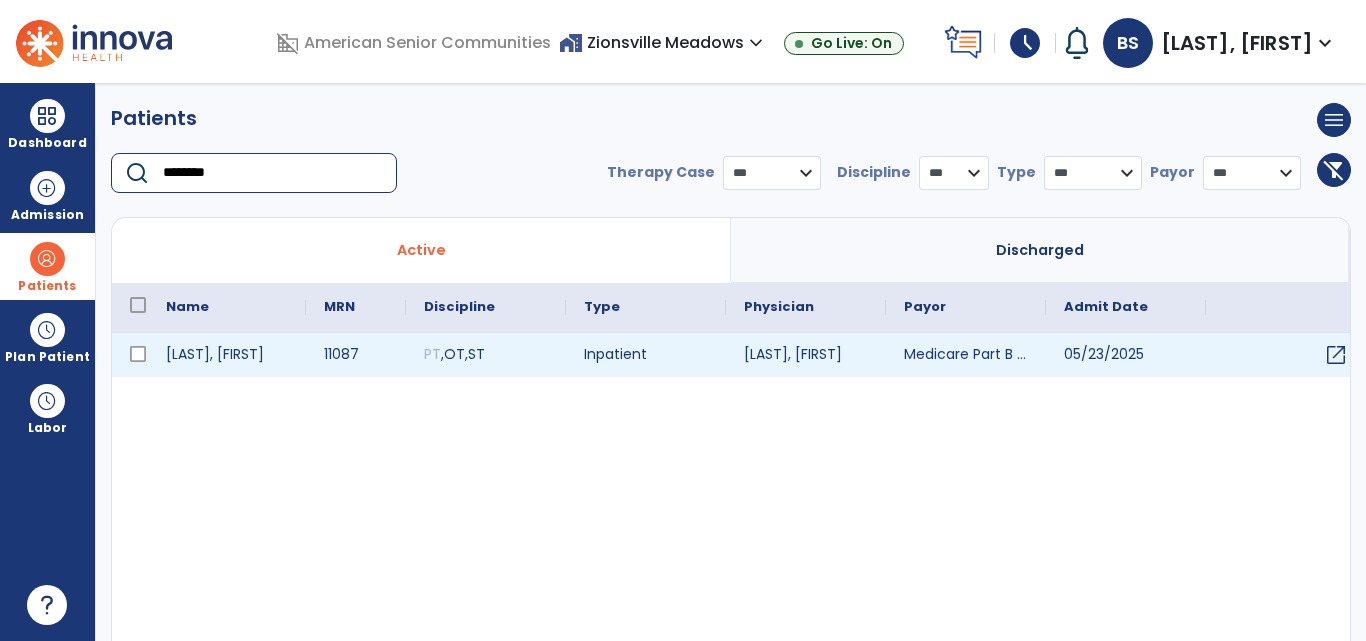 type on "********" 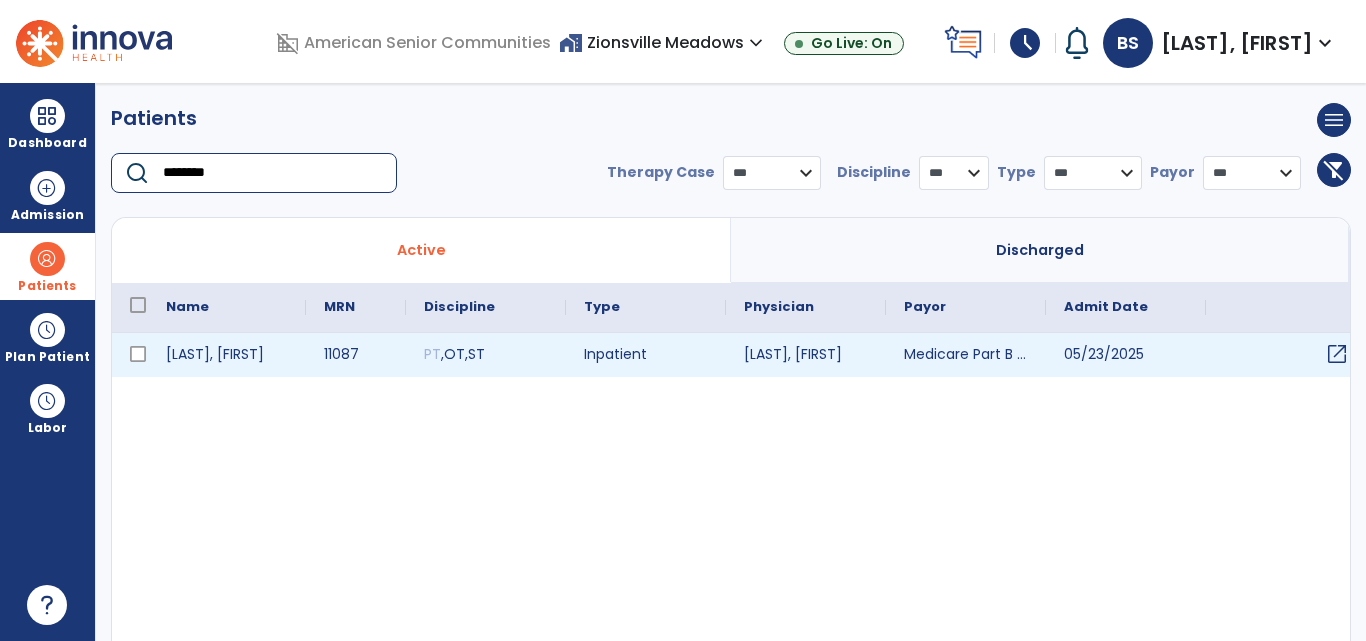 click on "open_in_new" at bounding box center [1337, 354] 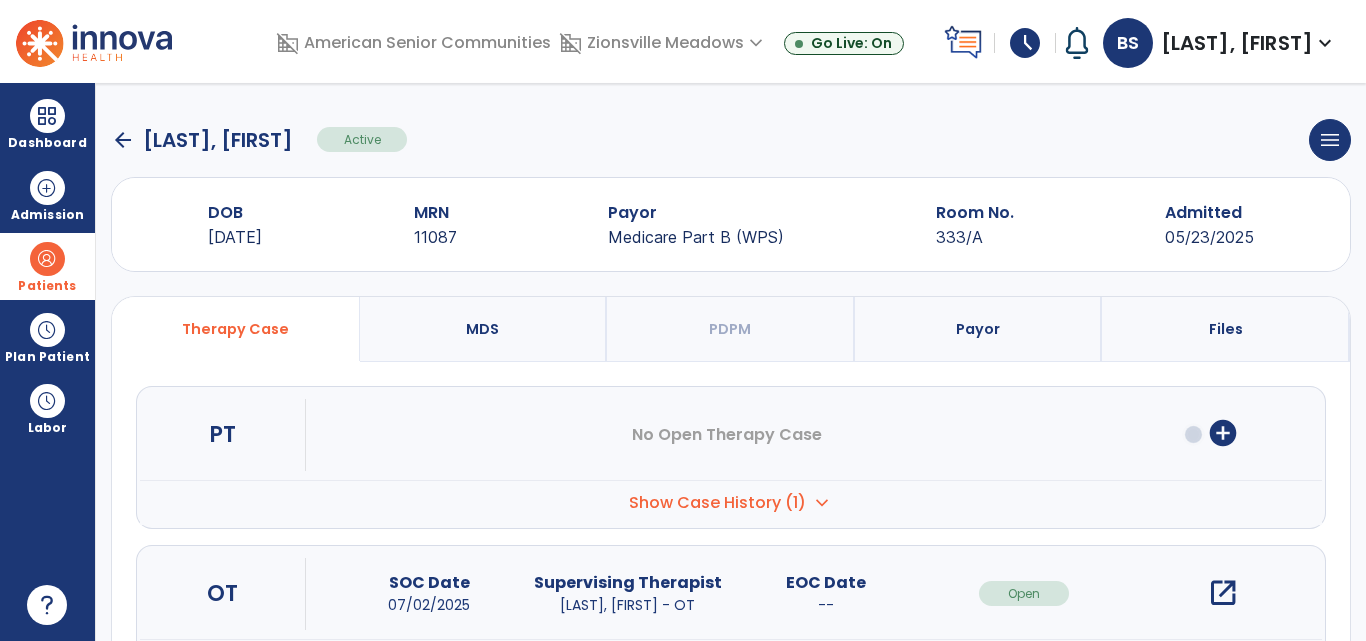 click on "open_in_new" at bounding box center (1223, 593) 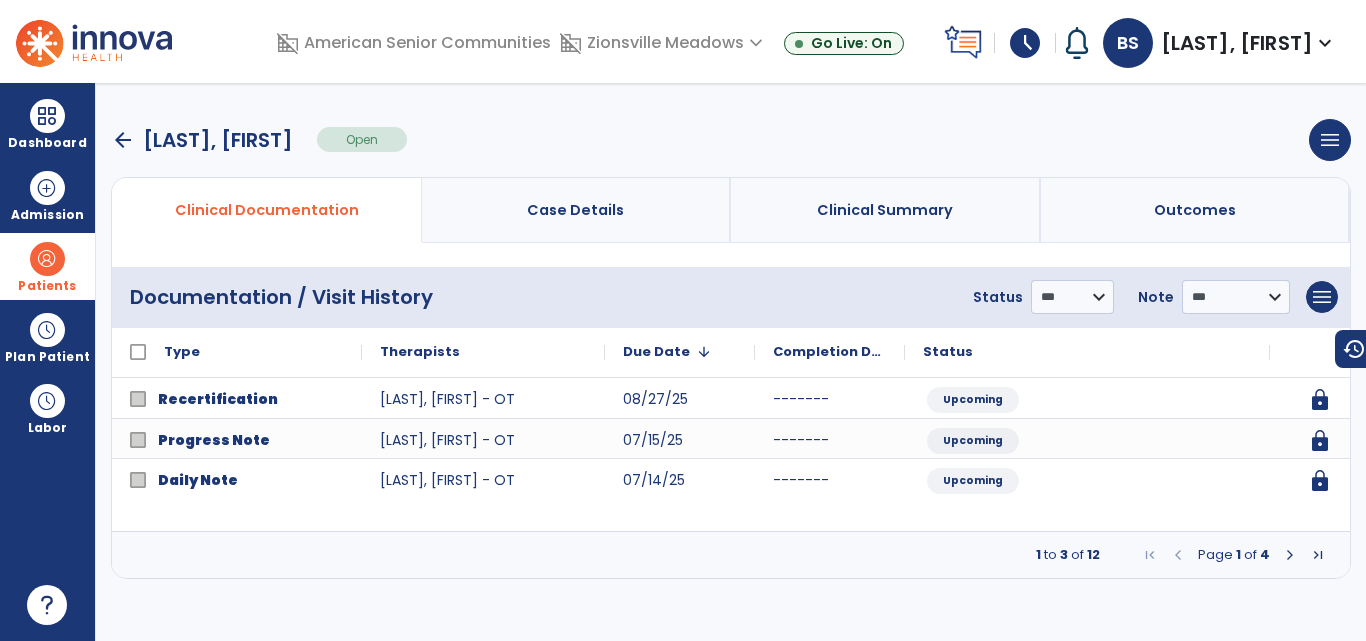 click at bounding box center (1290, 555) 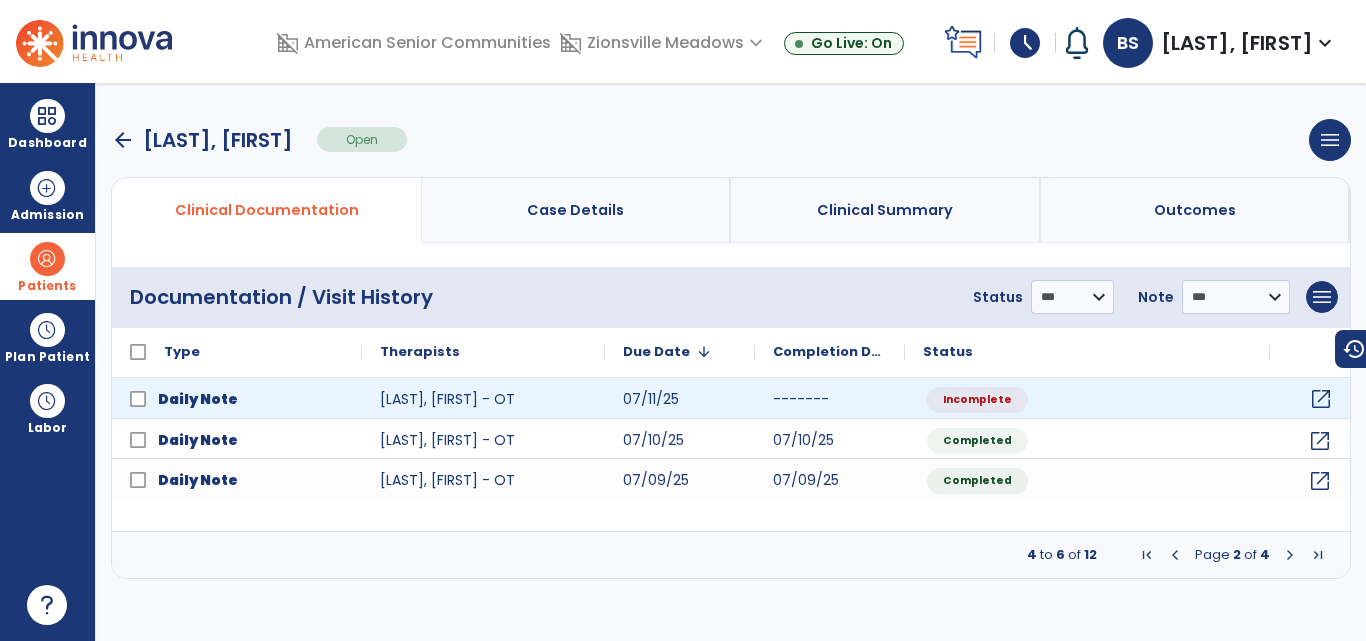 click on "open_in_new" 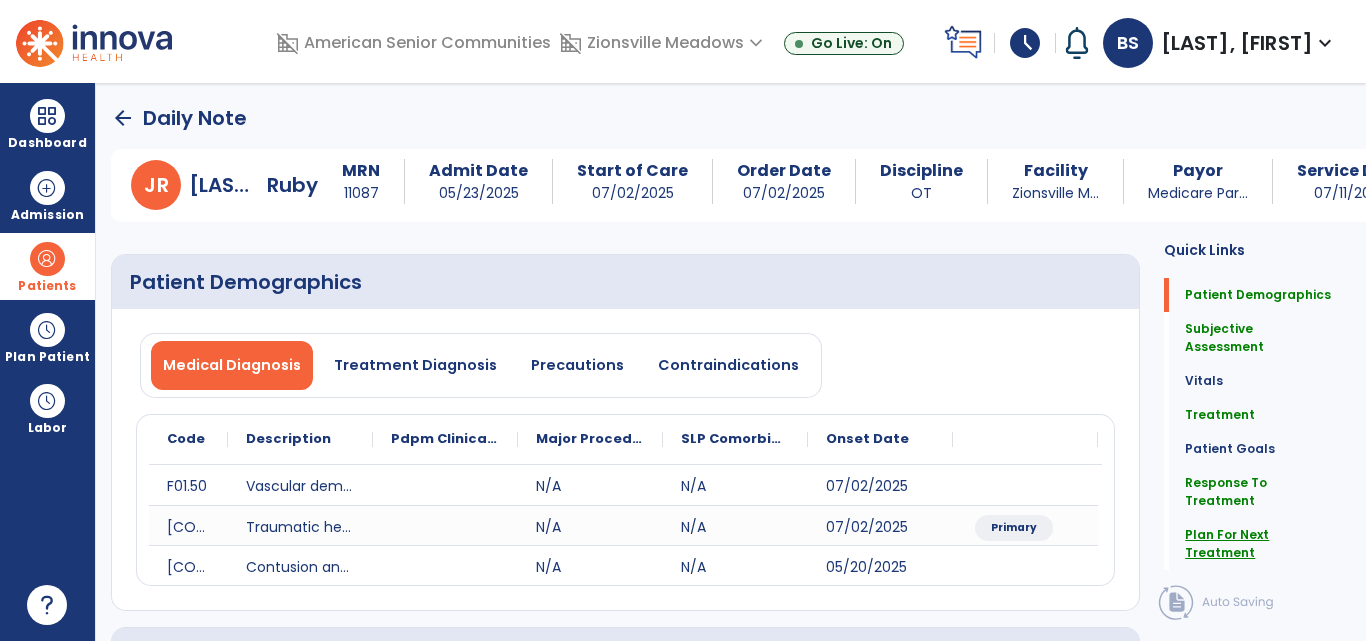 click on "Plan For Next Treatment" 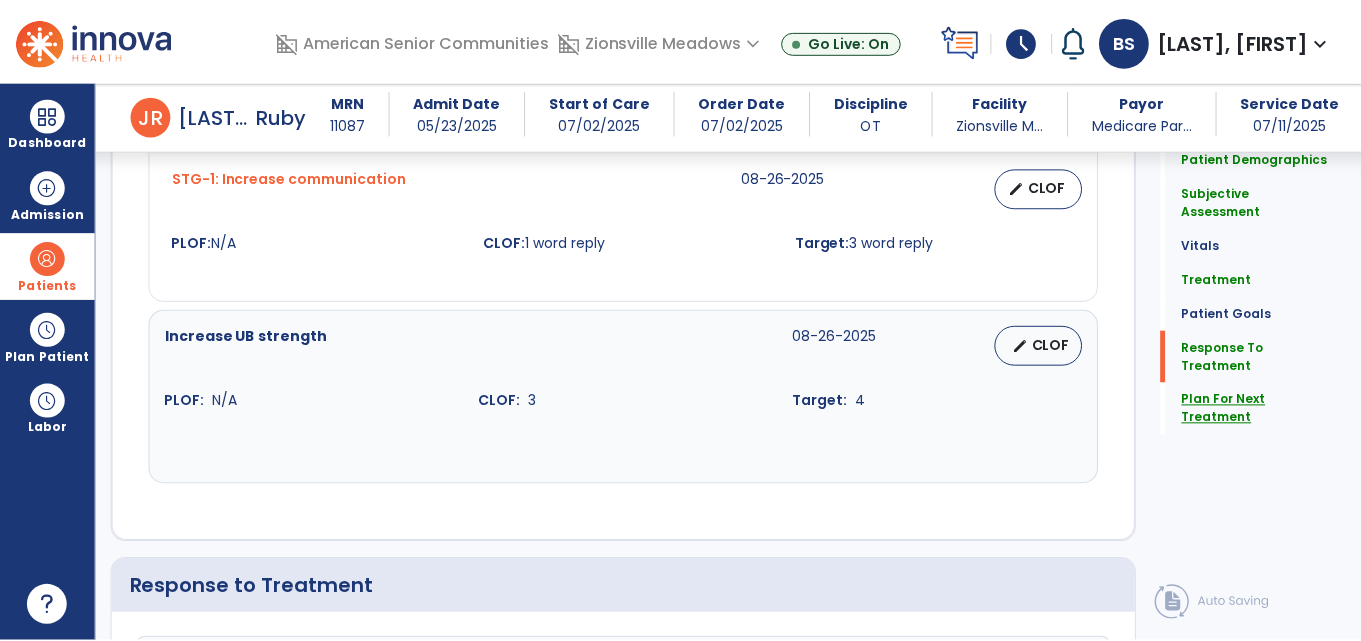 scroll, scrollTop: 3082, scrollLeft: 0, axis: vertical 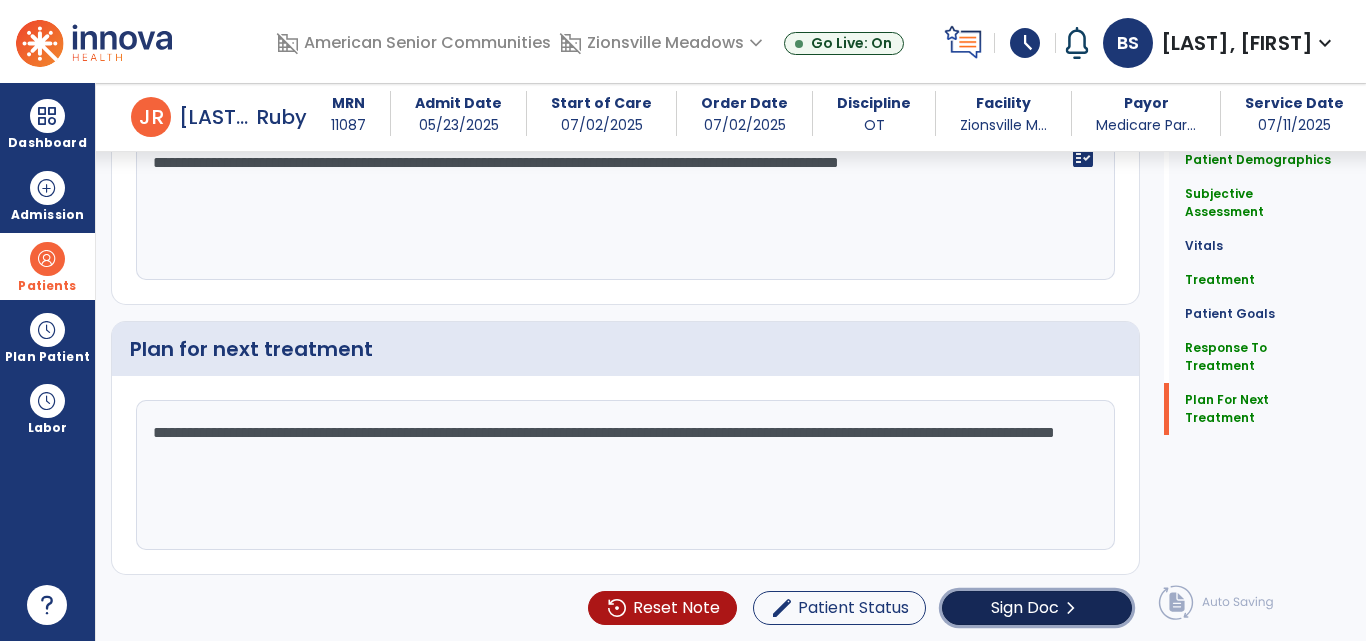 click on "Sign Doc" 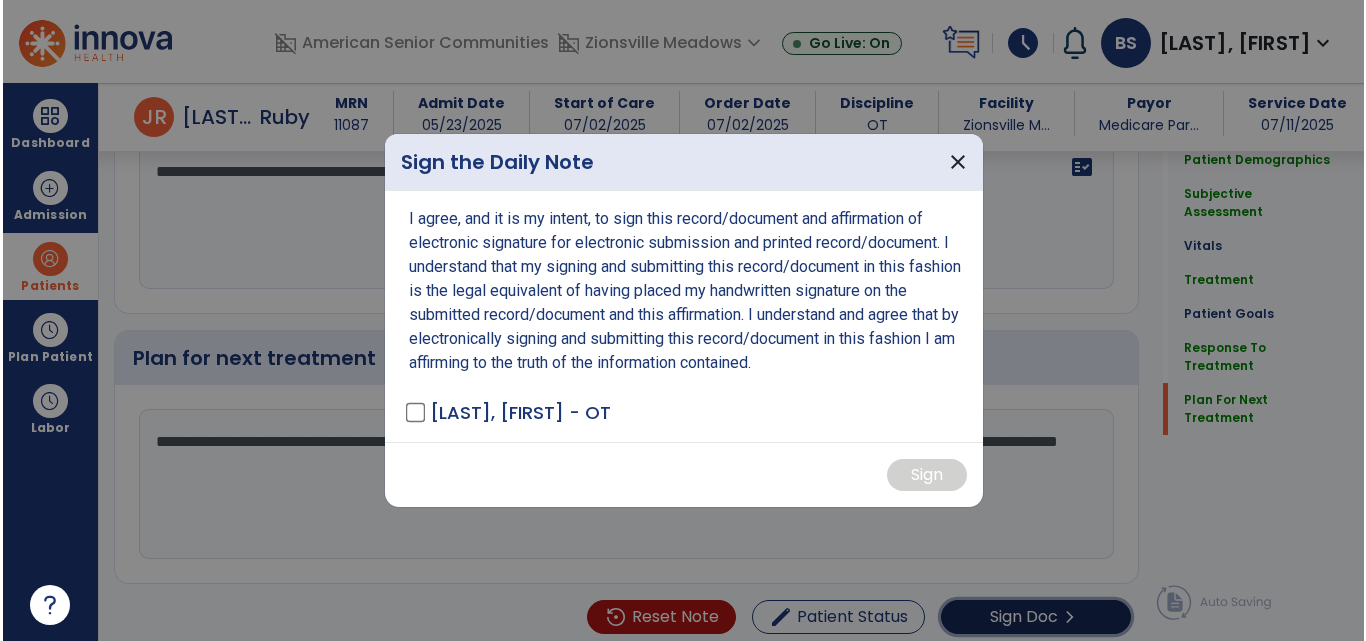 scroll, scrollTop: 3082, scrollLeft: 0, axis: vertical 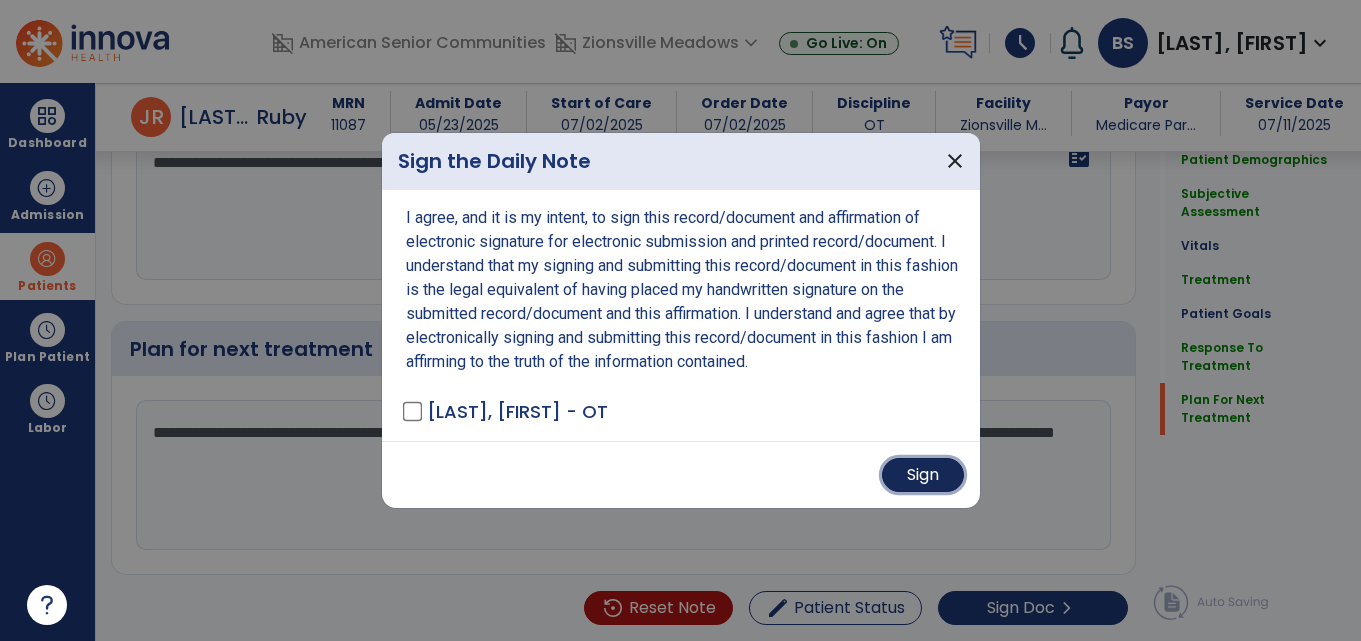 click on "Sign" at bounding box center (923, 475) 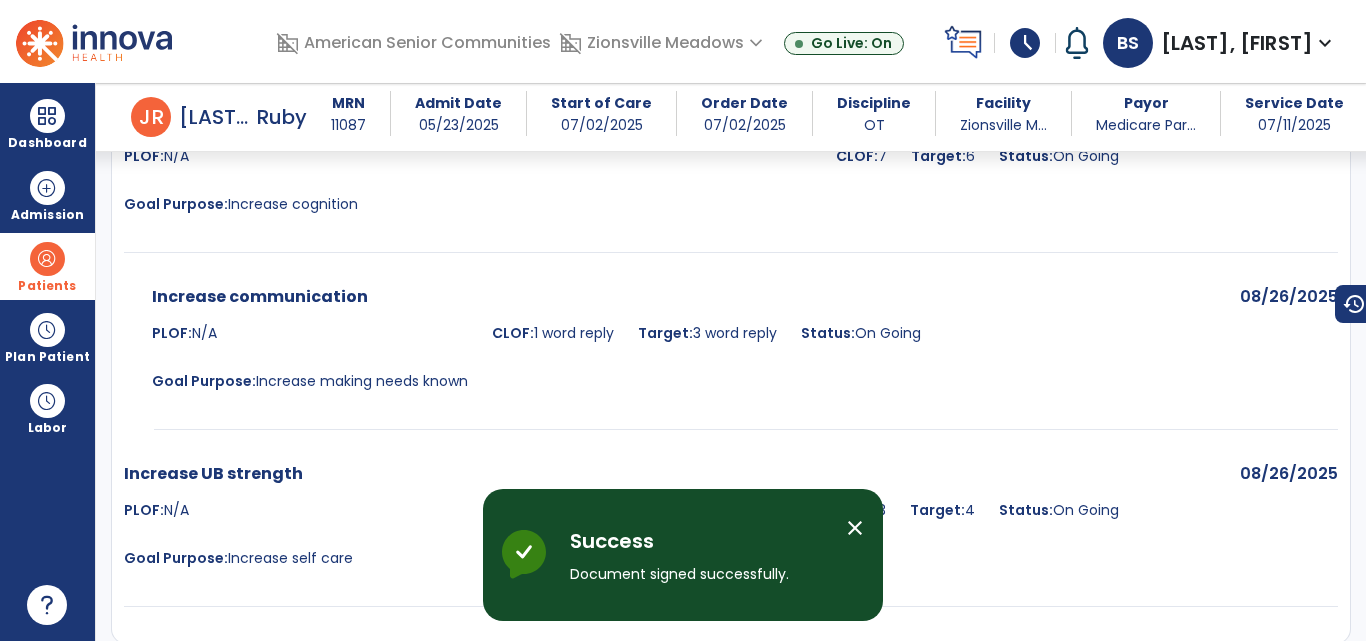 scroll, scrollTop: 4864, scrollLeft: 0, axis: vertical 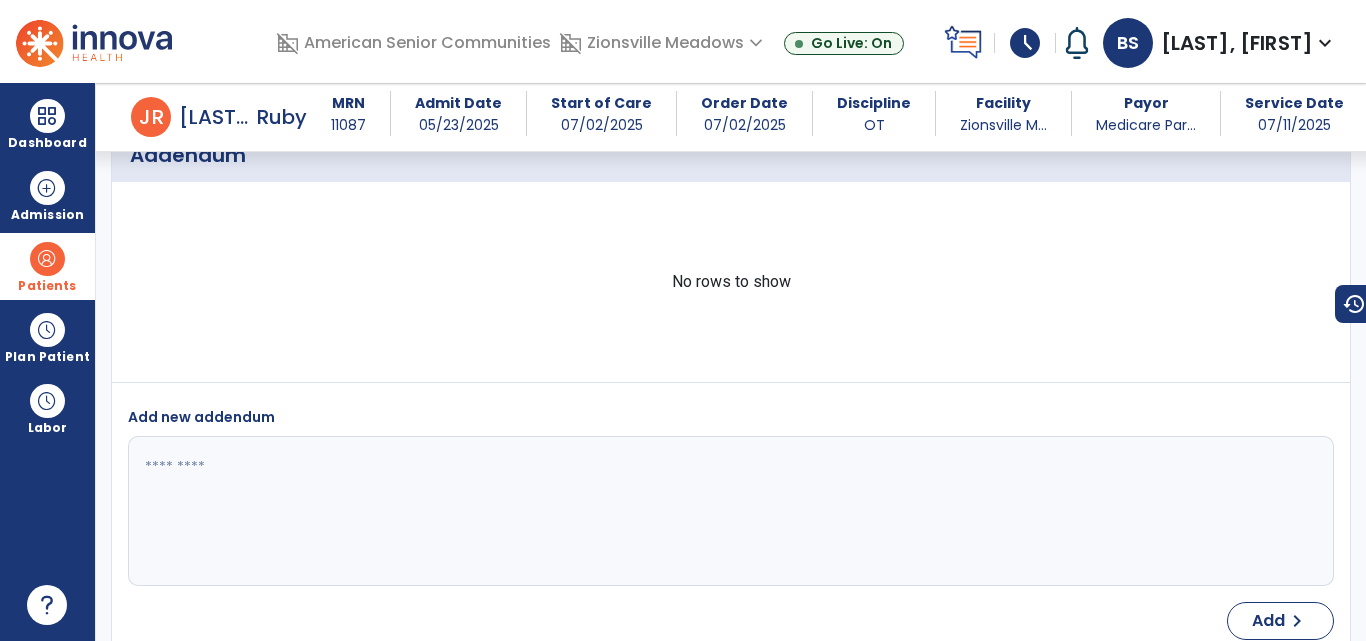 click at bounding box center [47, 259] 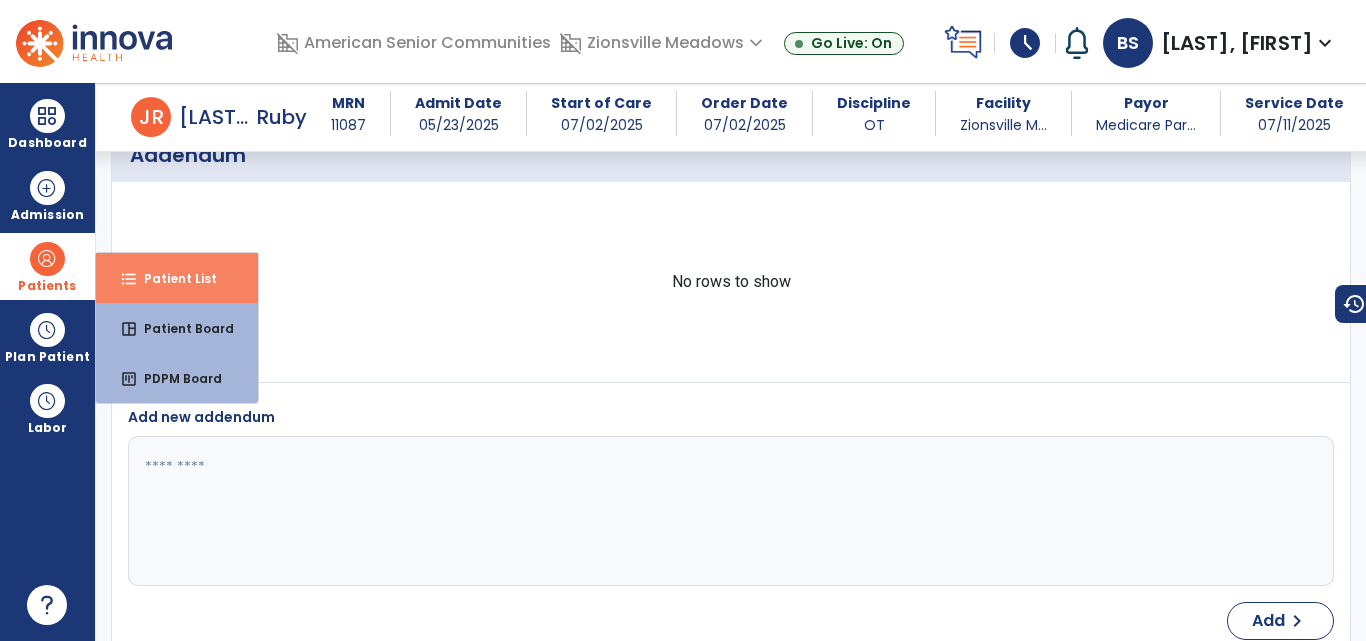 click on "Patient List" at bounding box center (172, 278) 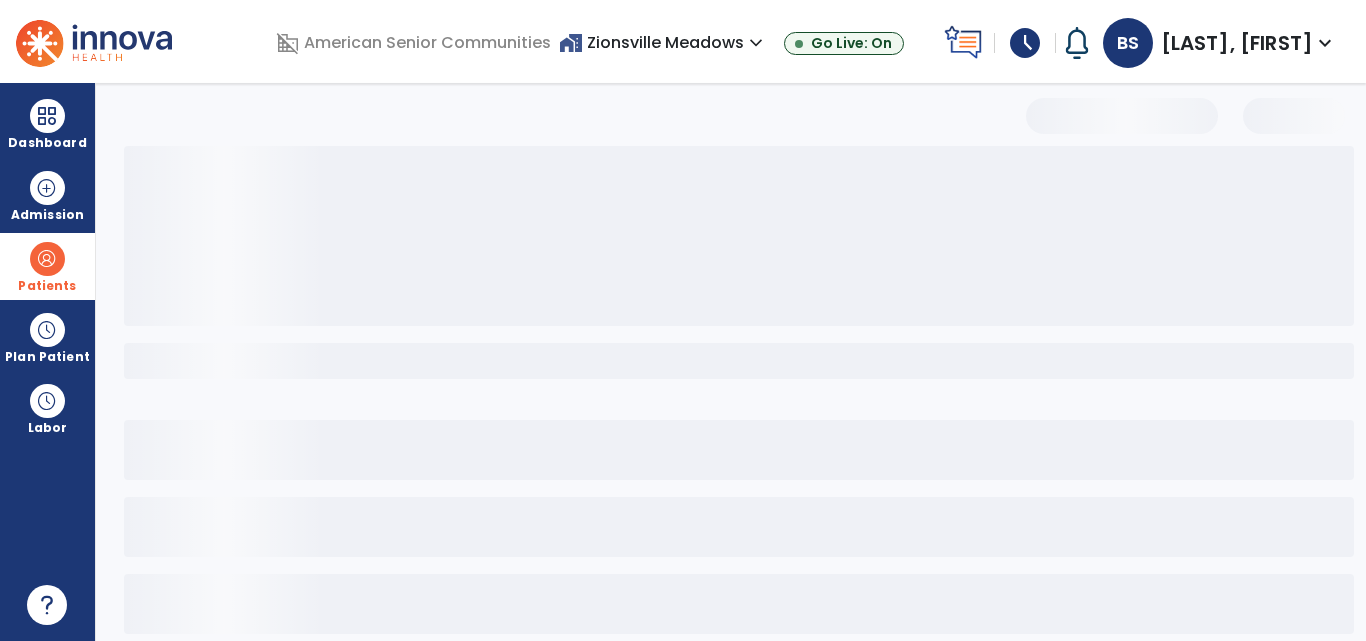scroll, scrollTop: 0, scrollLeft: 0, axis: both 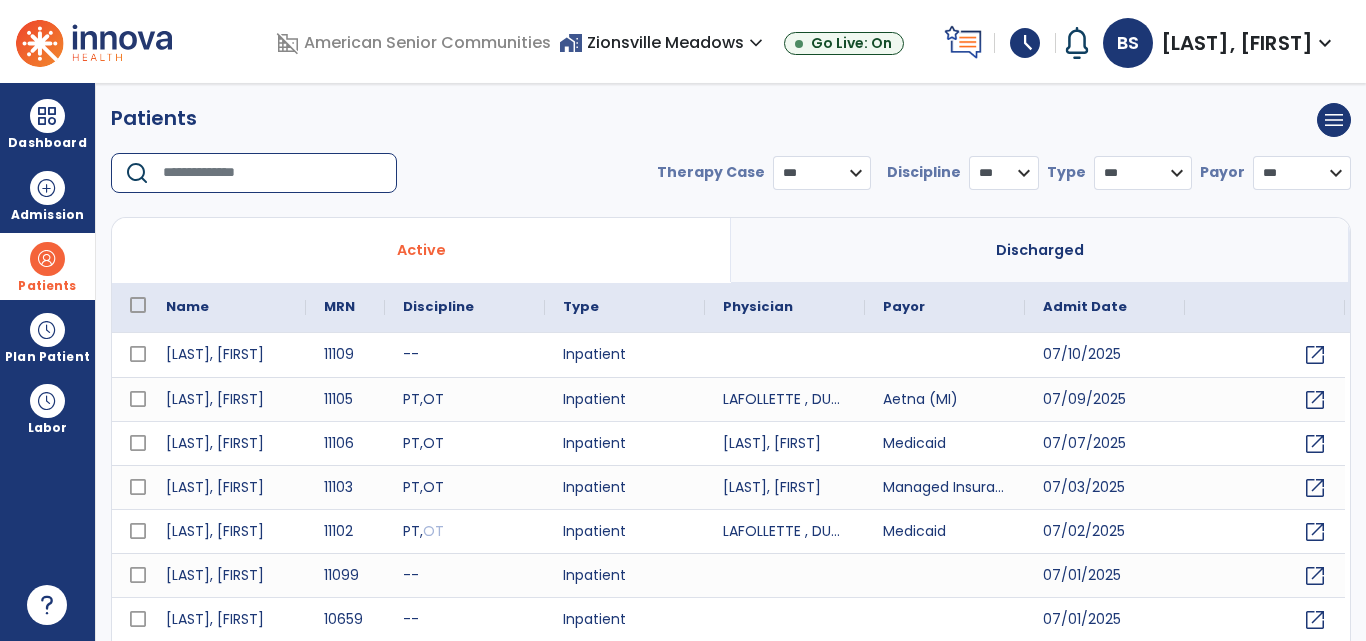 click at bounding box center [273, 173] 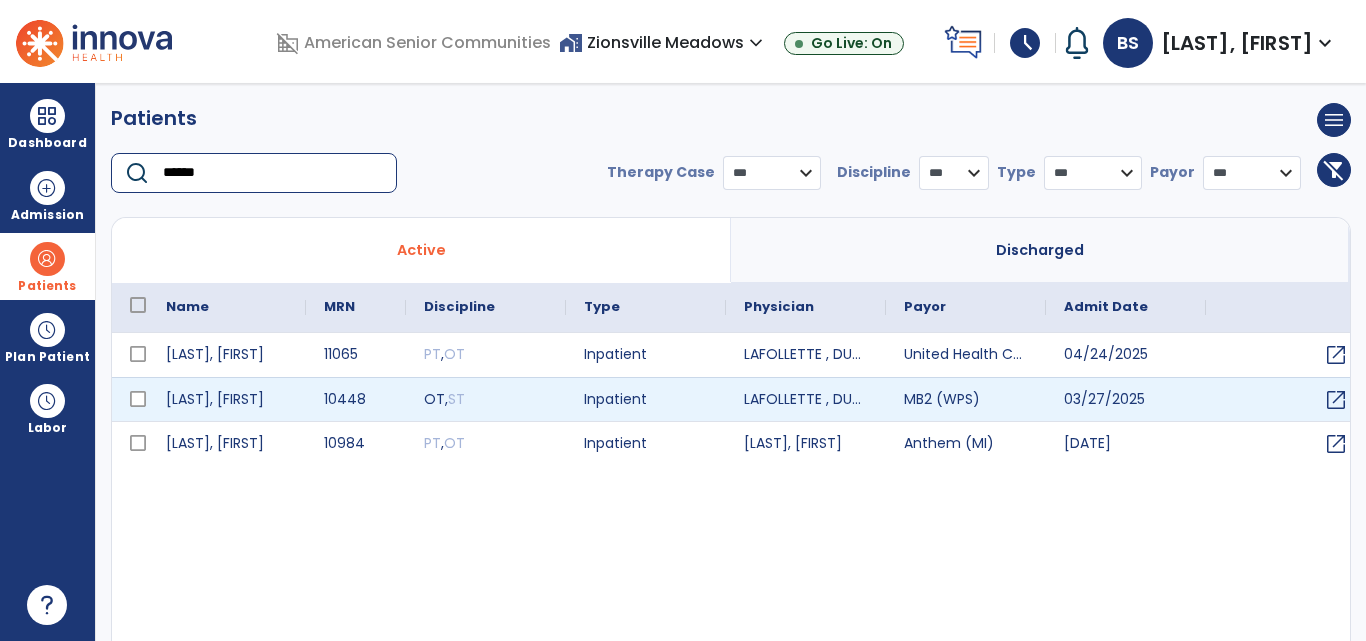 type on "******" 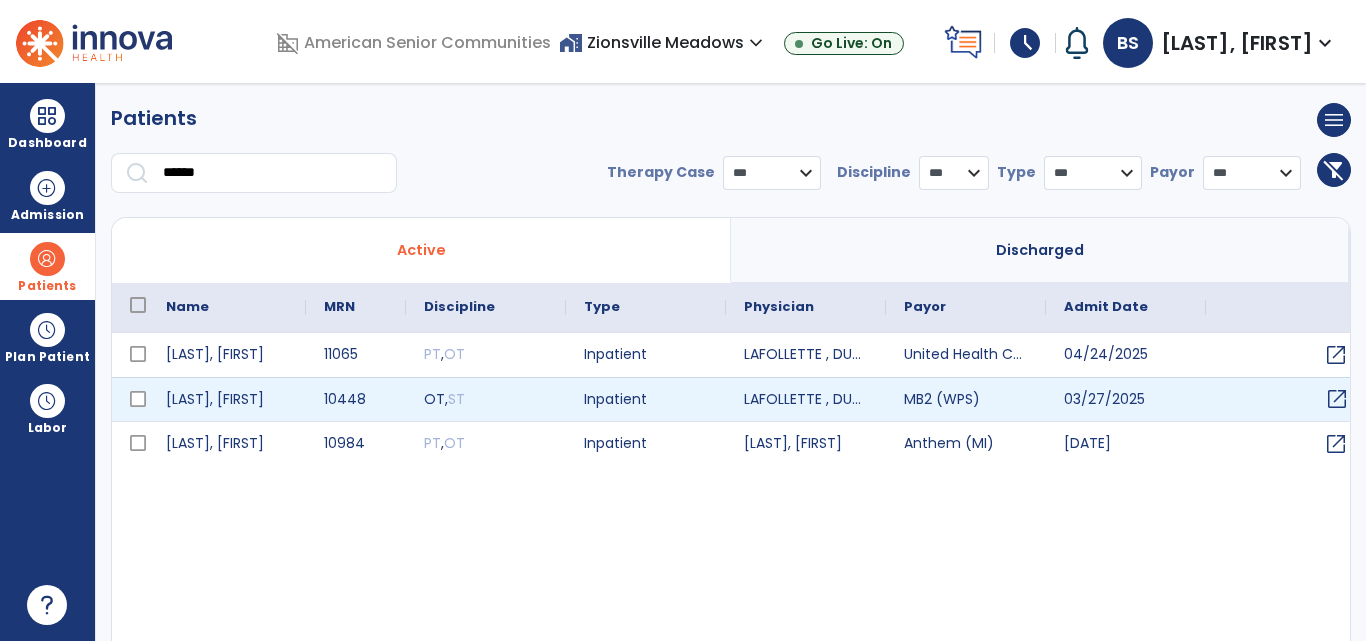 click on "open_in_new" at bounding box center [1337, 399] 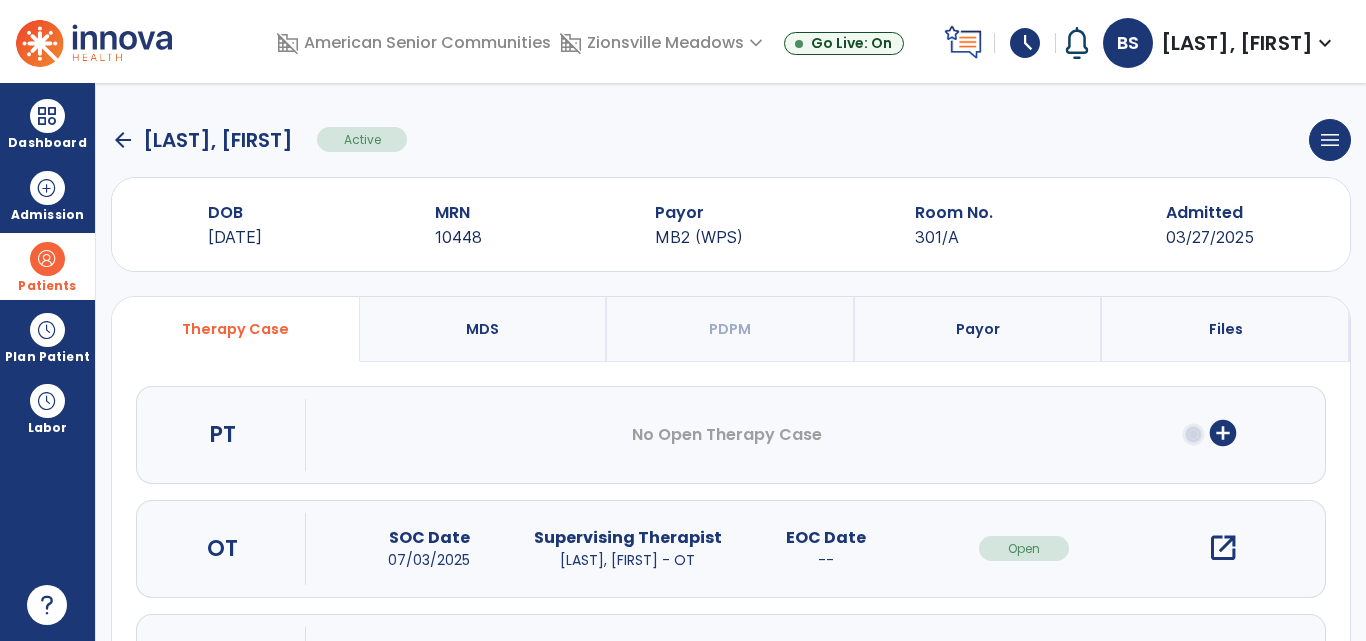 click on "open_in_new" at bounding box center (1223, 548) 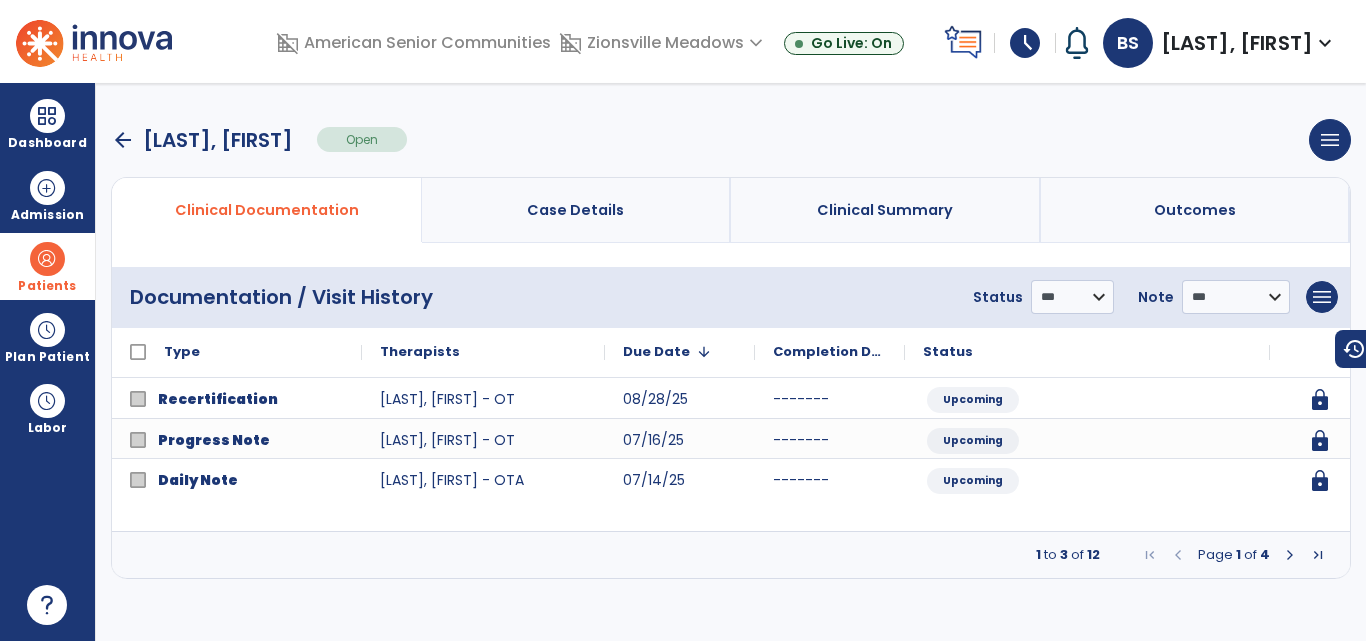 click at bounding box center [1290, 555] 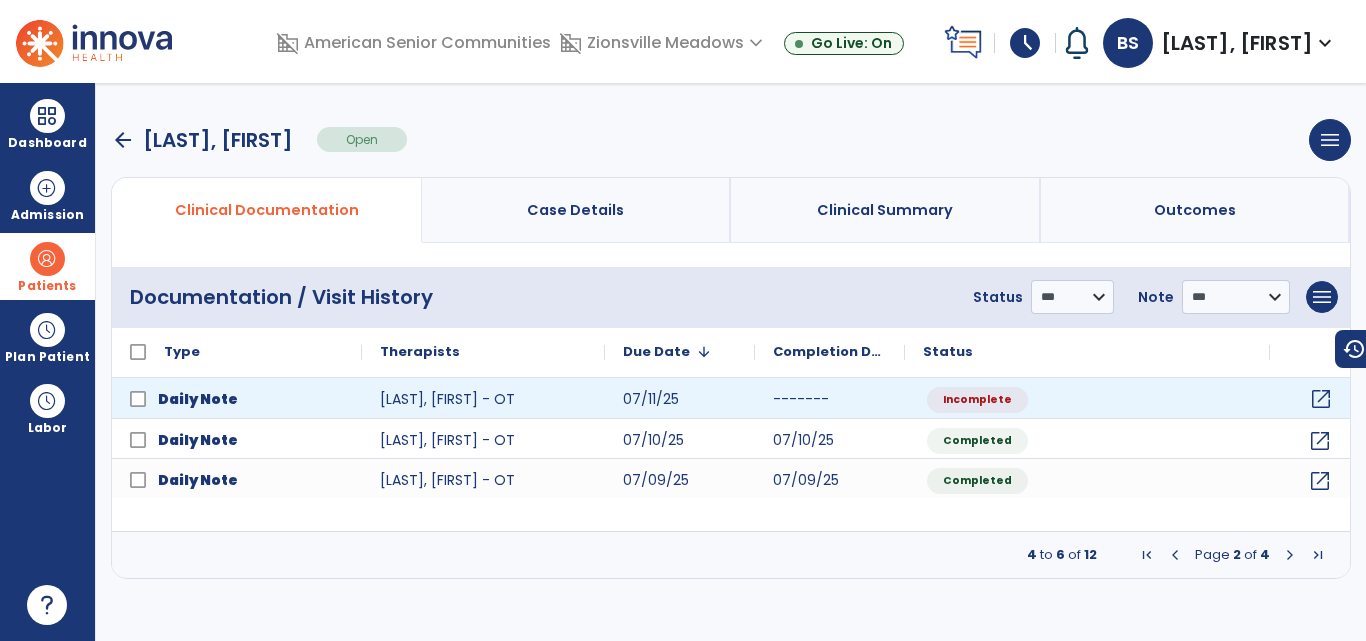click on "open_in_new" 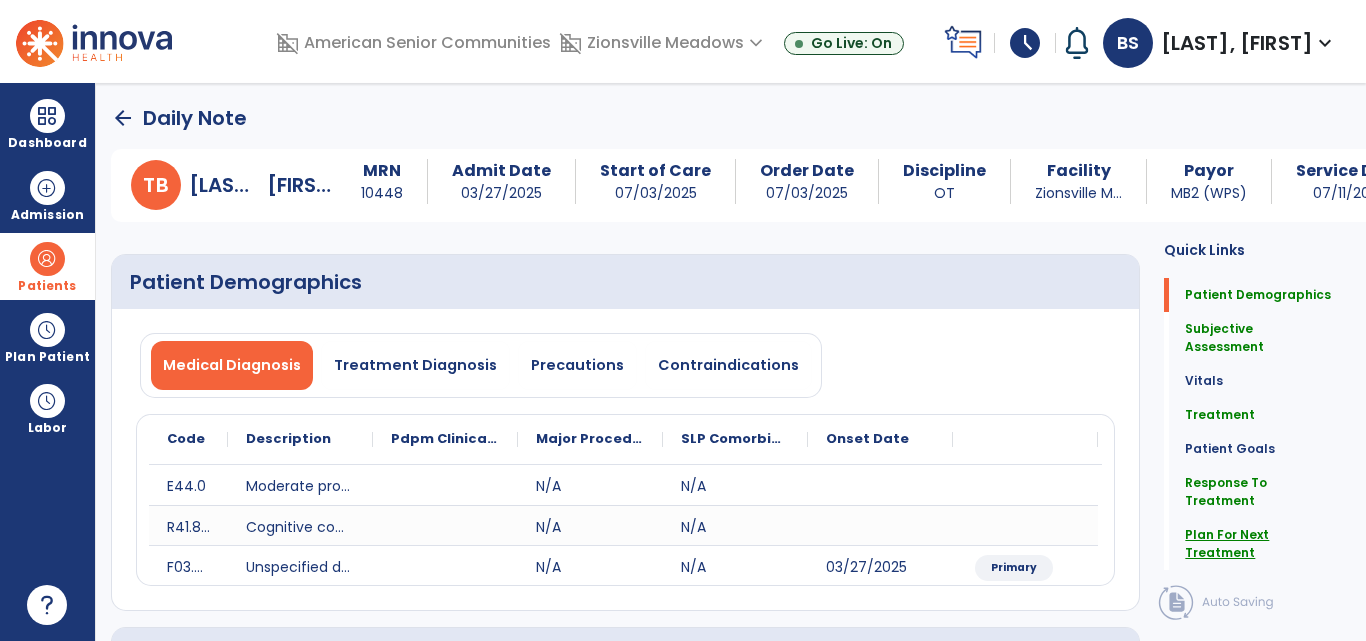 click on "Plan For Next Treatment" 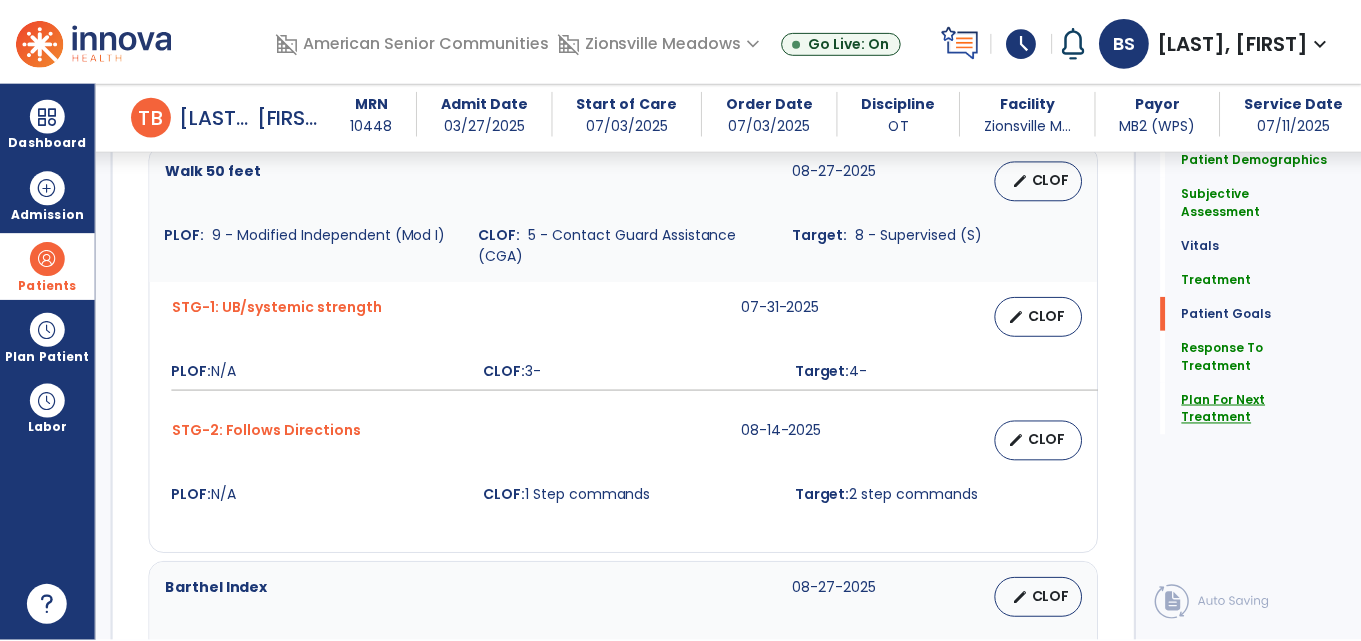 scroll, scrollTop: 2945, scrollLeft: 0, axis: vertical 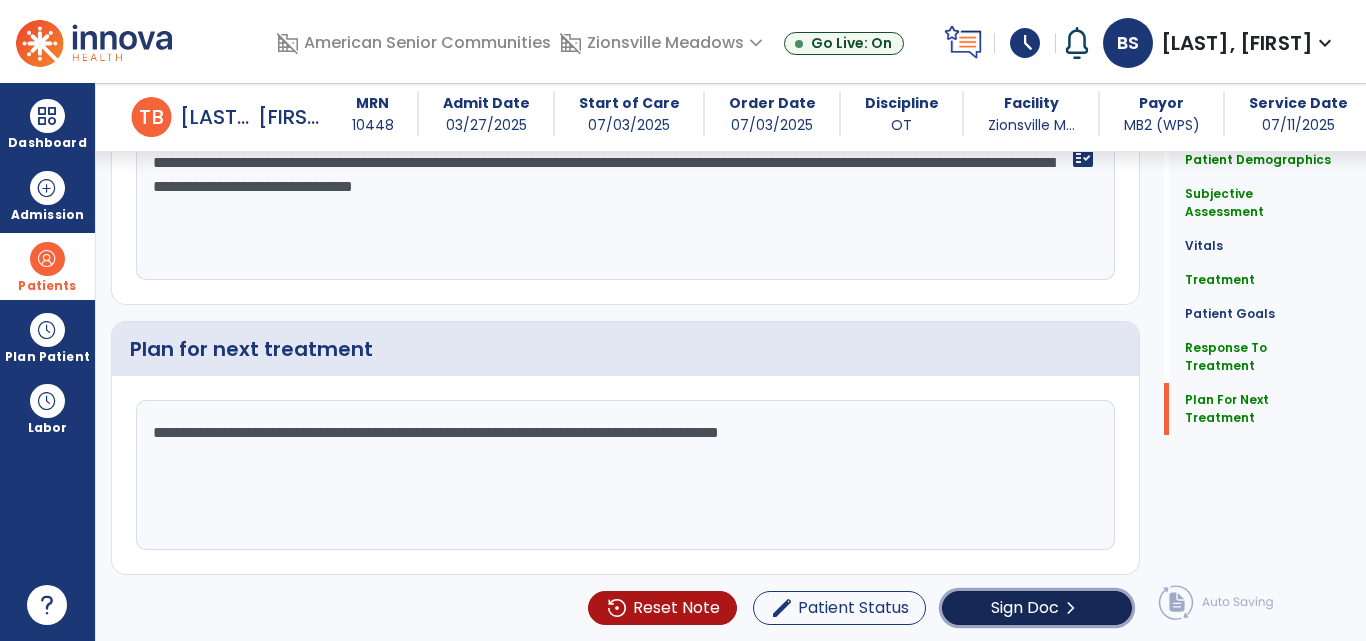 click on "Sign Doc" 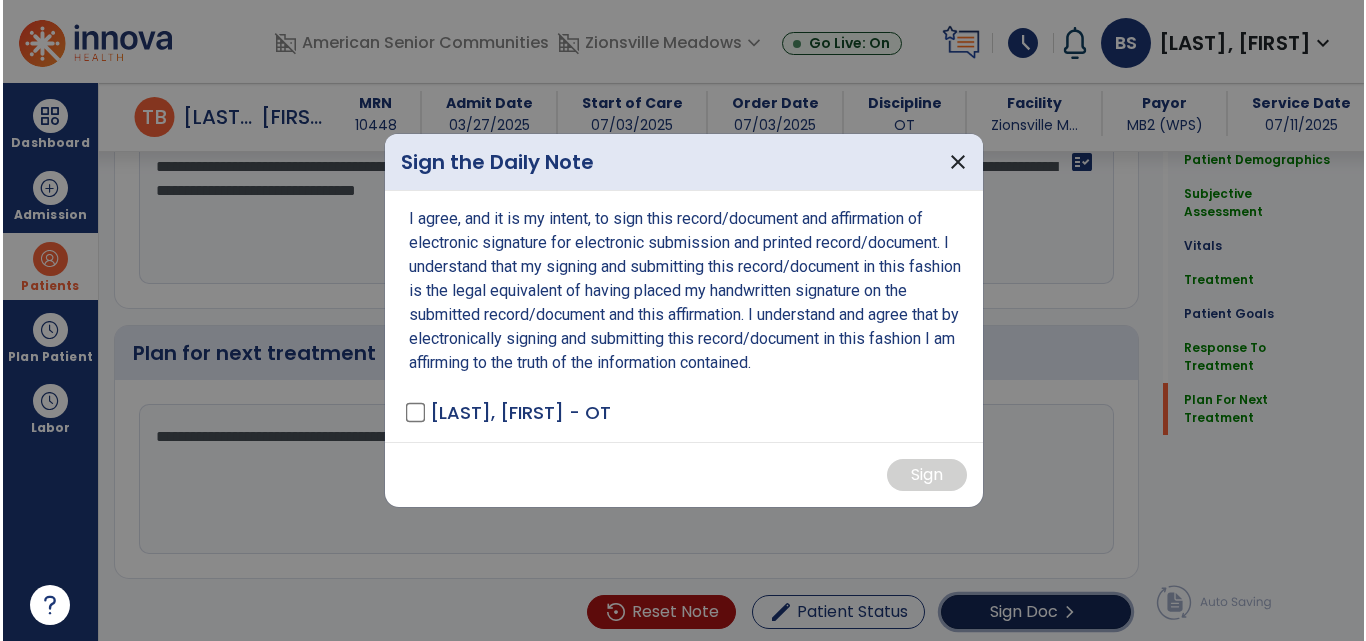 scroll, scrollTop: 2945, scrollLeft: 0, axis: vertical 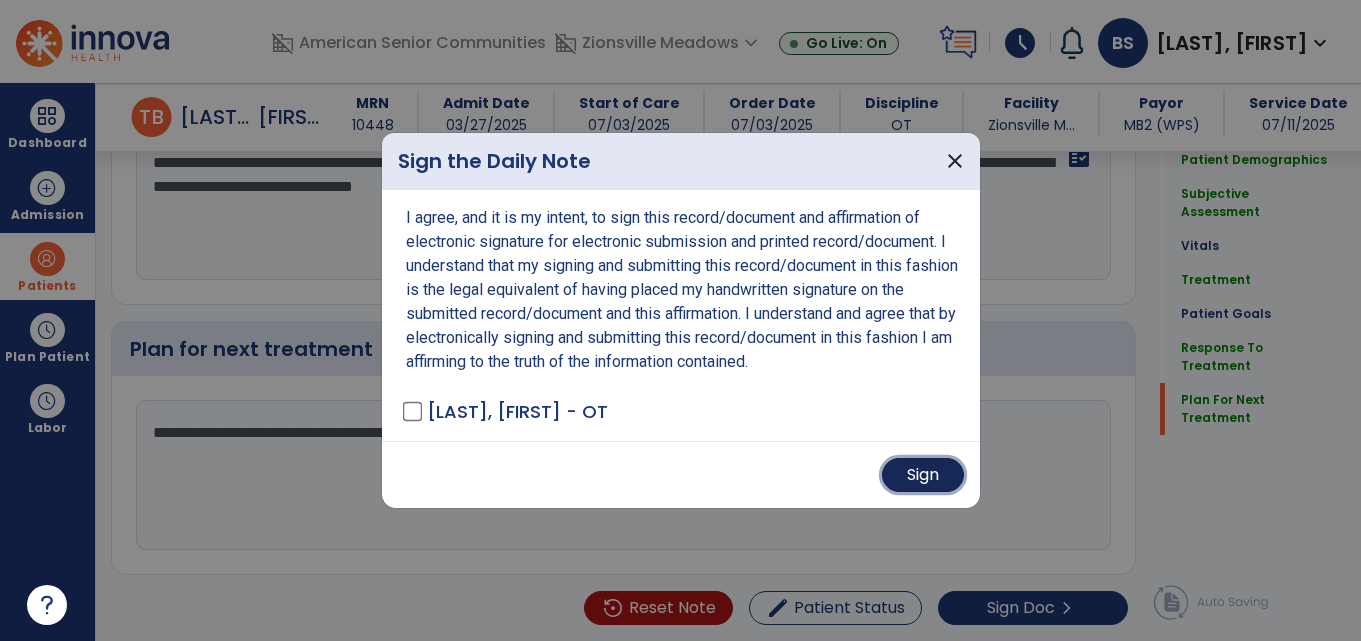 click on "Sign" at bounding box center [923, 475] 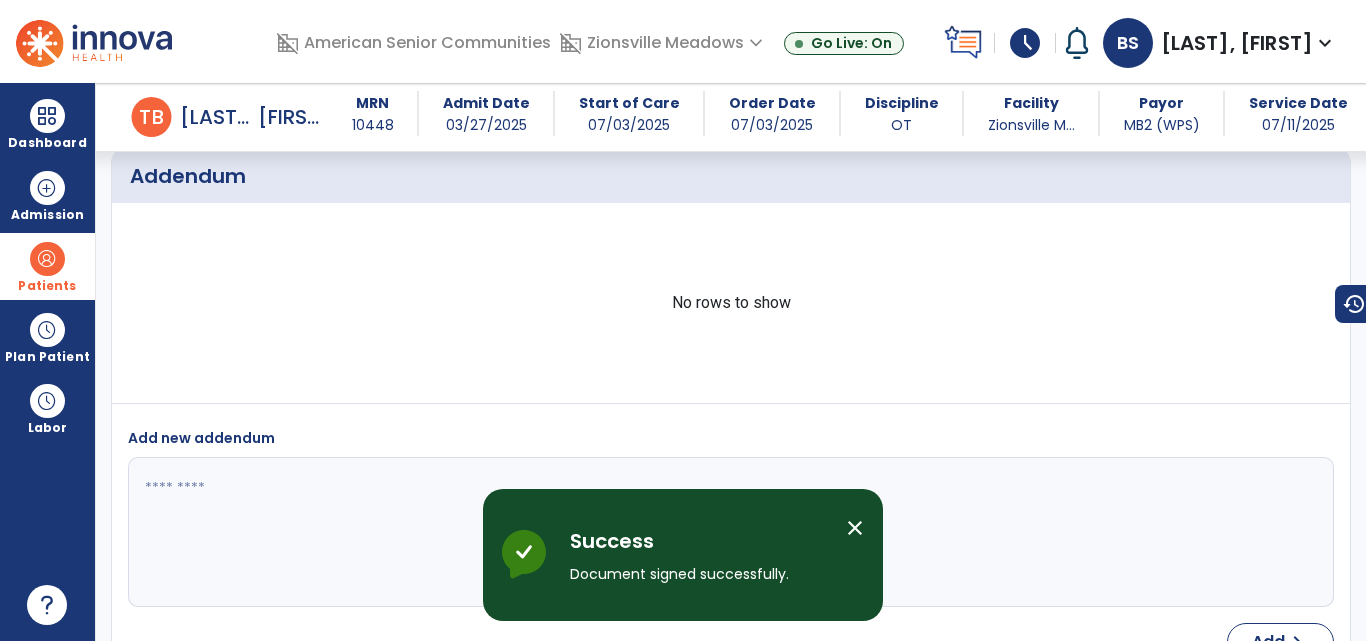 scroll, scrollTop: 4403, scrollLeft: 0, axis: vertical 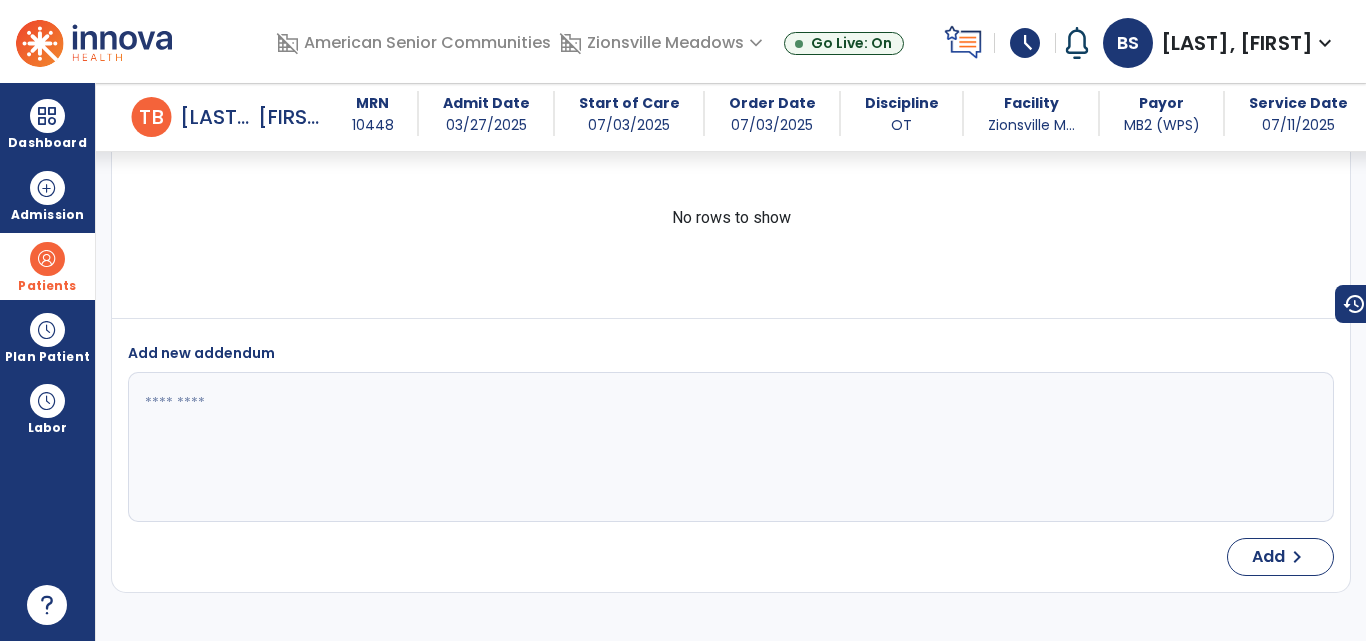 click at bounding box center (47, 259) 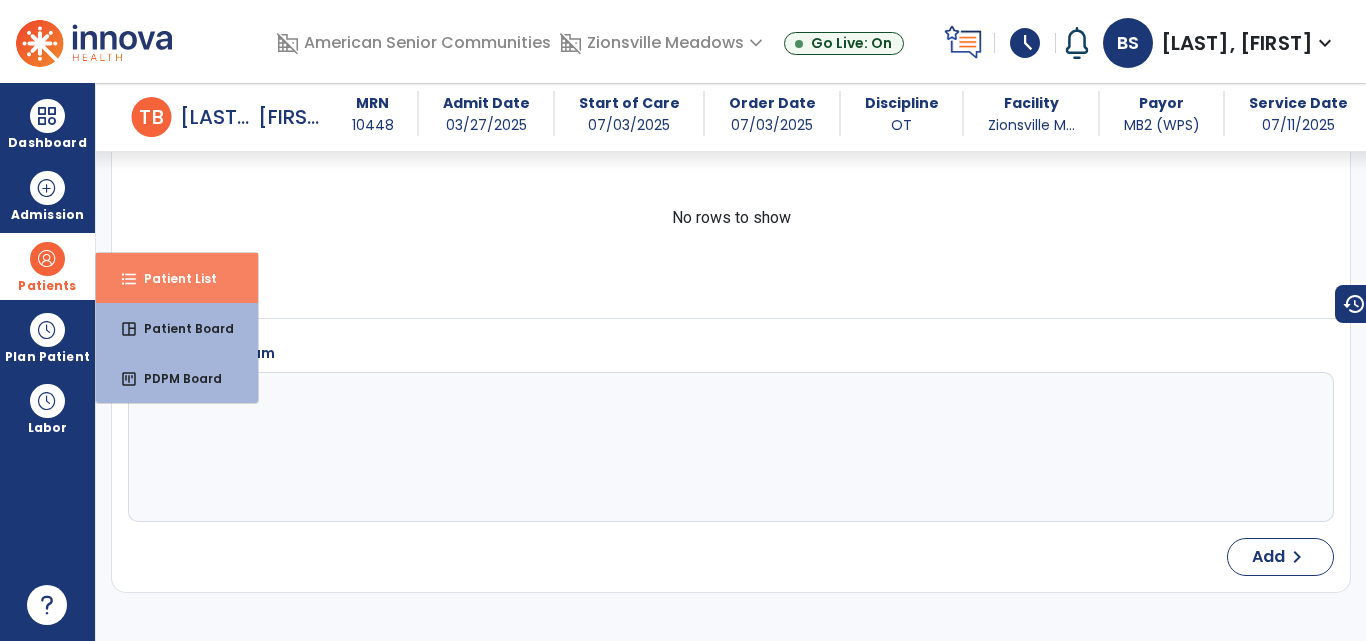 click on "Patient List" at bounding box center [172, 278] 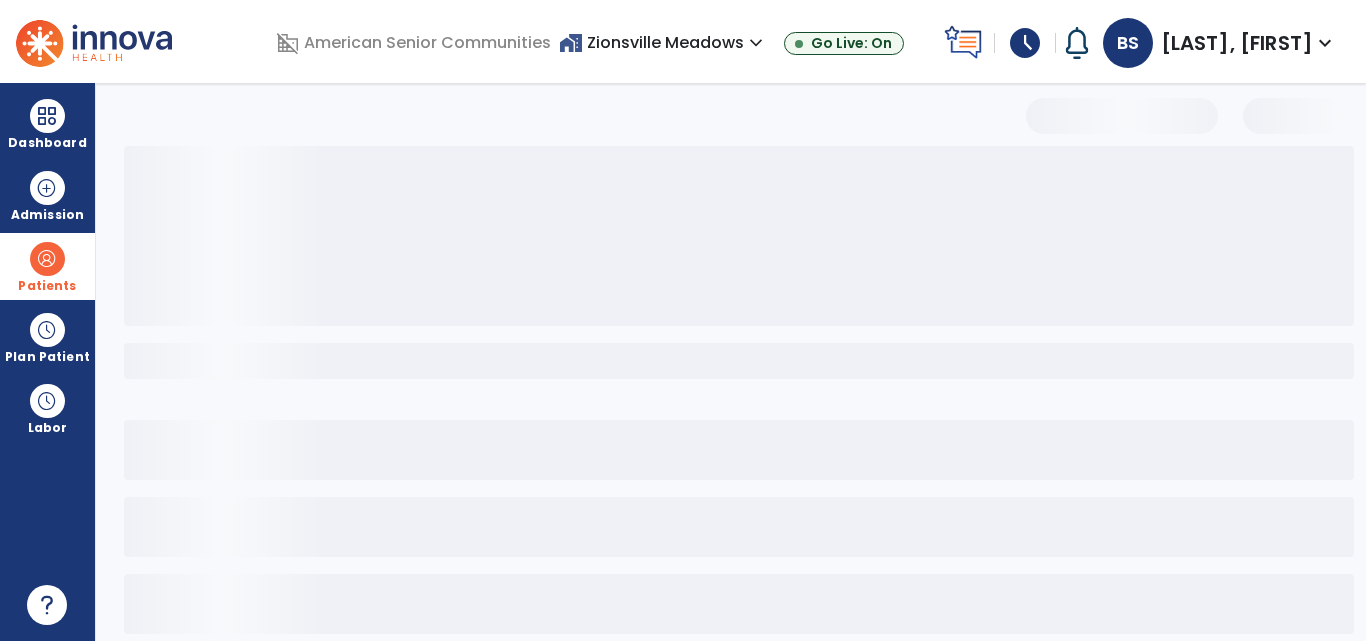 scroll, scrollTop: 0, scrollLeft: 0, axis: both 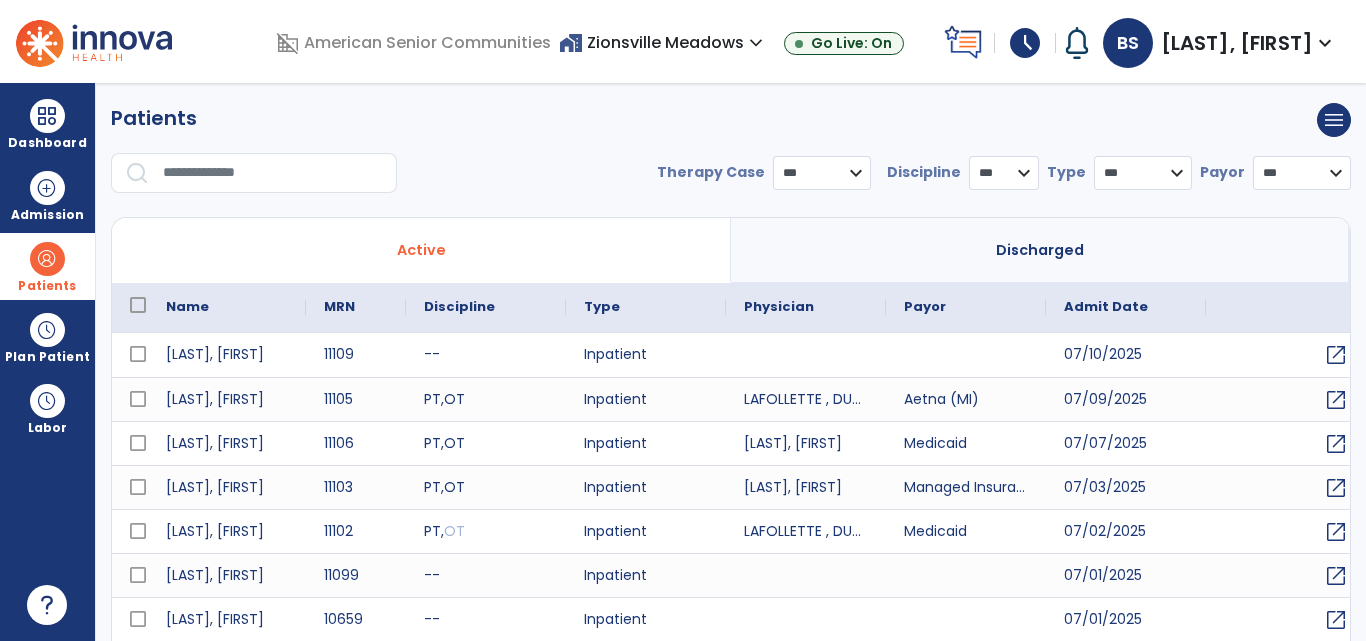 click at bounding box center (273, 173) 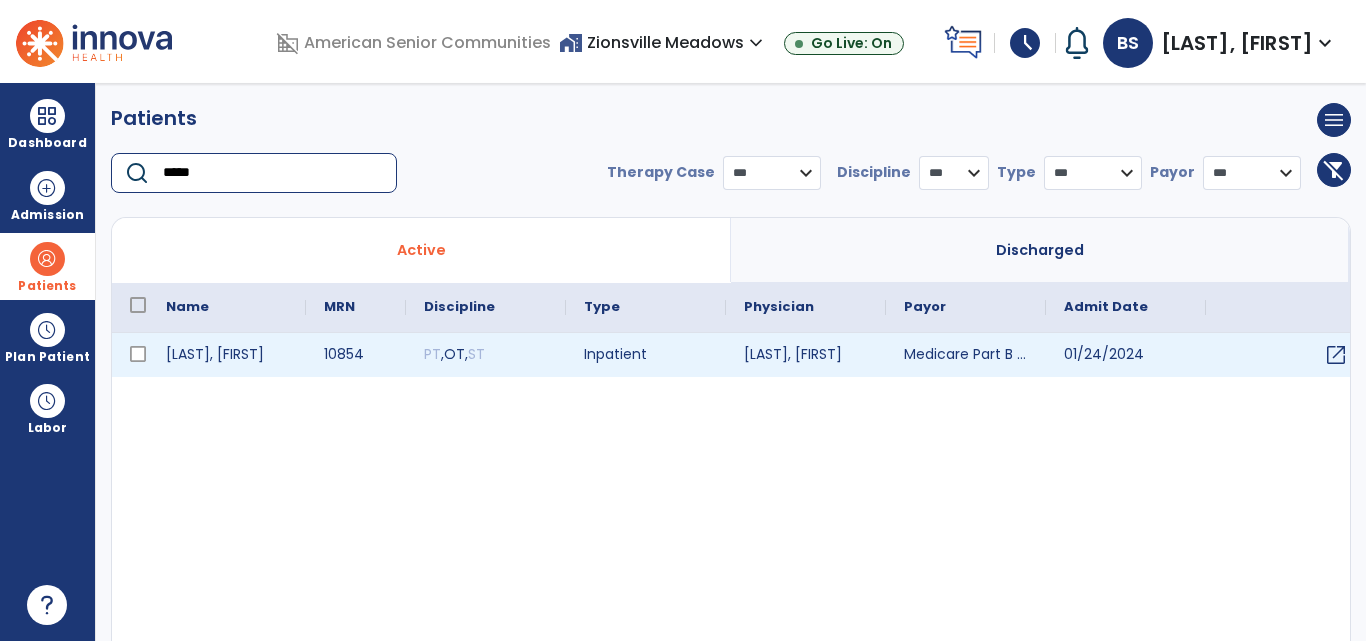 type on "*****" 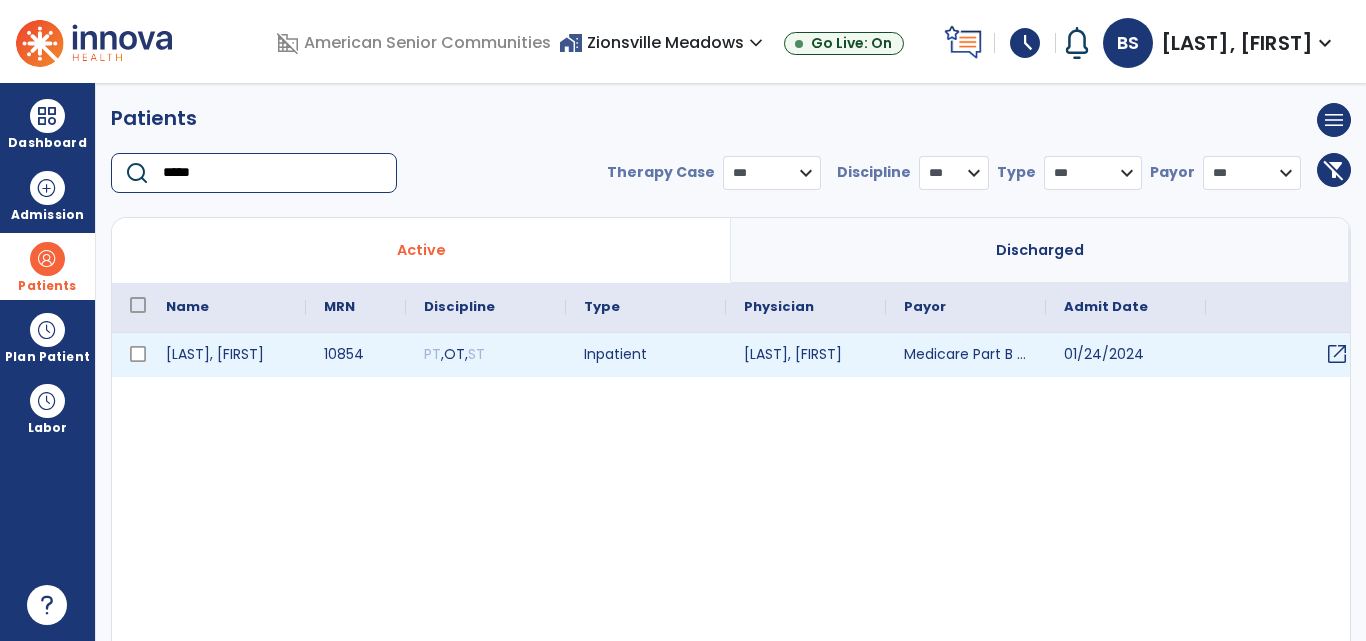 click on "open_in_new" at bounding box center [1337, 354] 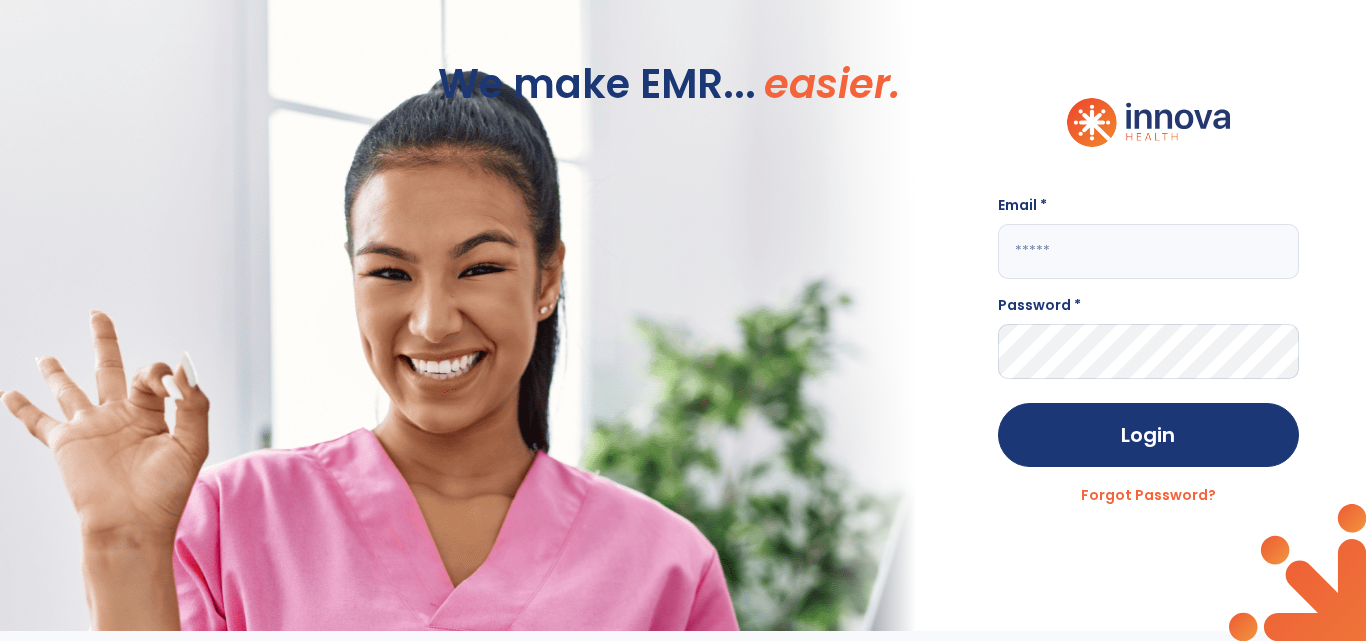 type on "**********" 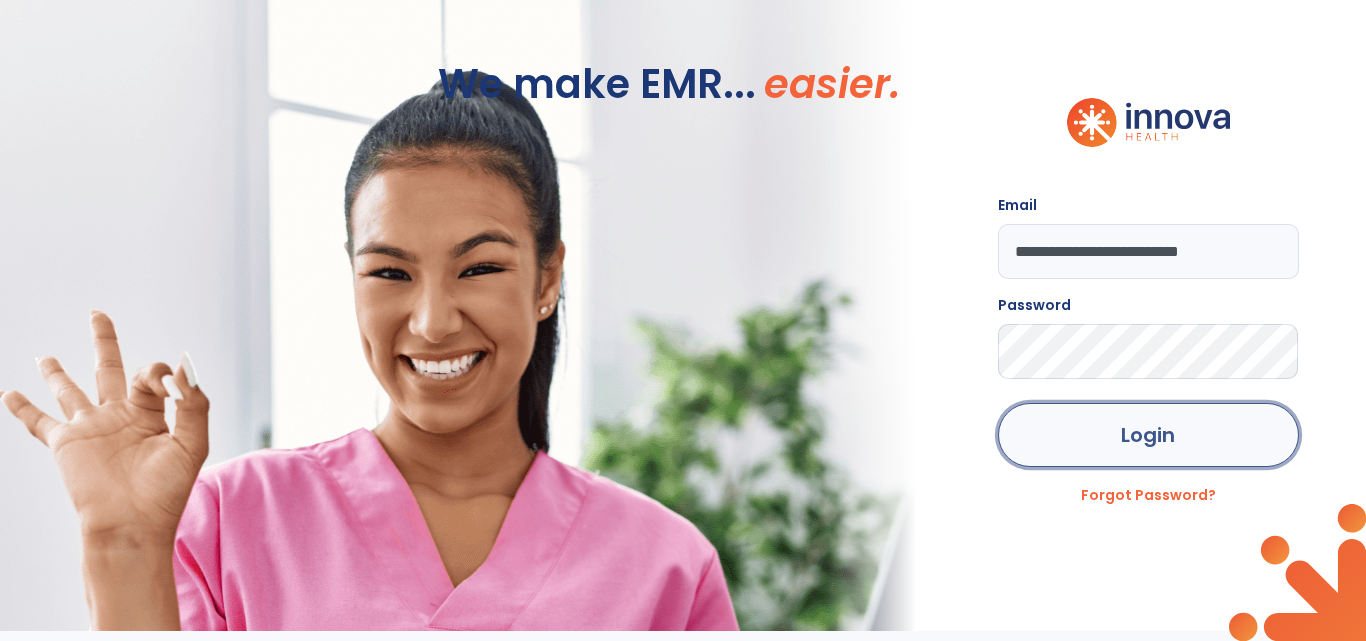 click on "Login" 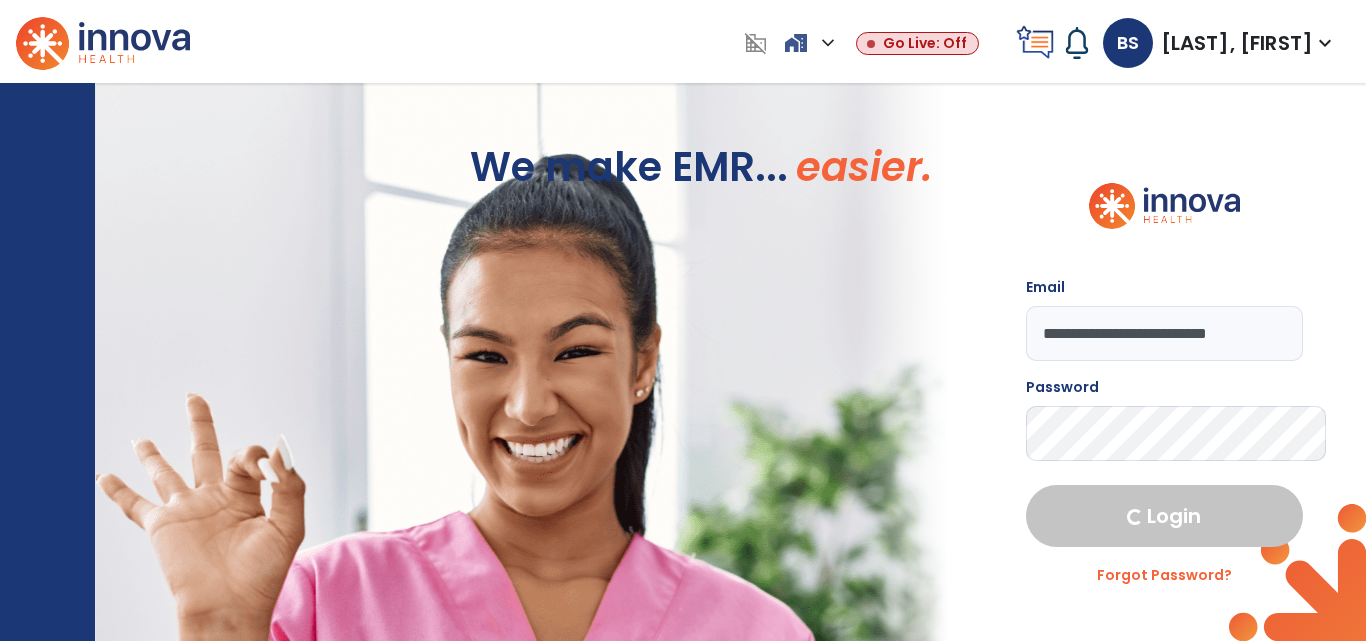 select on "****" 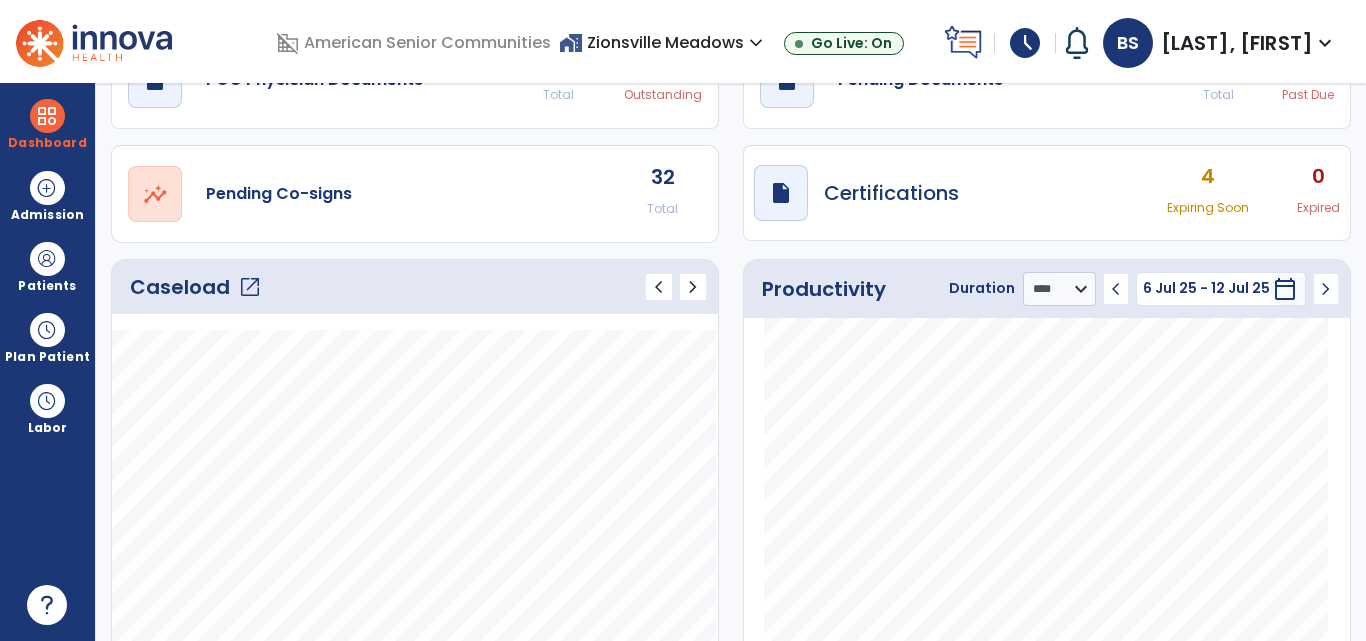 scroll, scrollTop: 111, scrollLeft: 0, axis: vertical 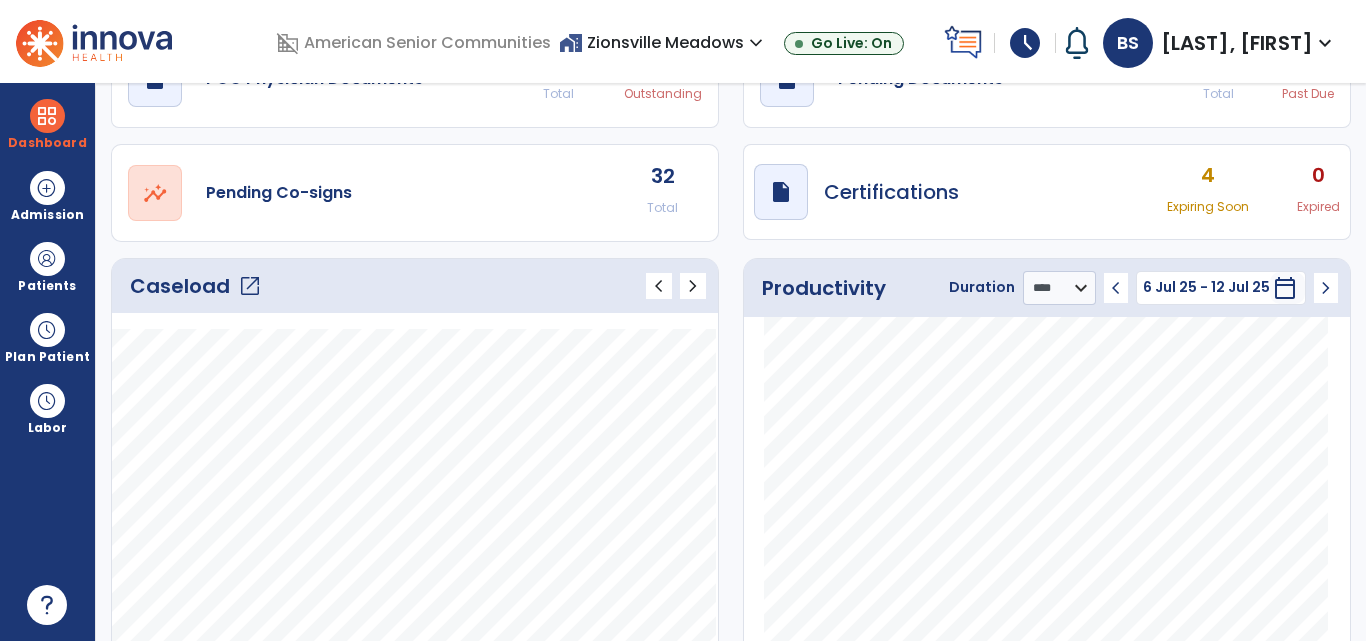 click on "open_in_new" 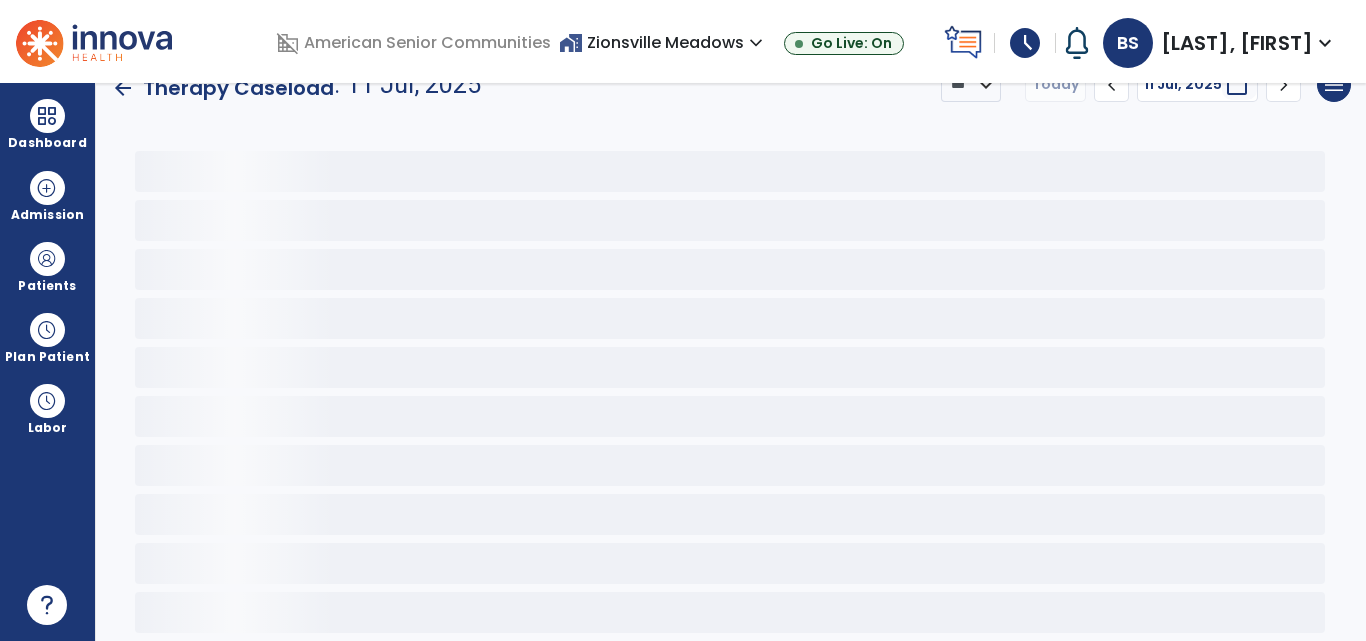 scroll, scrollTop: 26, scrollLeft: 0, axis: vertical 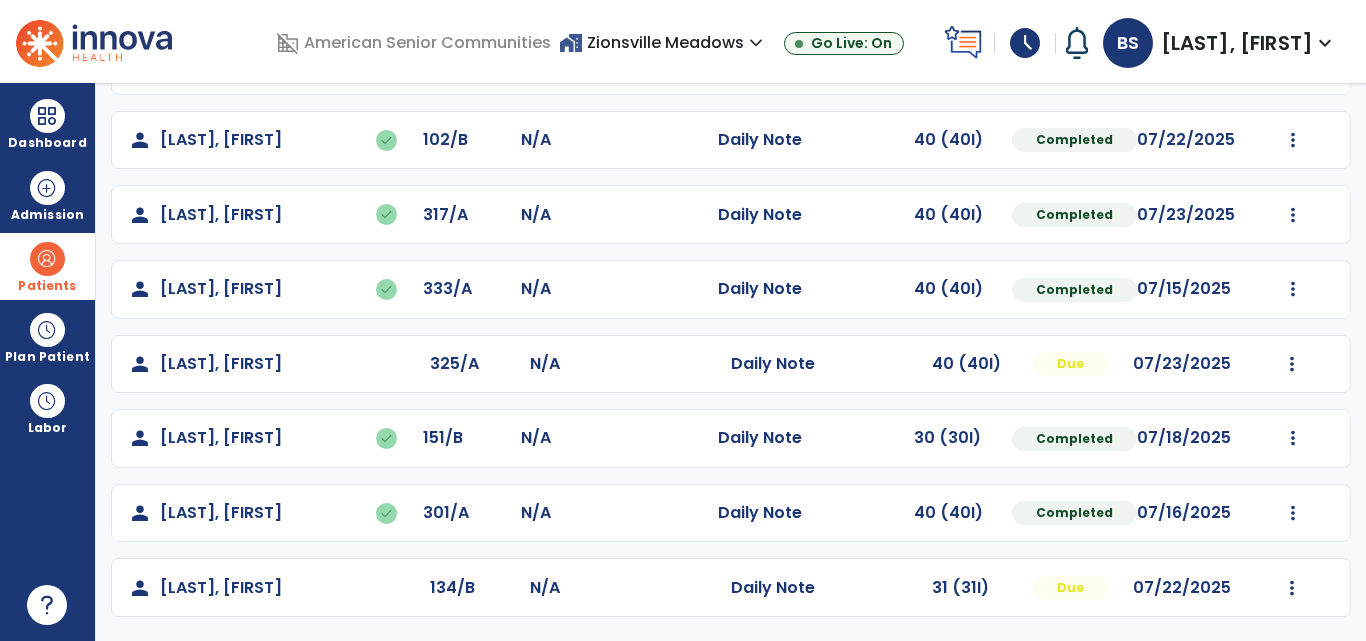 click at bounding box center (47, 259) 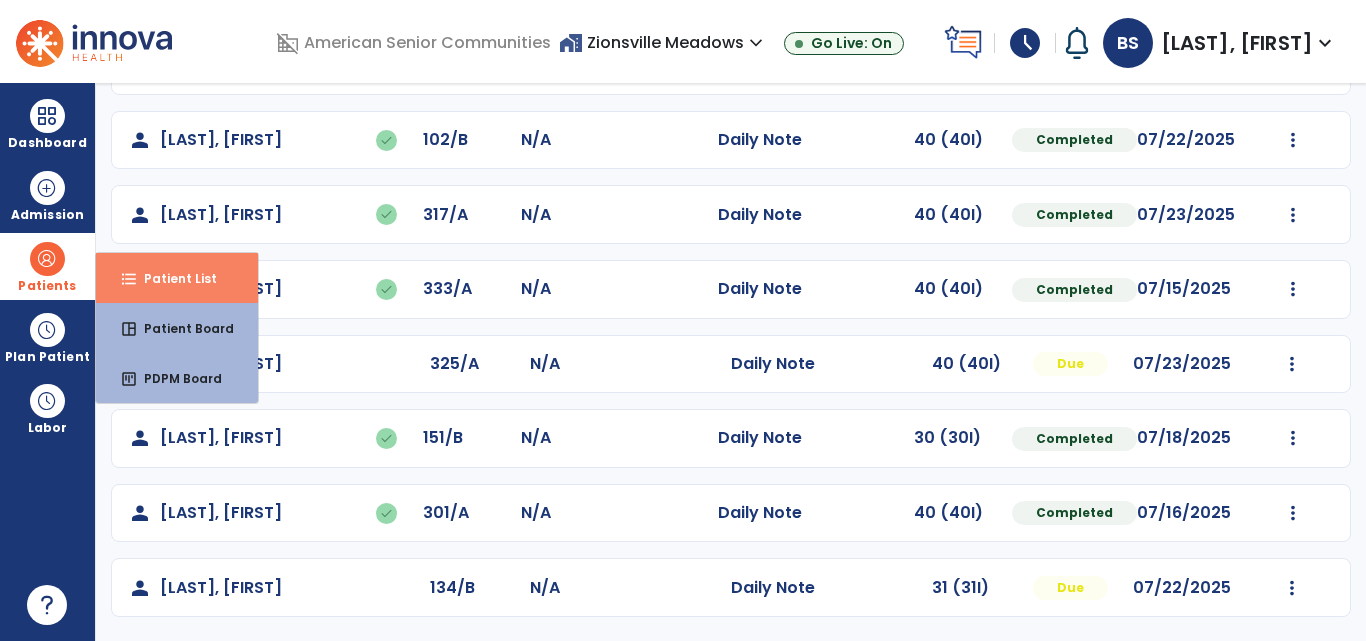 click on "Patient List" at bounding box center (172, 278) 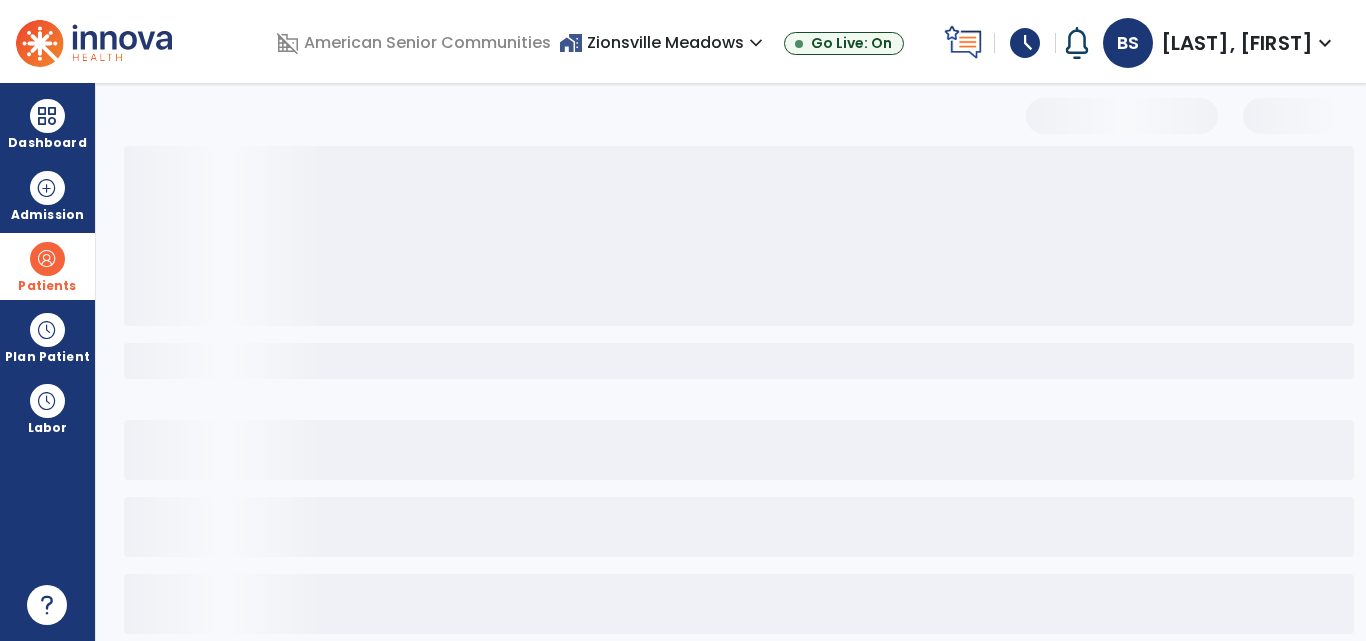scroll, scrollTop: 0, scrollLeft: 0, axis: both 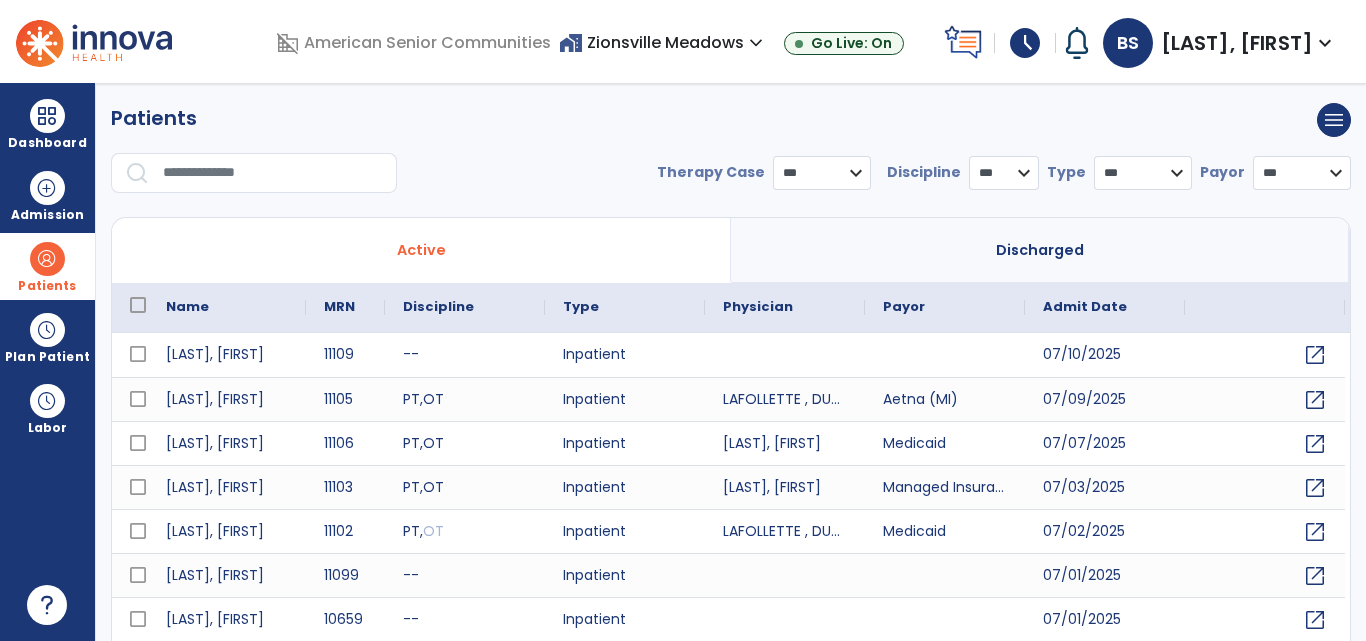 click at bounding box center (273, 173) 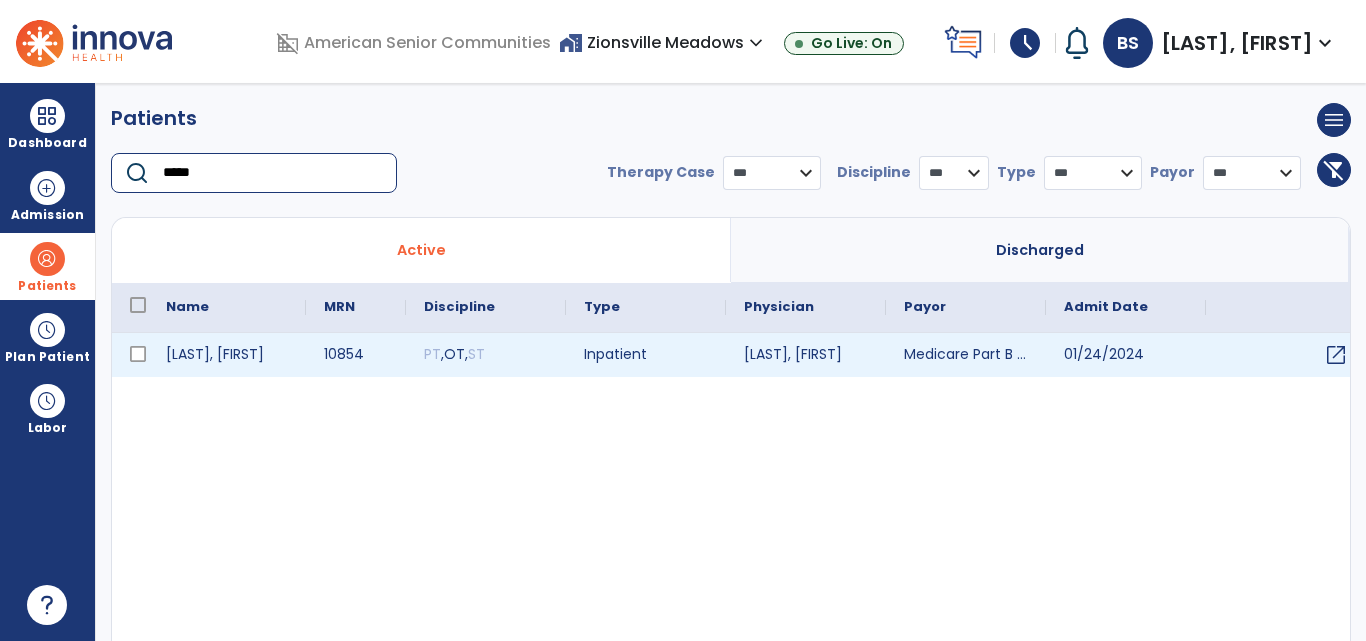 type on "*****" 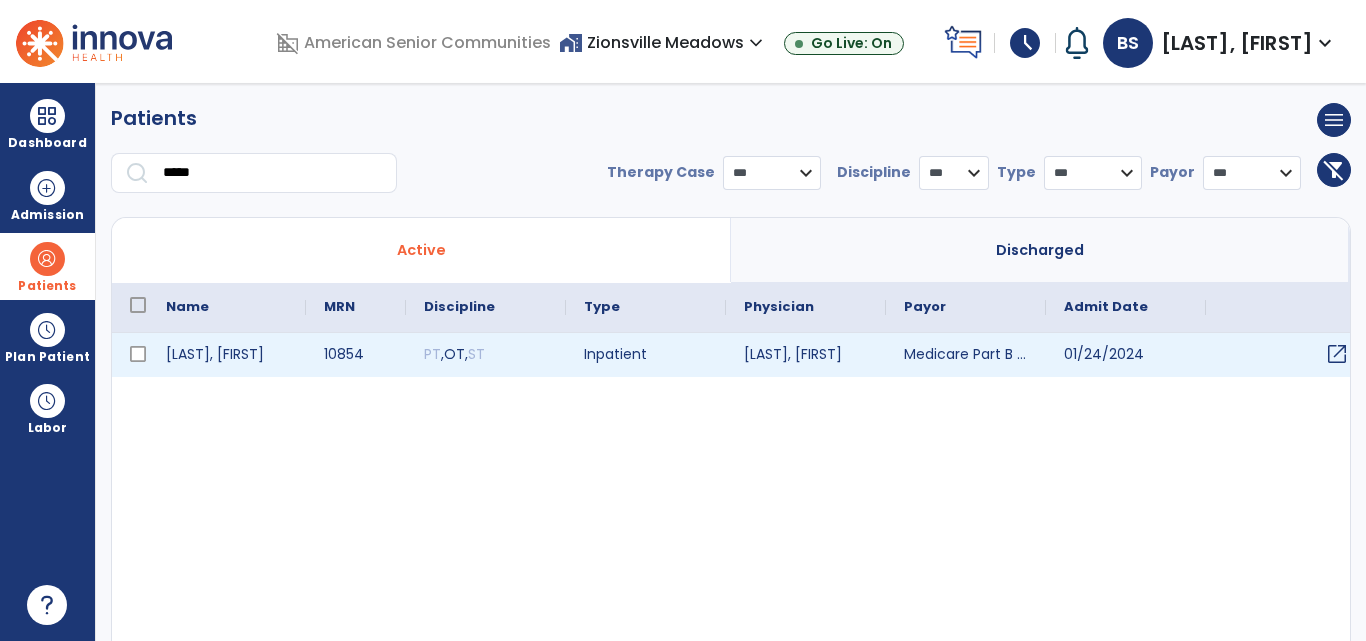 click on "open_in_new" at bounding box center (1337, 354) 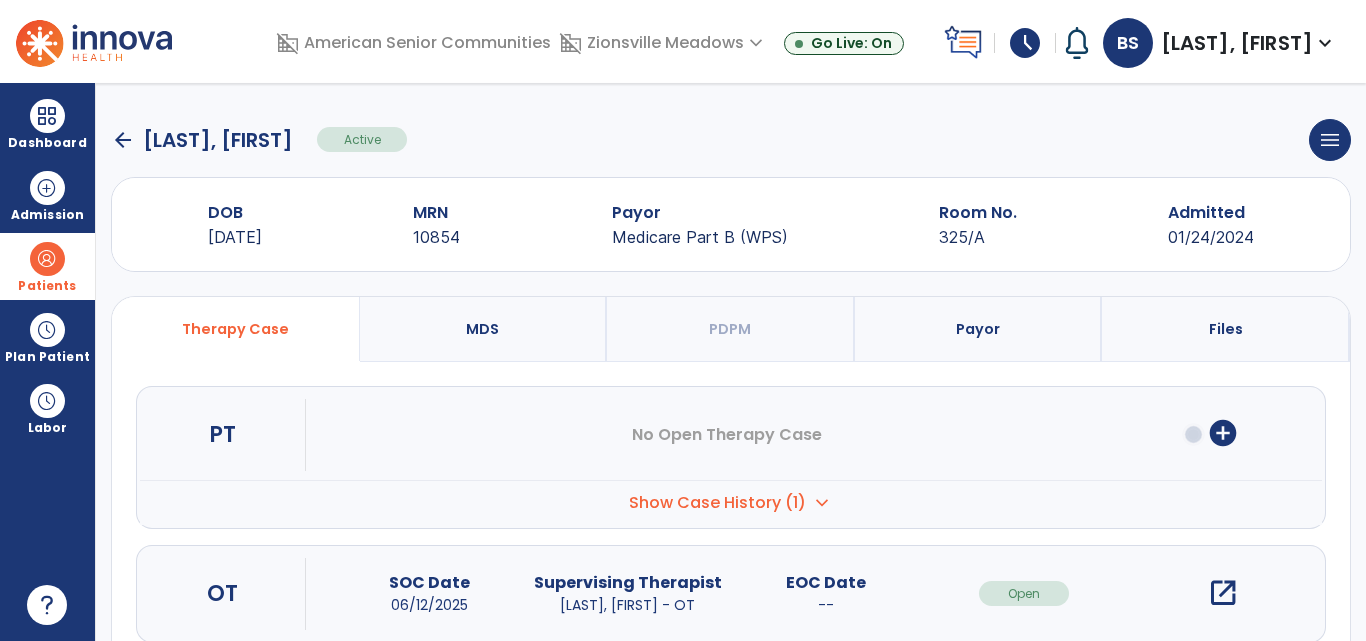 click on "open_in_new" at bounding box center [1223, 593] 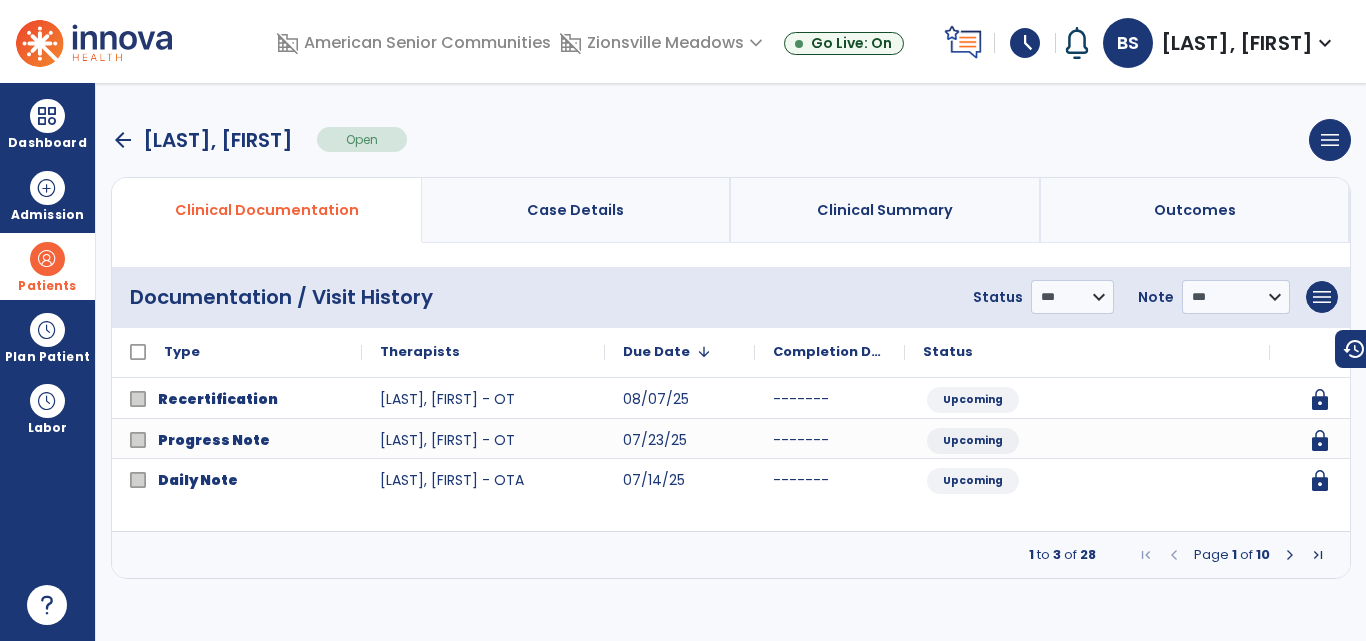 click at bounding box center [1290, 555] 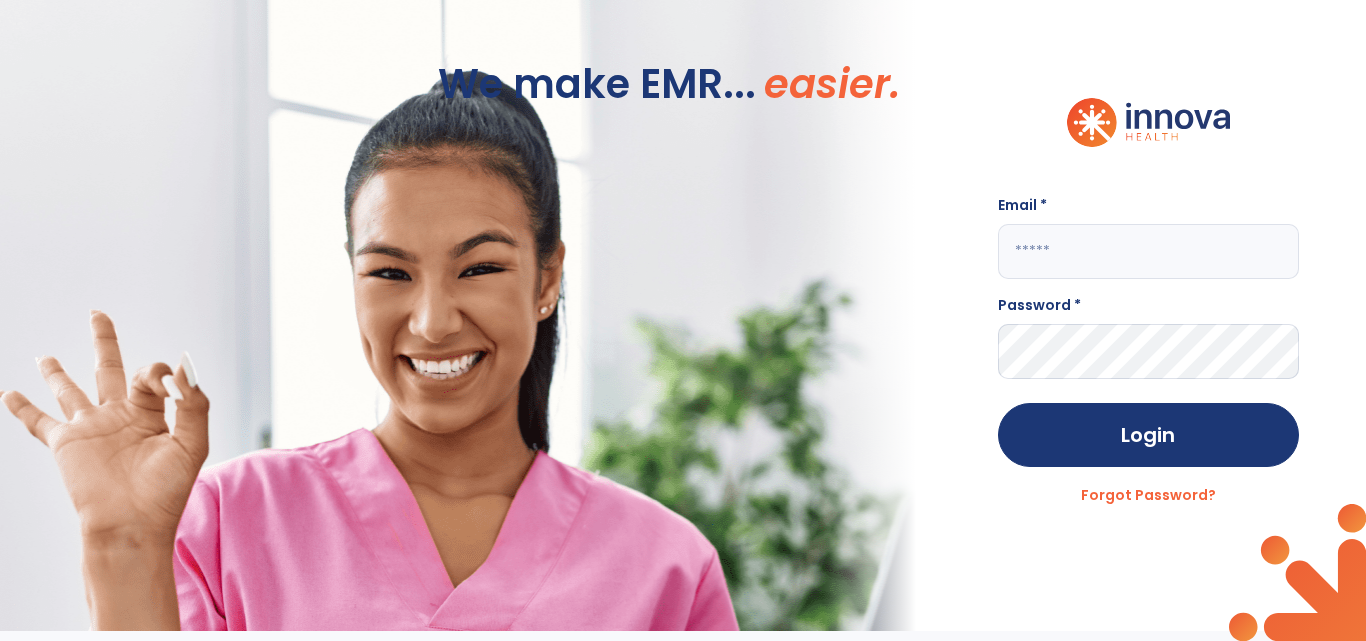 type on "**********" 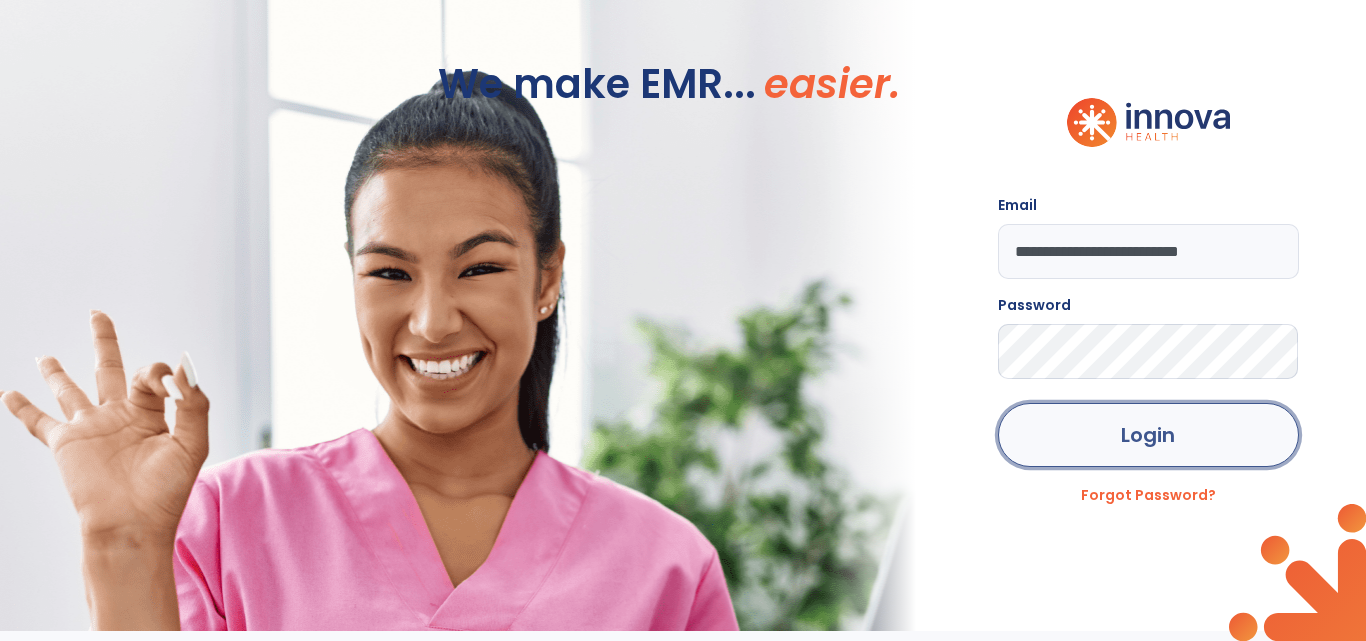click on "Login" 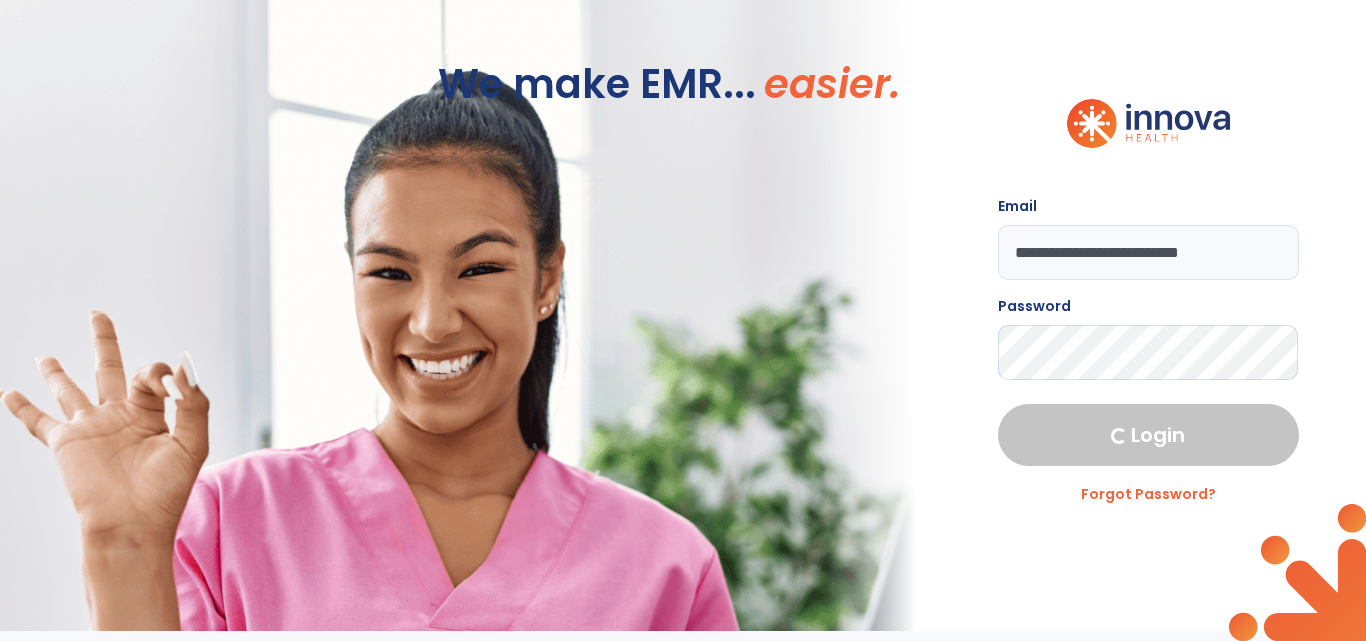 select on "****" 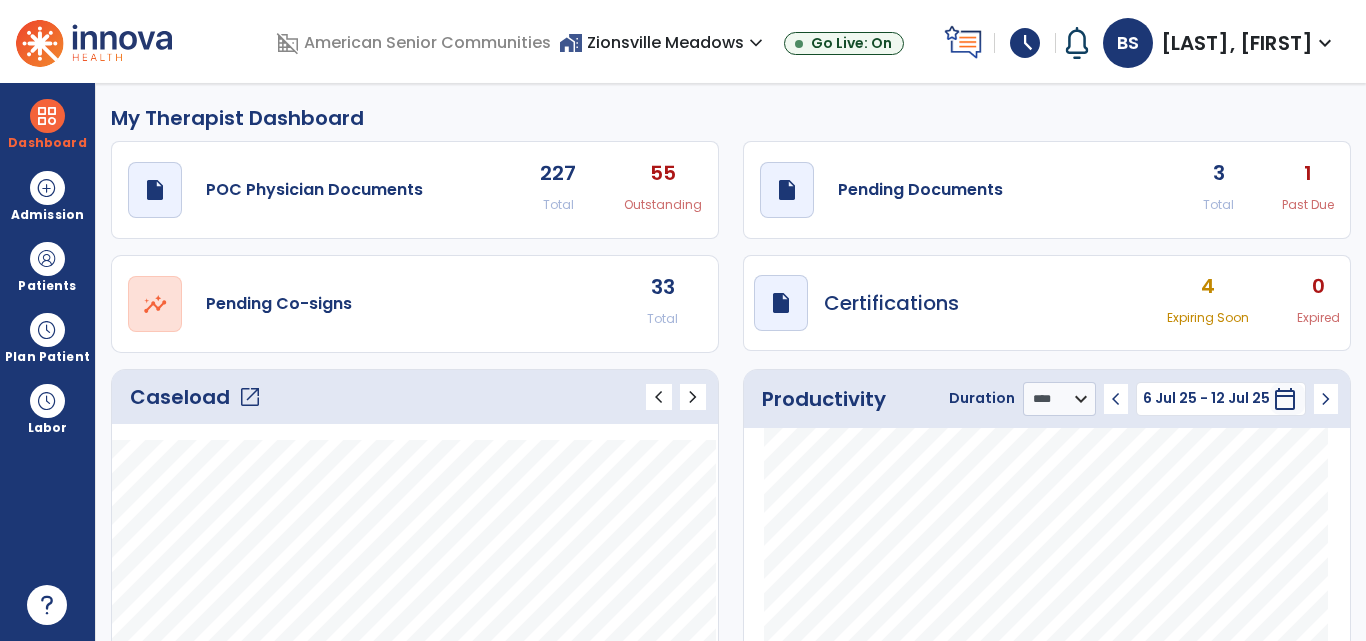 click on "open_in_new" 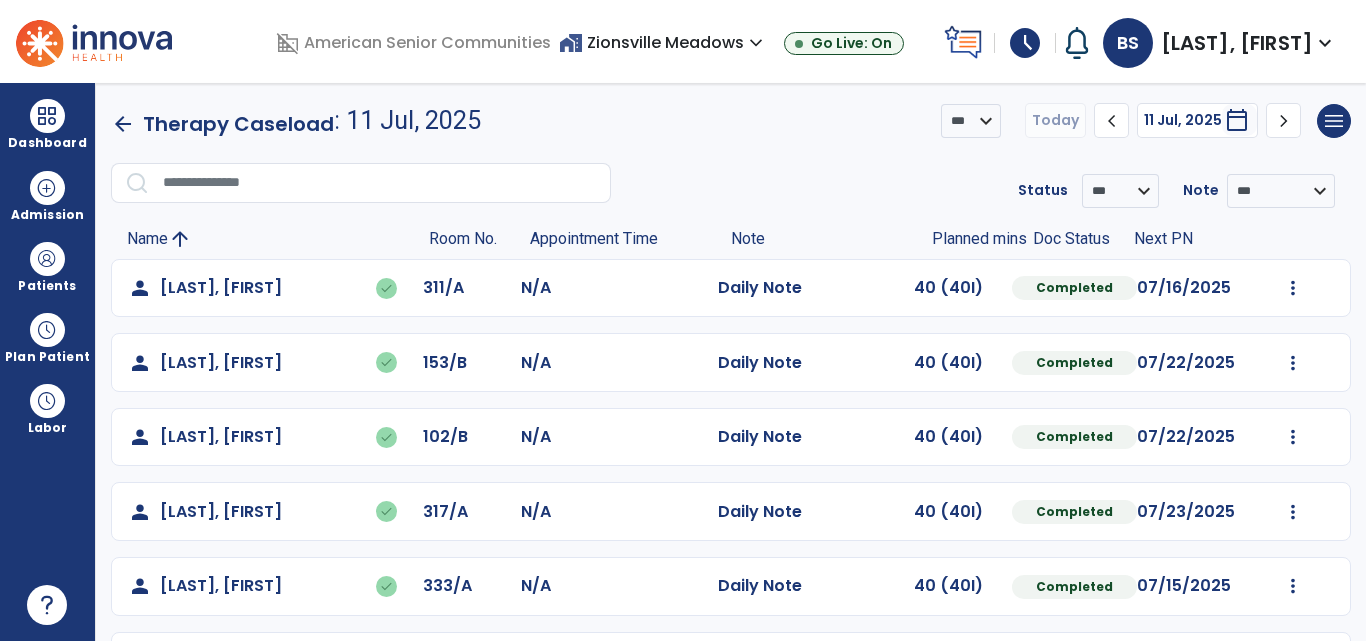 click on "chevron_right" 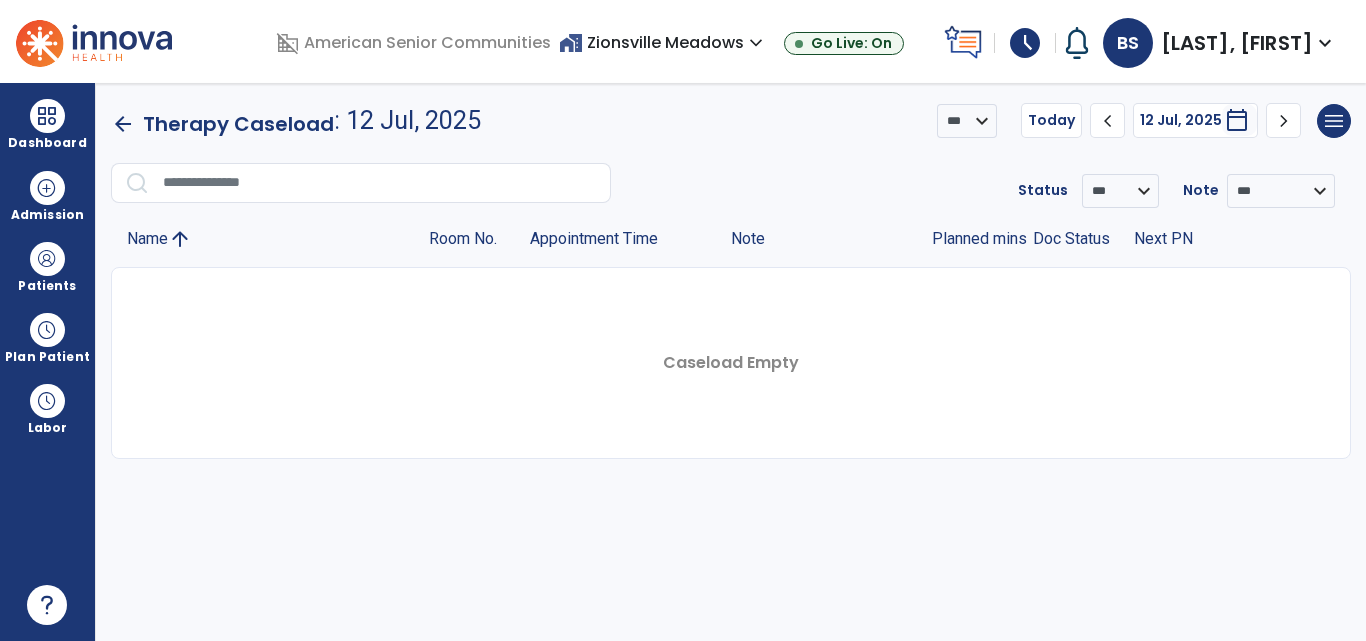 click on "chevron_right" 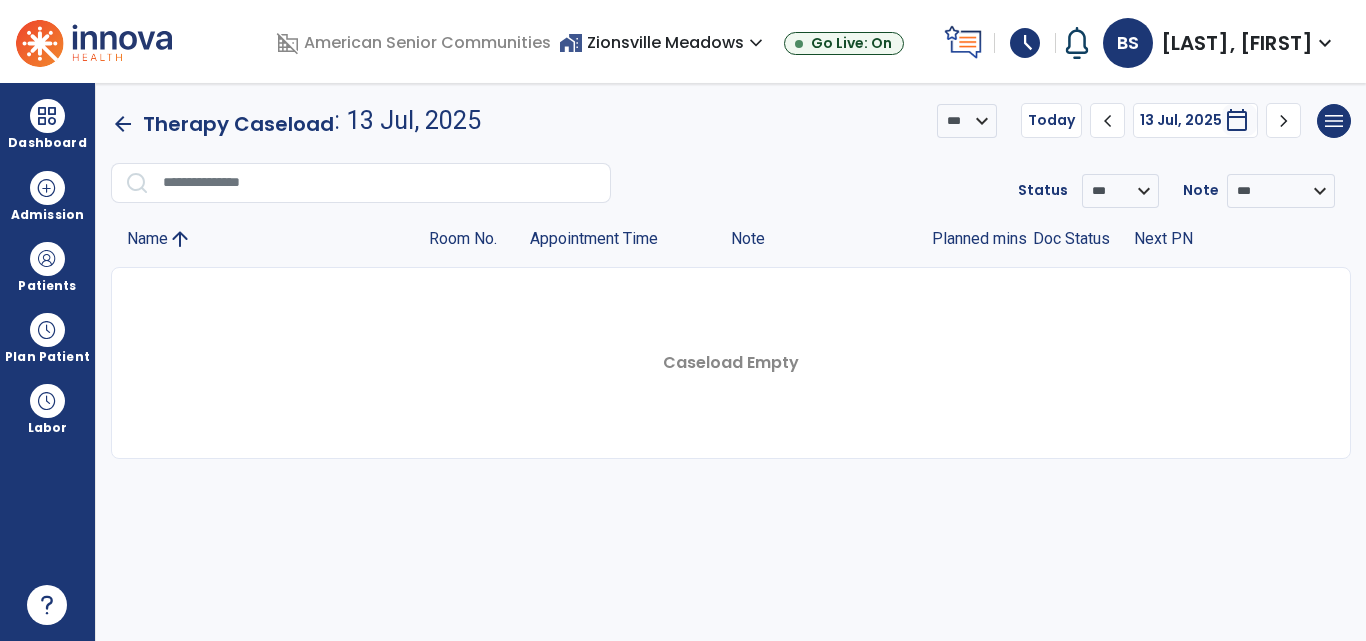 click on "chevron_right" 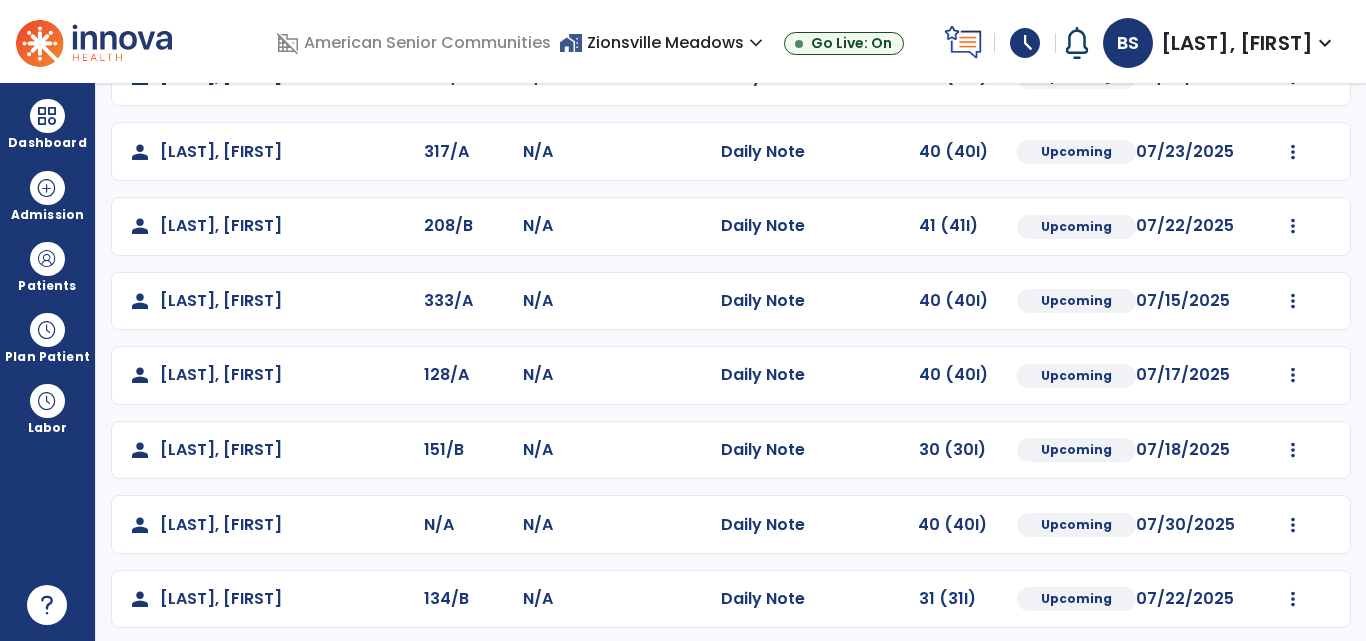 scroll, scrollTop: 371, scrollLeft: 0, axis: vertical 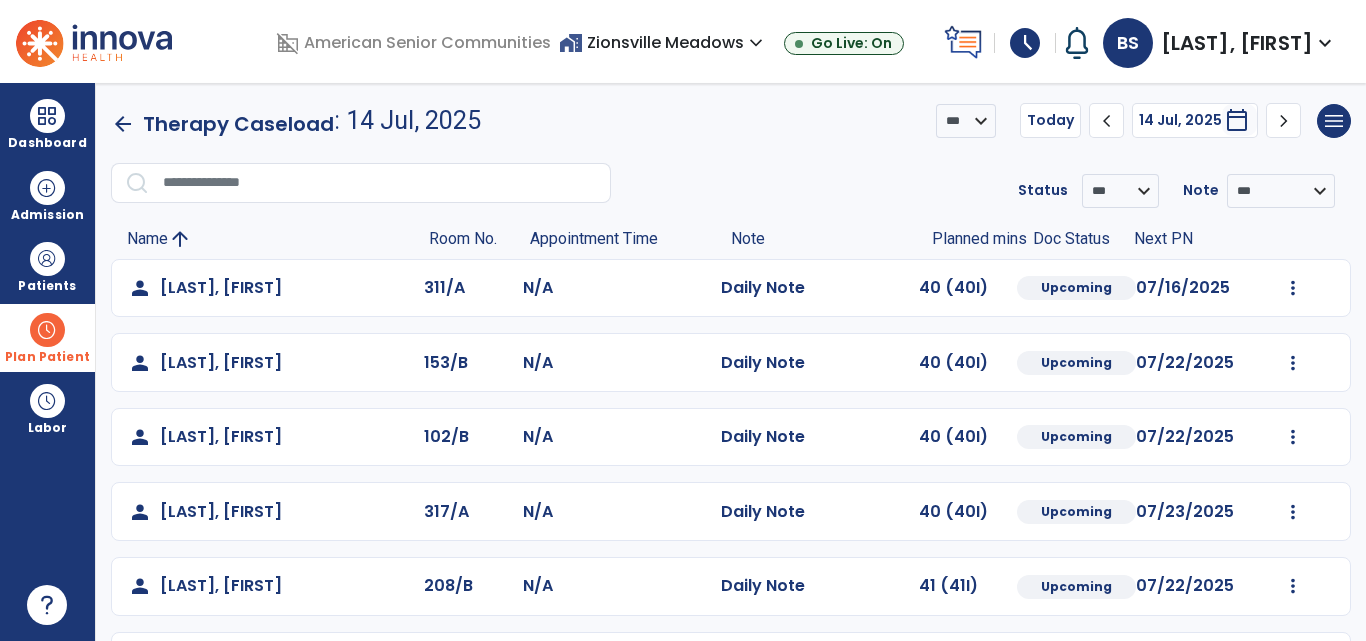 click at bounding box center (47, 330) 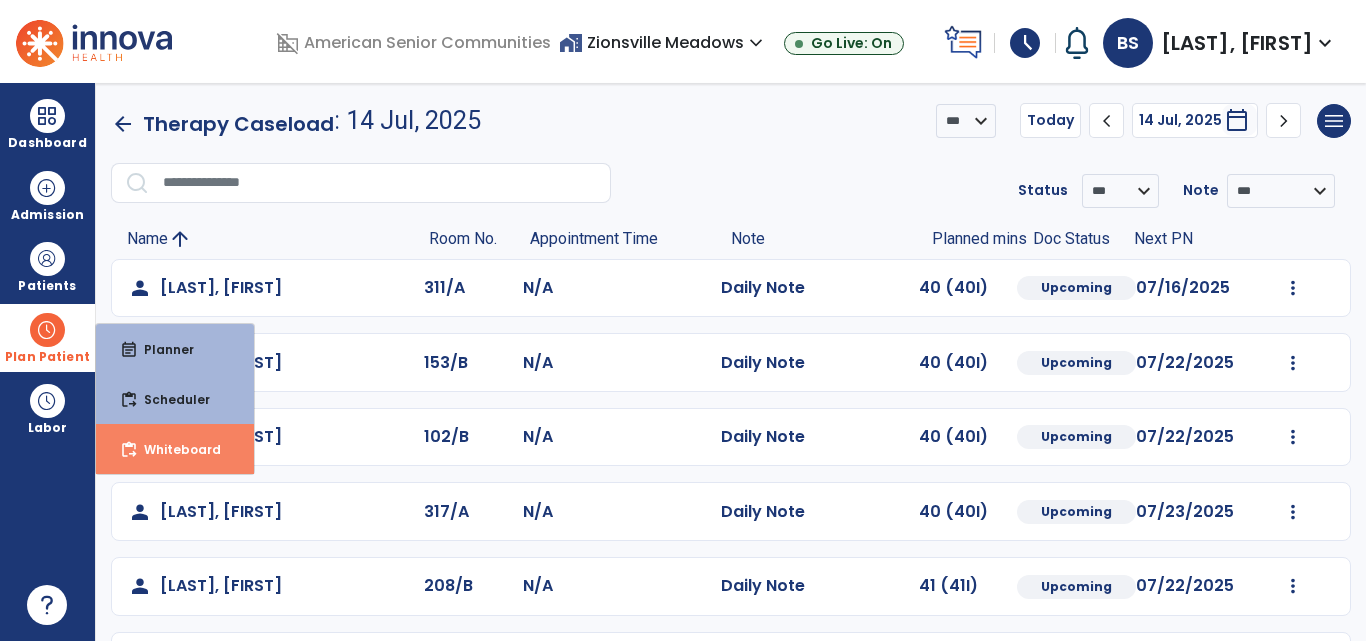click on "content_paste_go  Whiteboard" at bounding box center [175, 449] 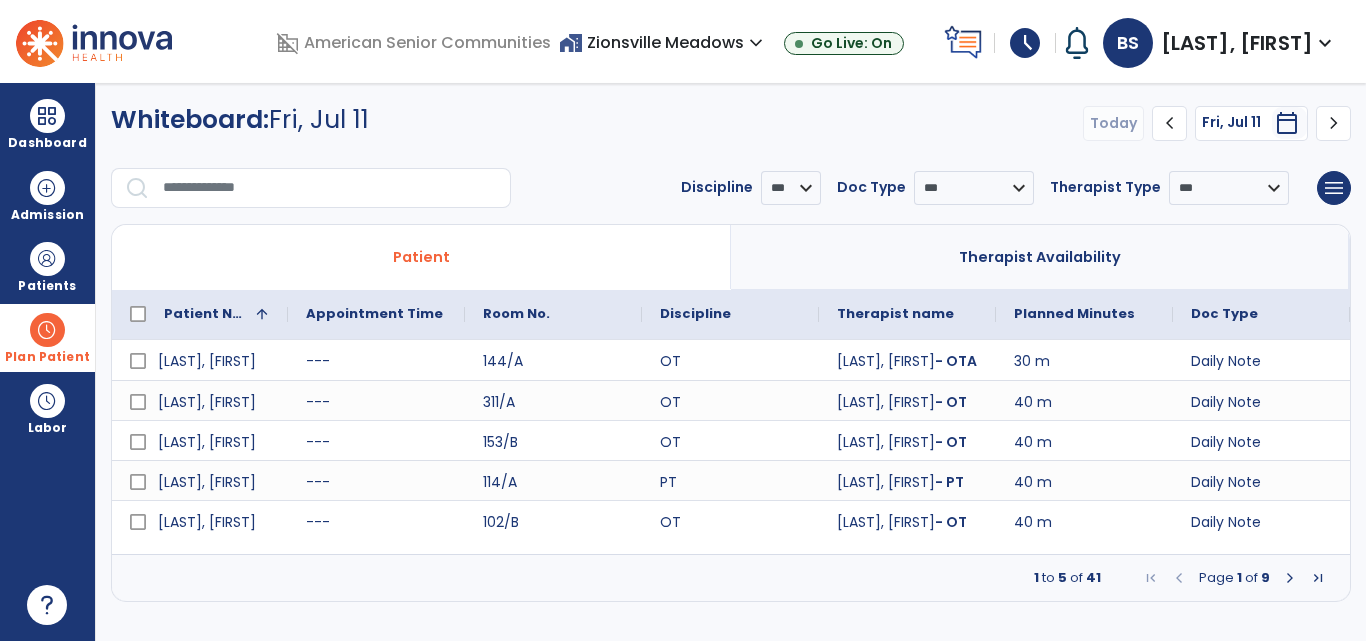 click on "chevron_right" 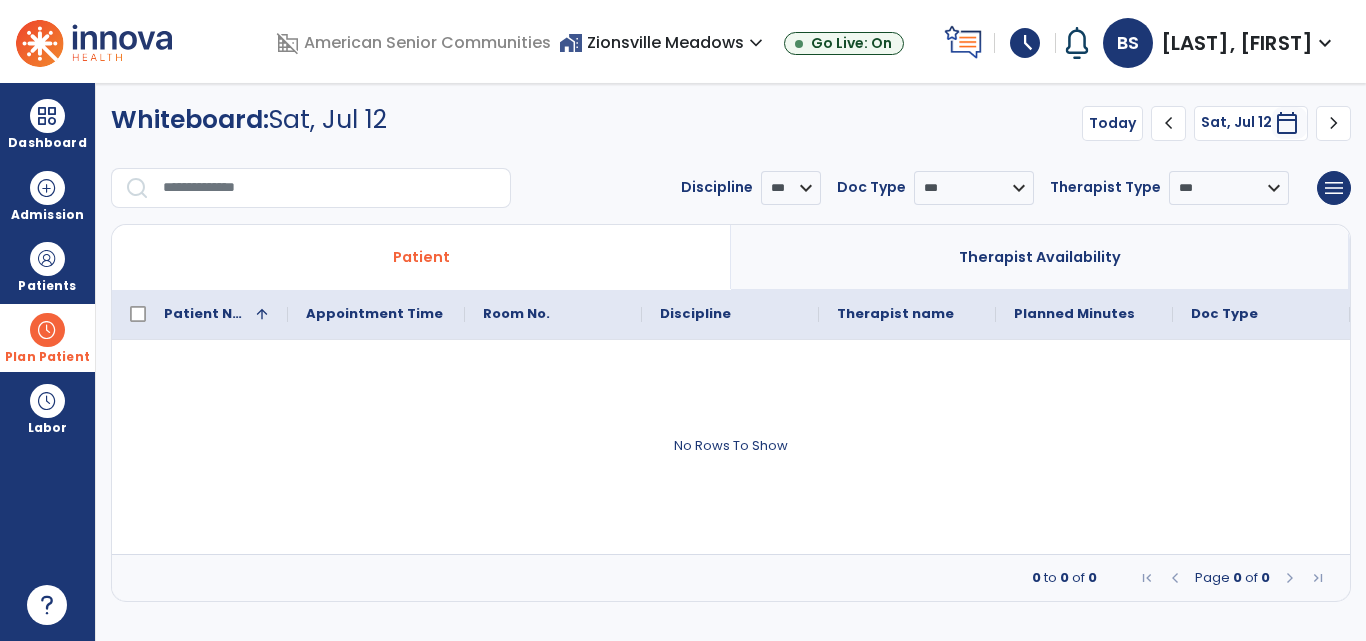 click on "chevron_right" 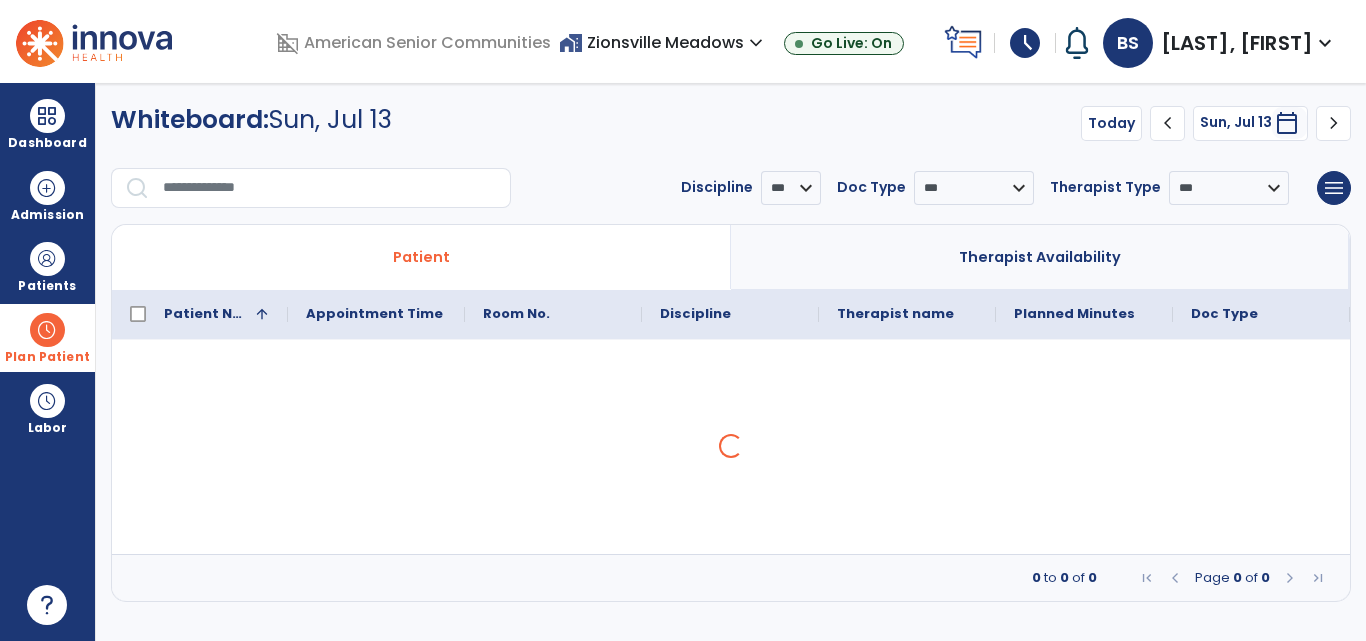 click on "chevron_right" 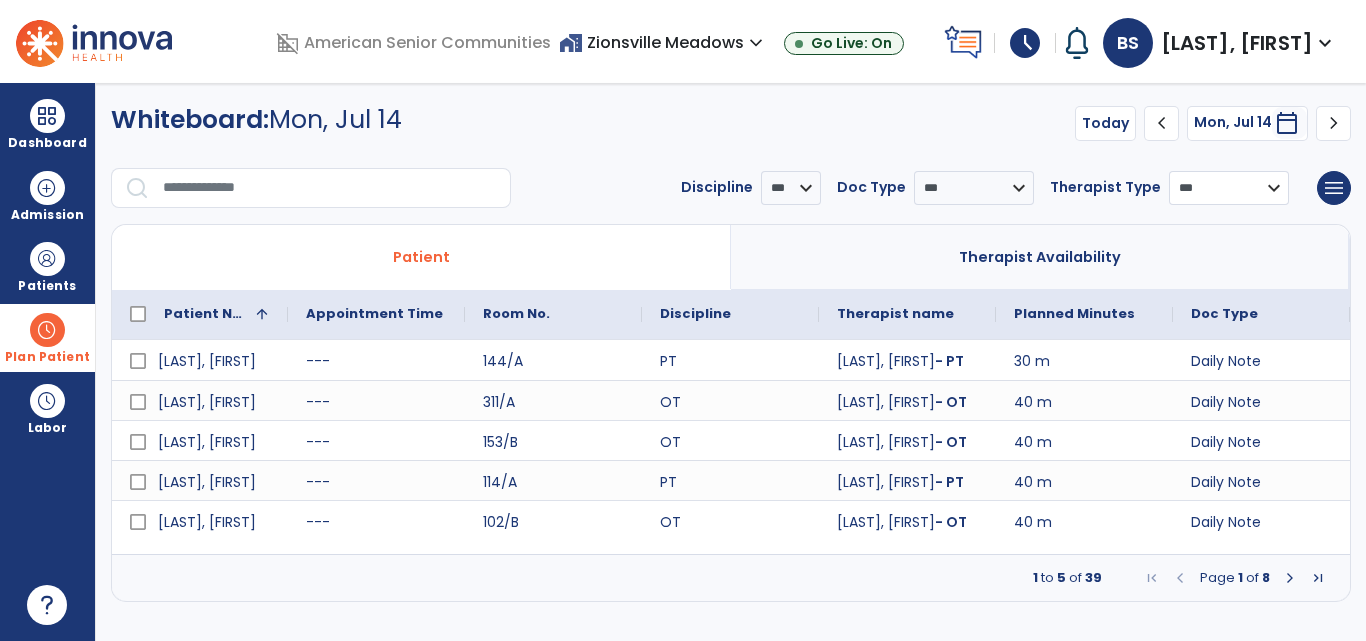 click on "*** ** *** ** *** **" at bounding box center (974, 188) 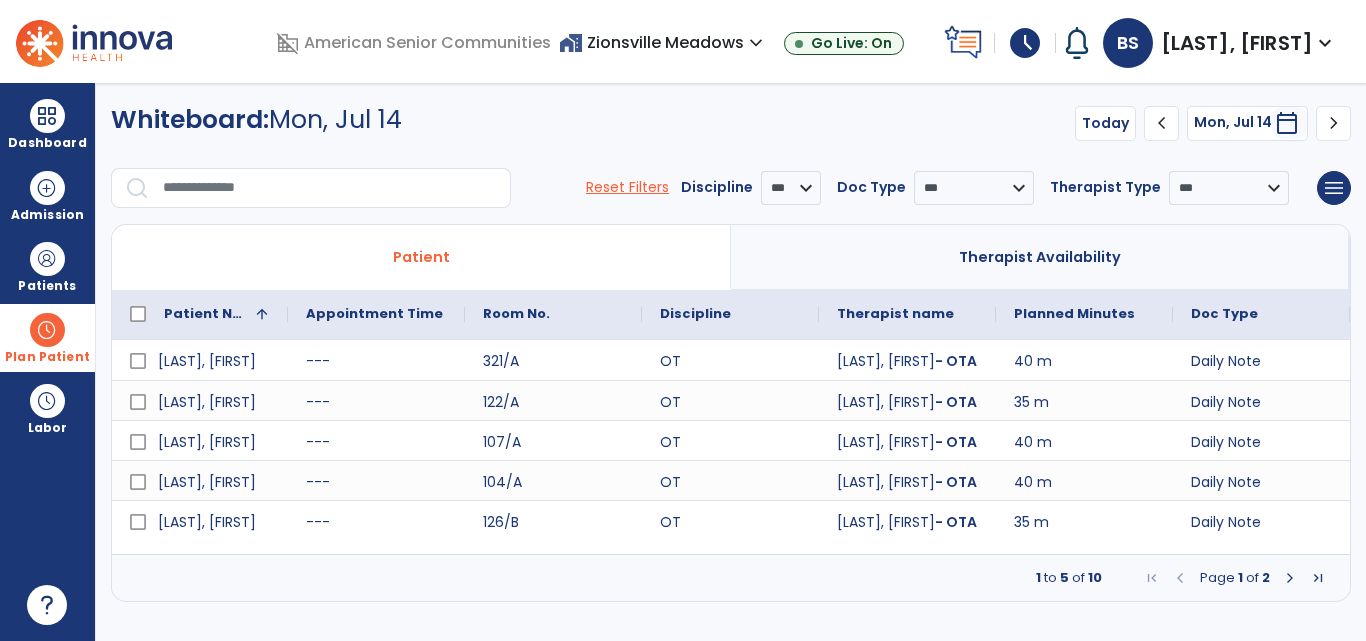 click at bounding box center [1290, 578] 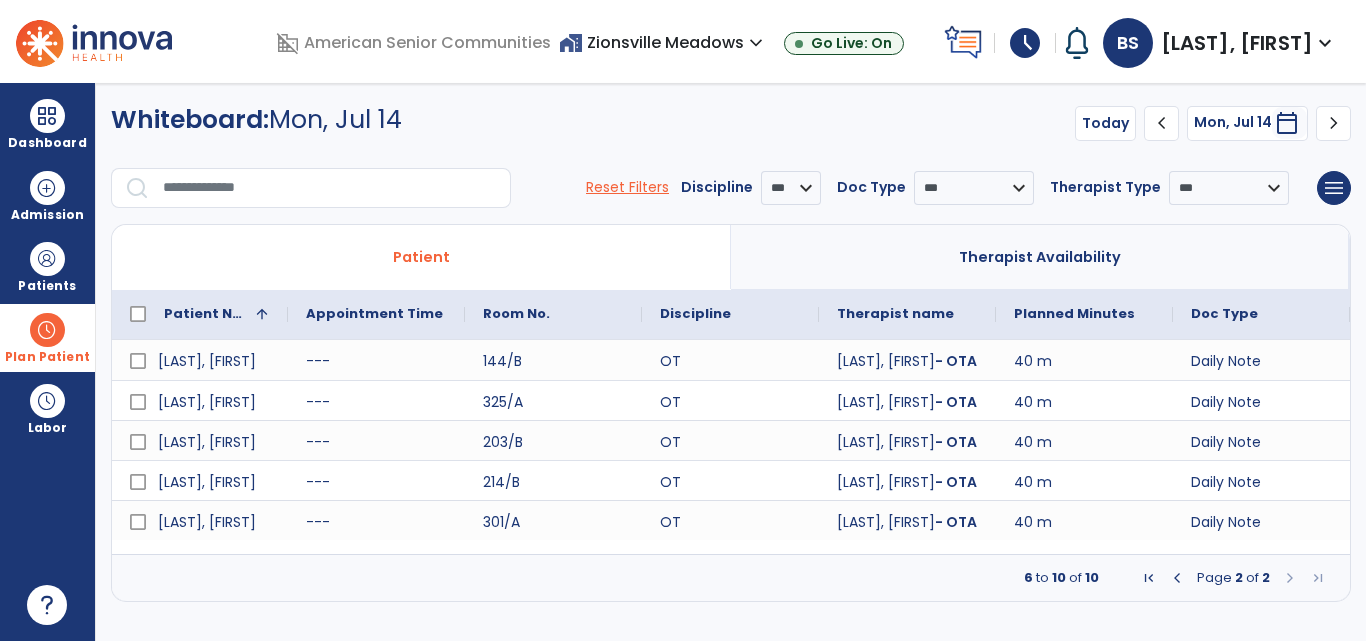 click at bounding box center [1290, 578] 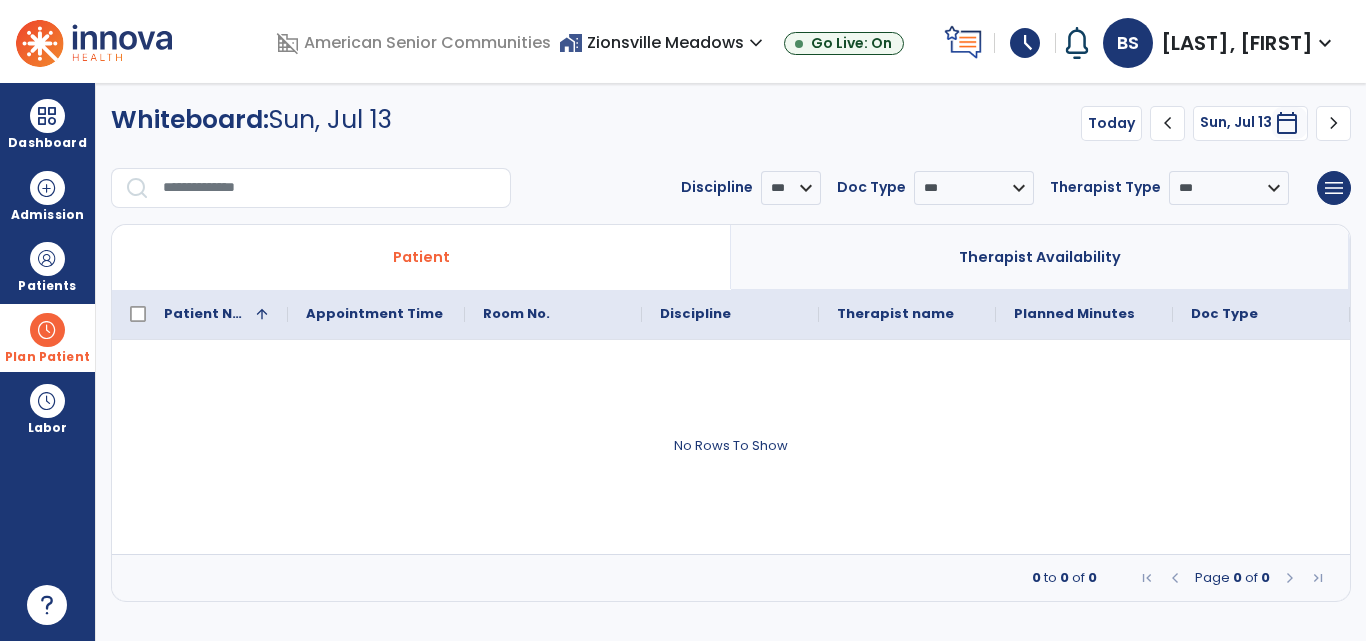 click on "chevron_left" 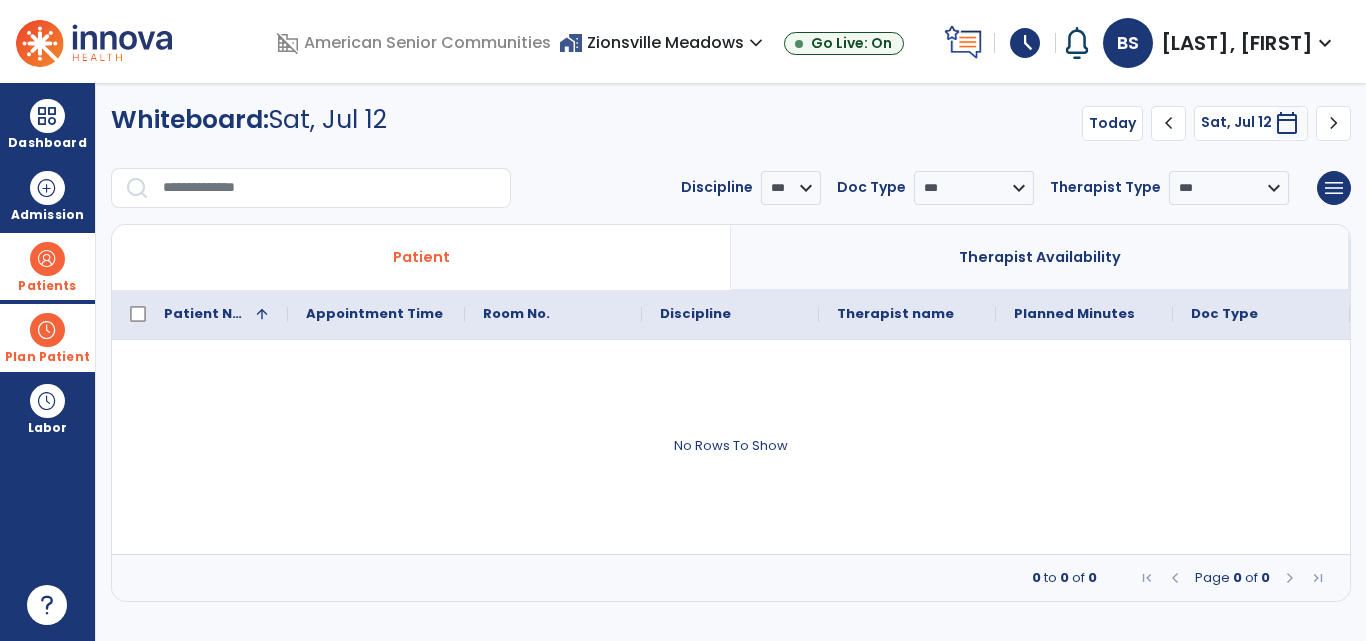 click at bounding box center (47, 259) 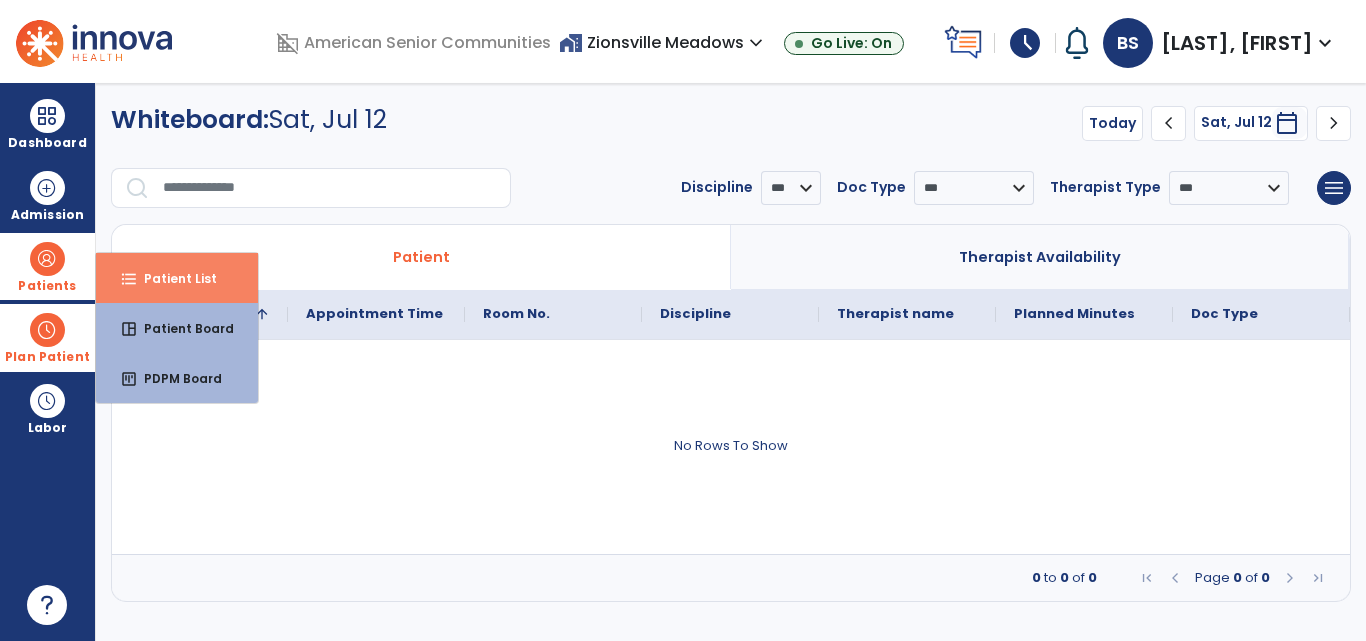 click on "Patient List" at bounding box center [172, 278] 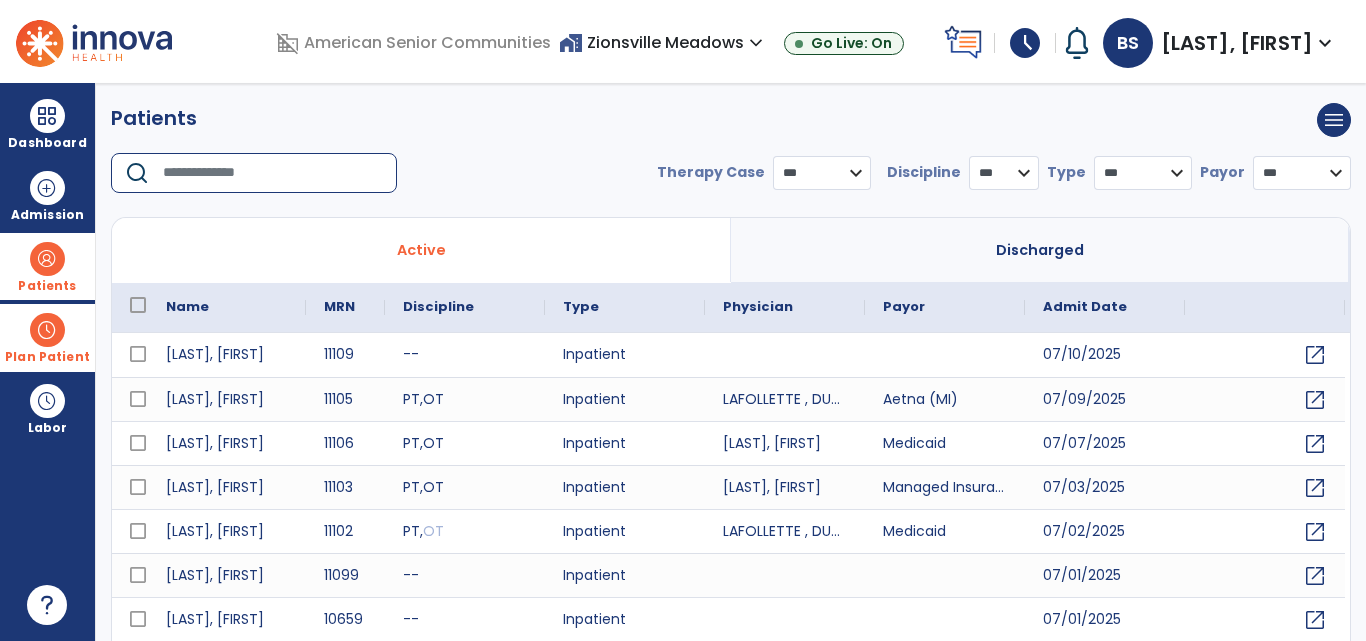click at bounding box center (273, 173) 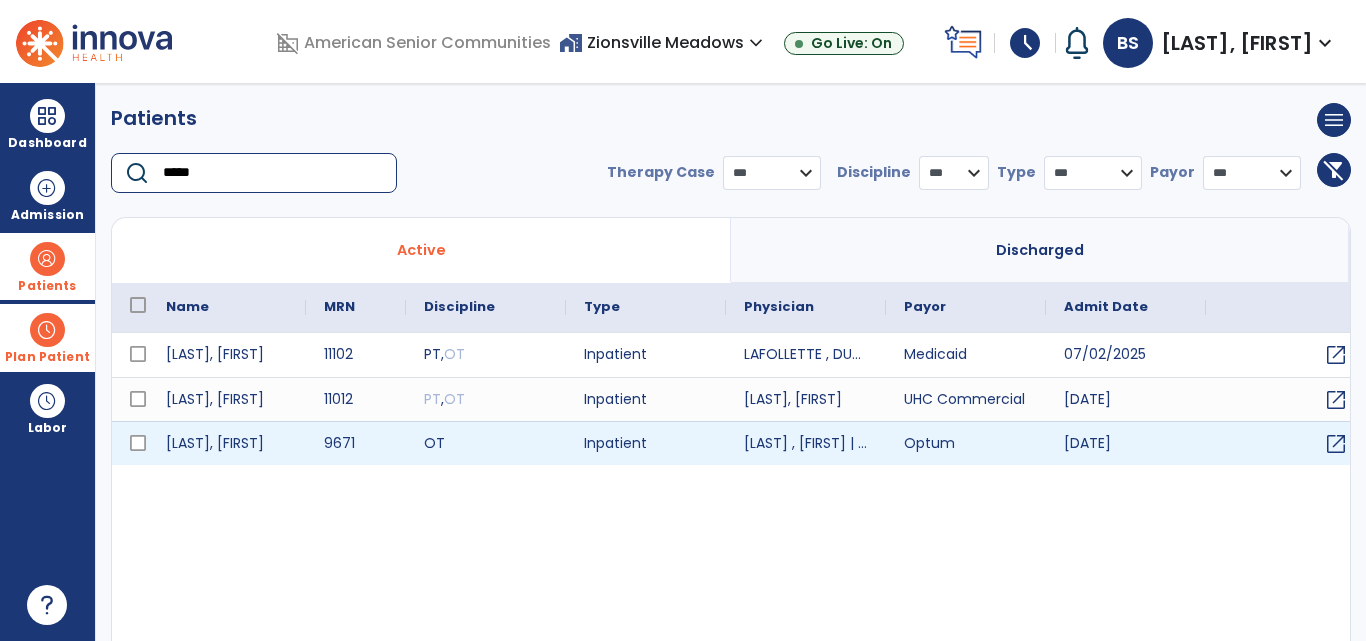 type on "*****" 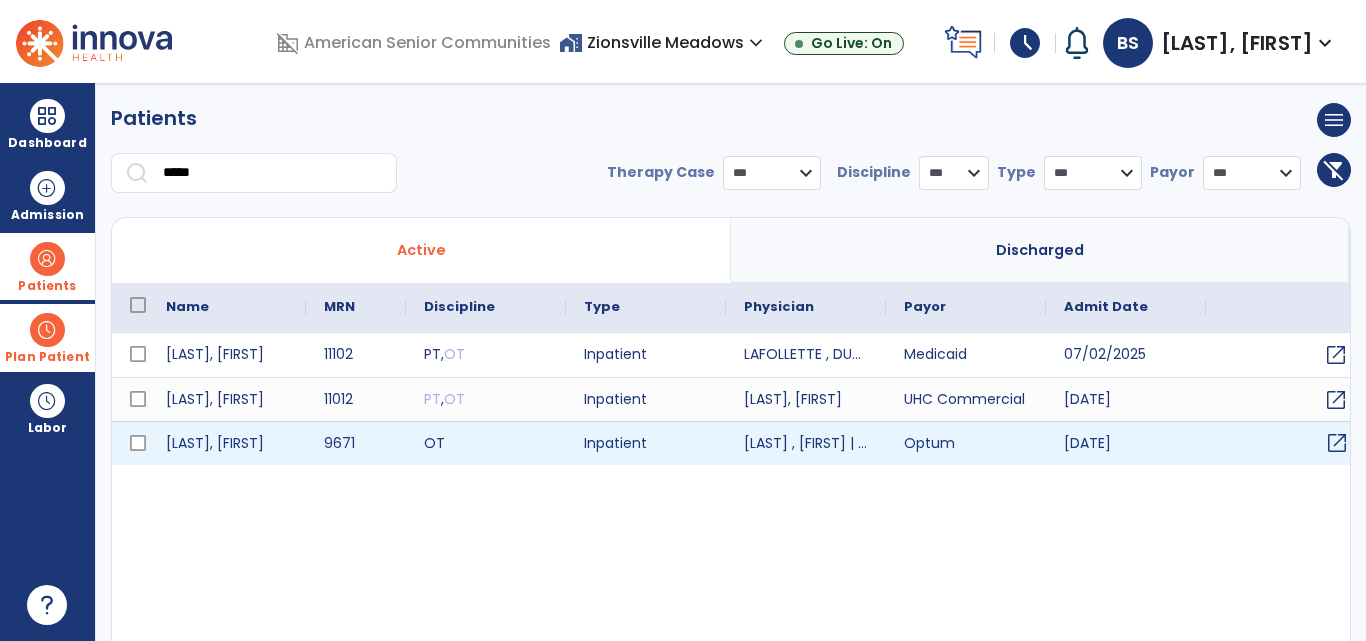 click on "open_in_new" at bounding box center [1337, 443] 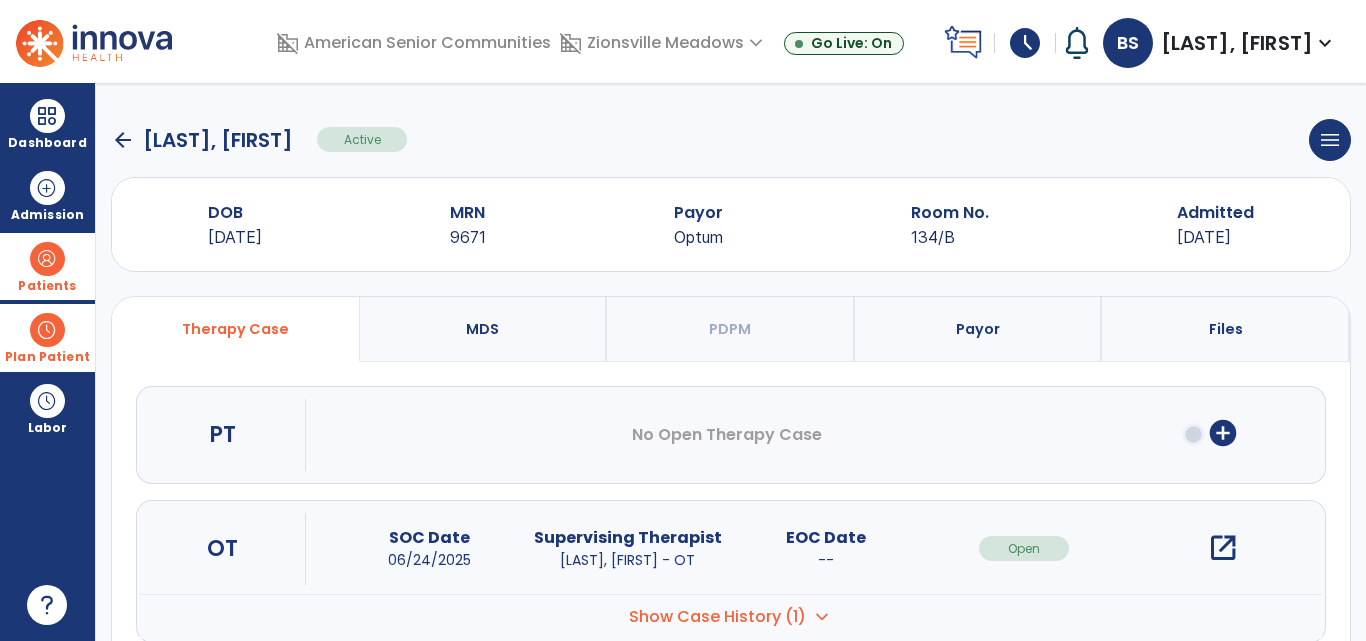click on "open_in_new" at bounding box center (1223, 548) 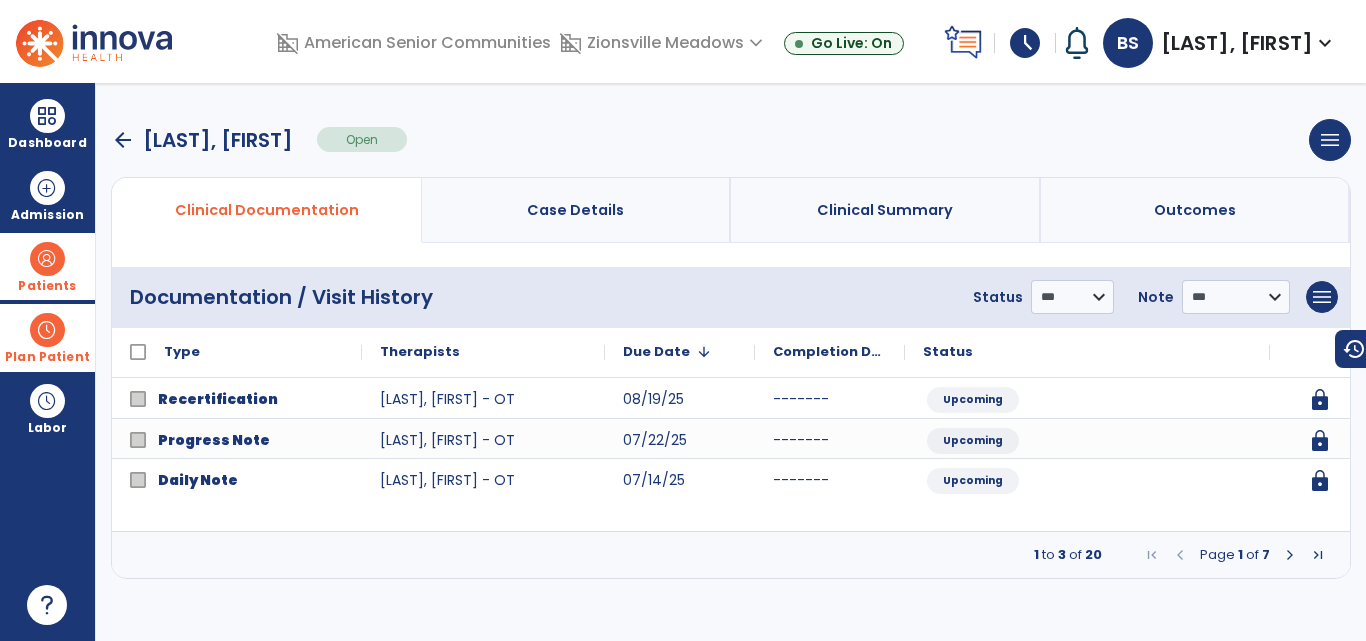 click at bounding box center (1290, 555) 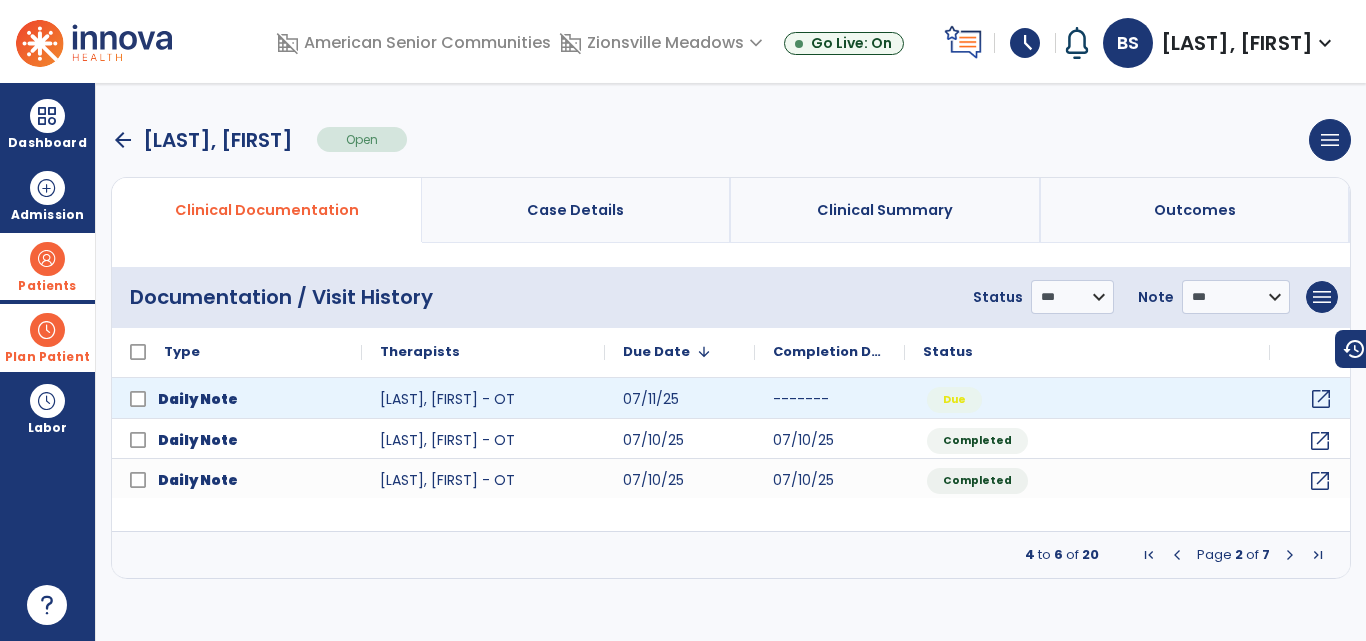 click on "open_in_new" 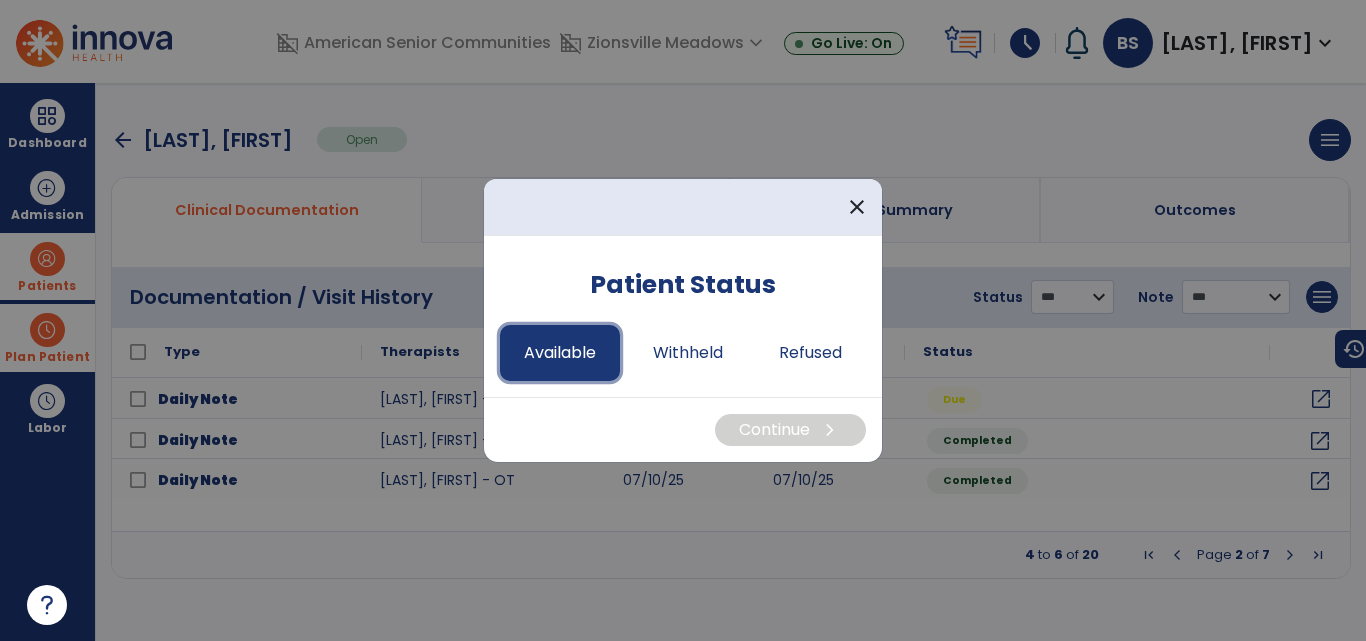click on "Available" at bounding box center [560, 353] 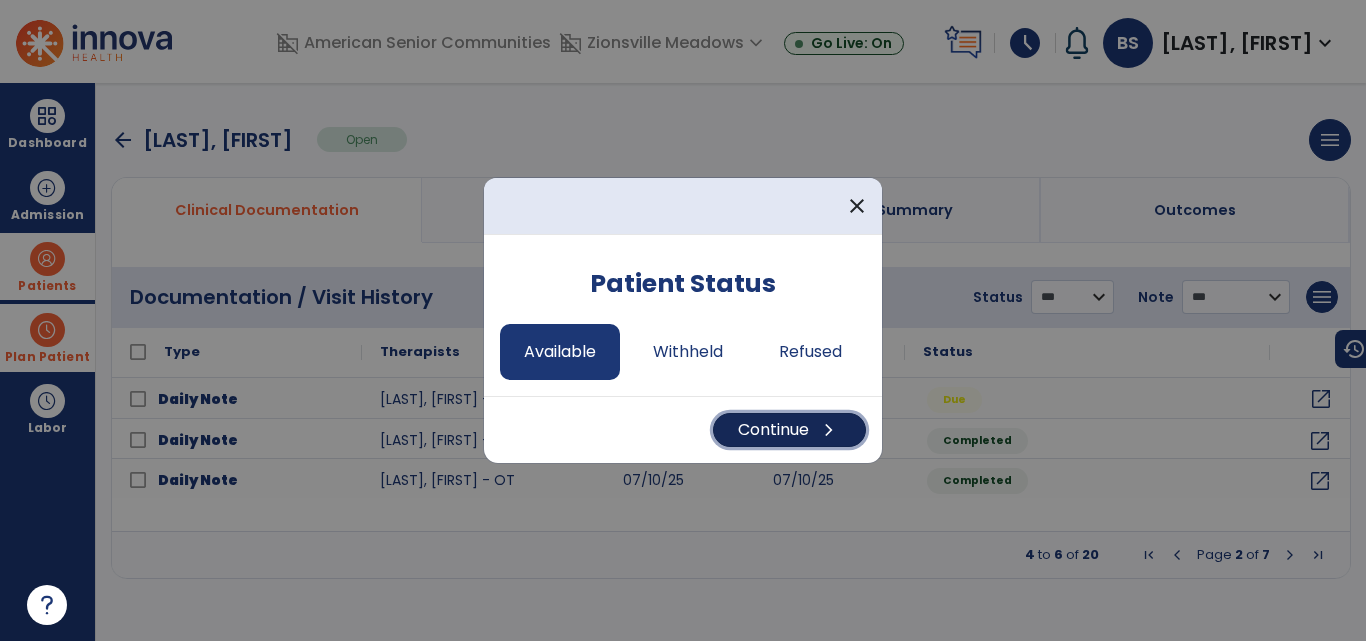click on "chevron_right" at bounding box center [829, 430] 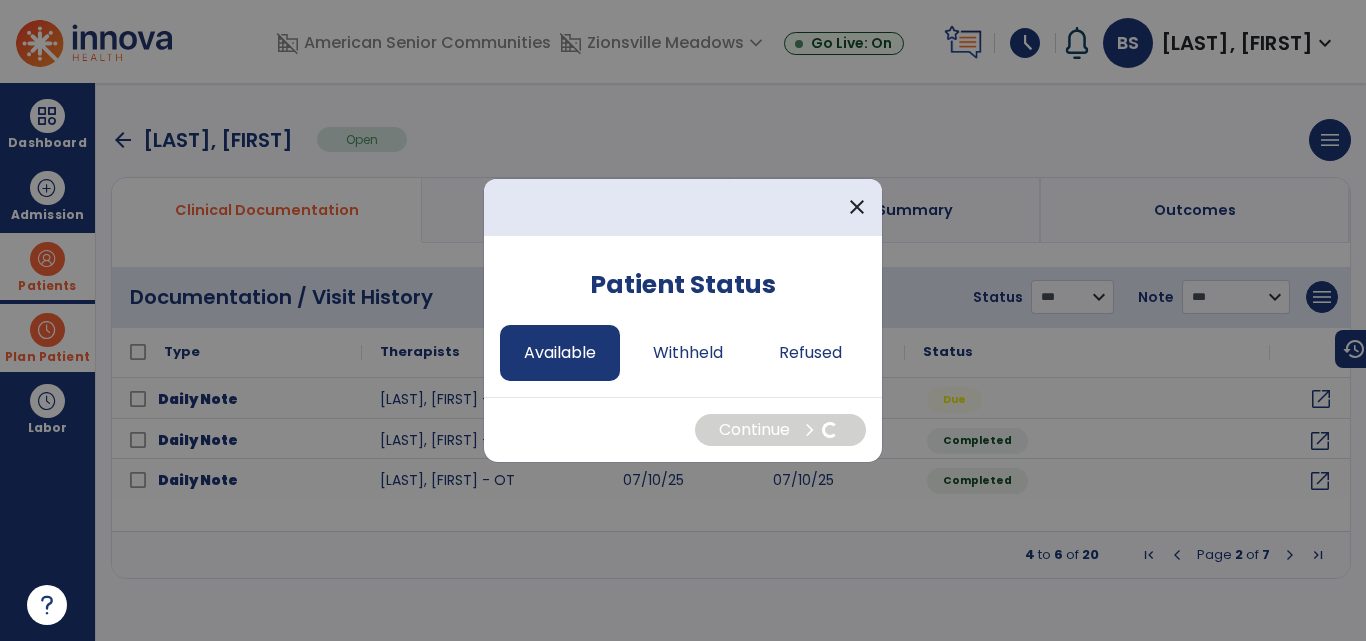 select on "*" 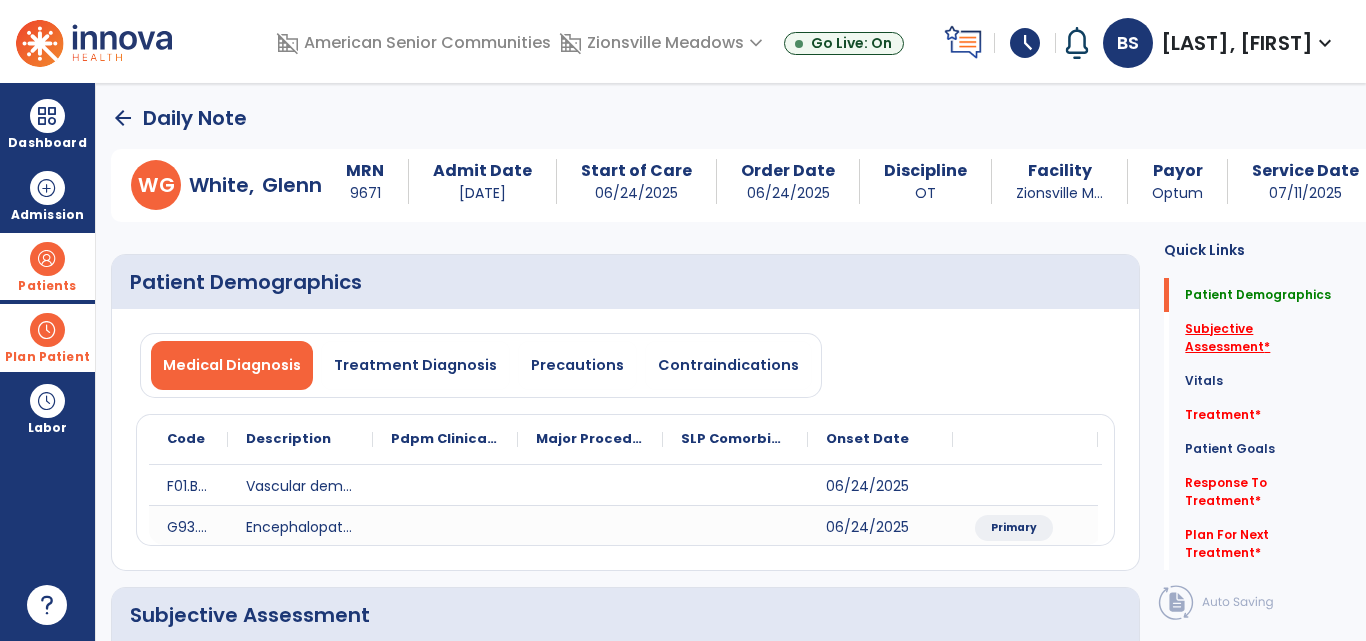 click on "Subjective Assessment   *" 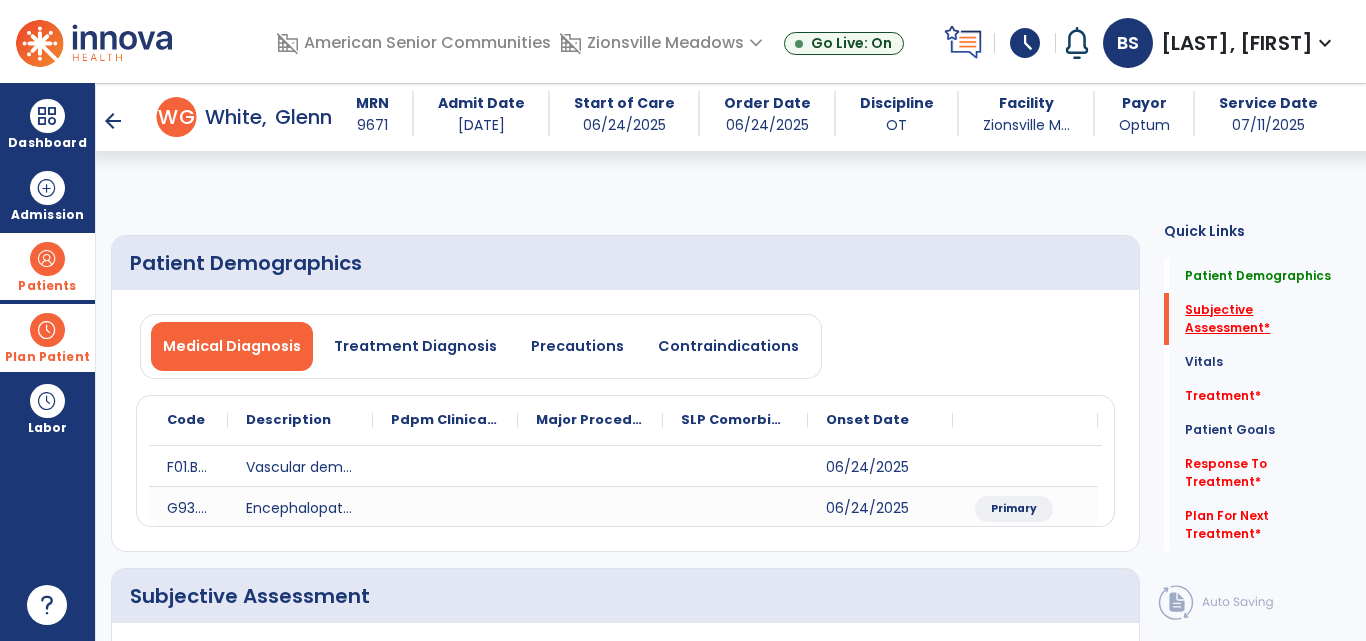 scroll, scrollTop: 366, scrollLeft: 0, axis: vertical 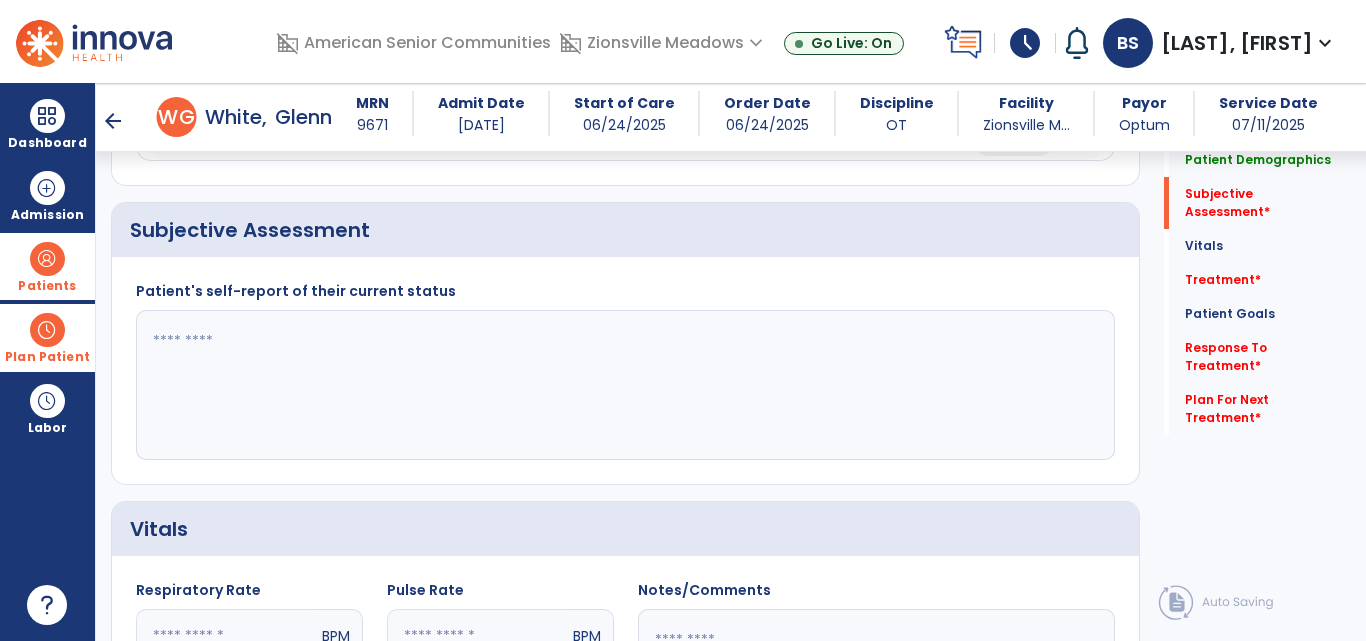 click 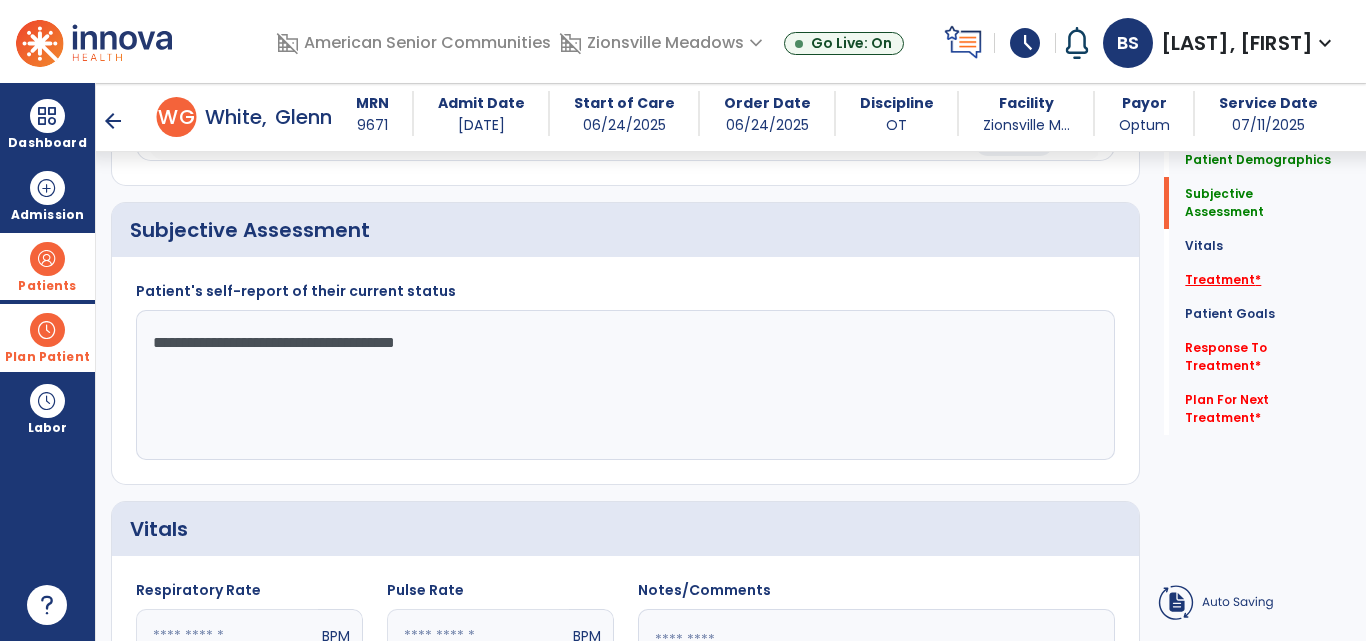 type on "**********" 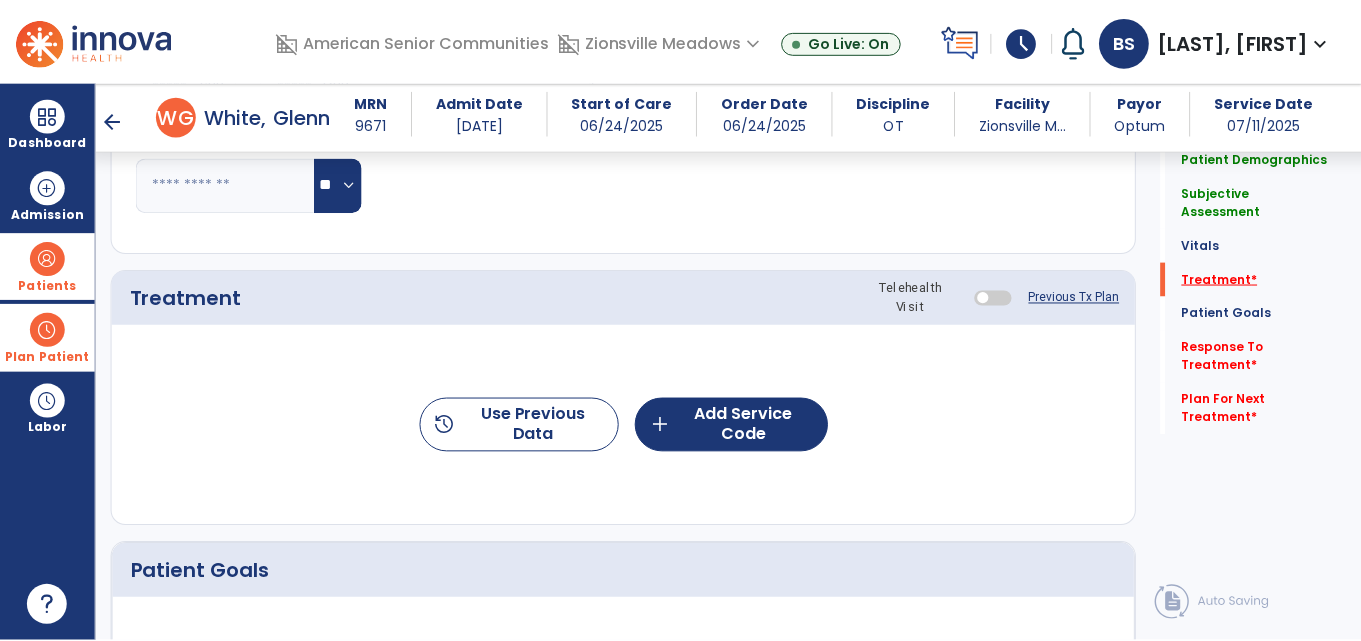 scroll, scrollTop: 1056, scrollLeft: 0, axis: vertical 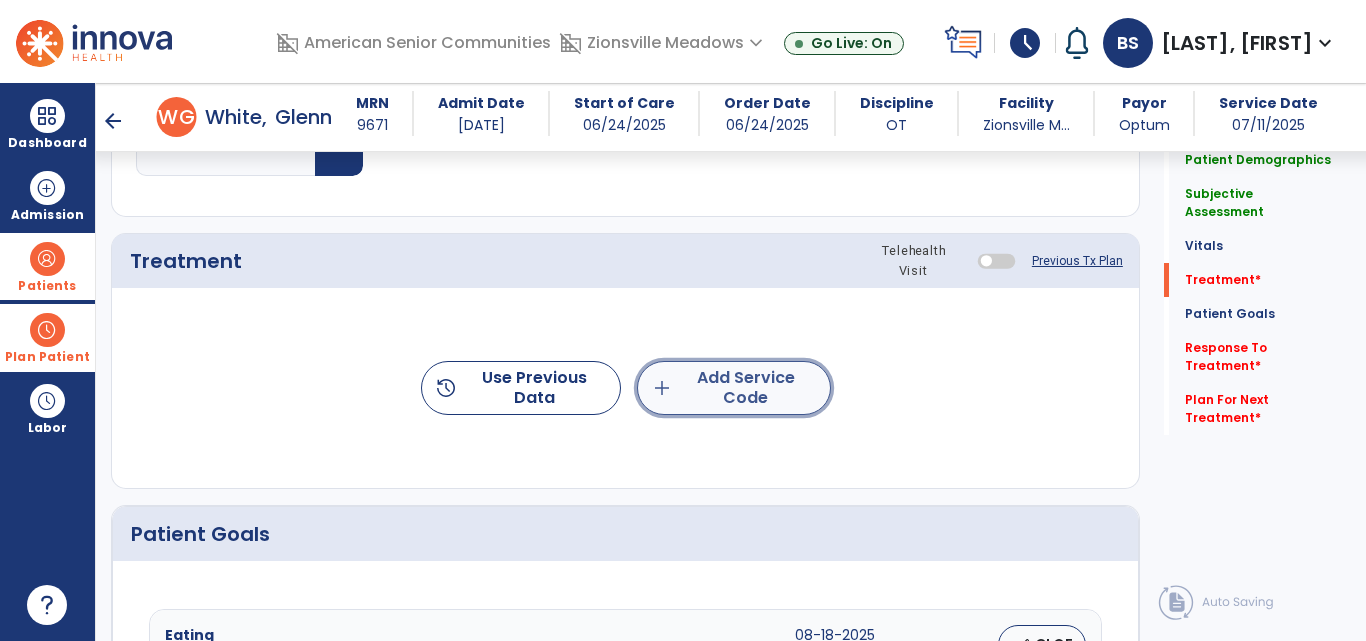 click on "add  Add Service Code" 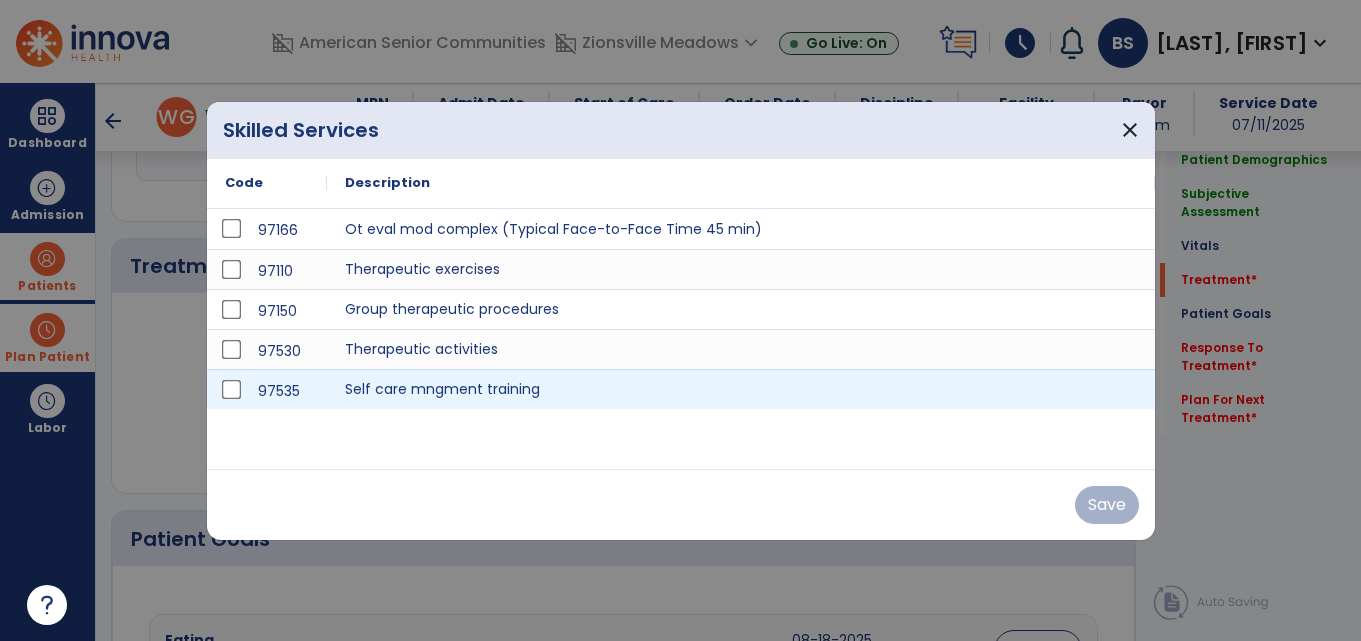 scroll, scrollTop: 1056, scrollLeft: 0, axis: vertical 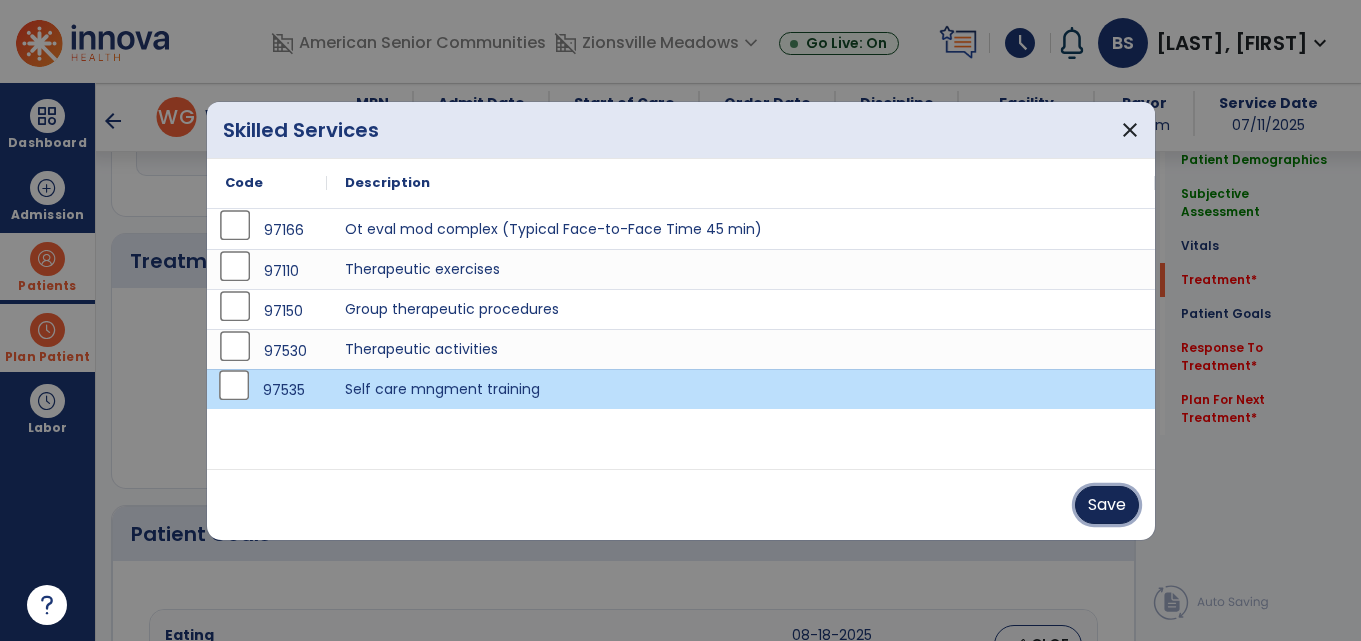 click on "Save" at bounding box center (1107, 505) 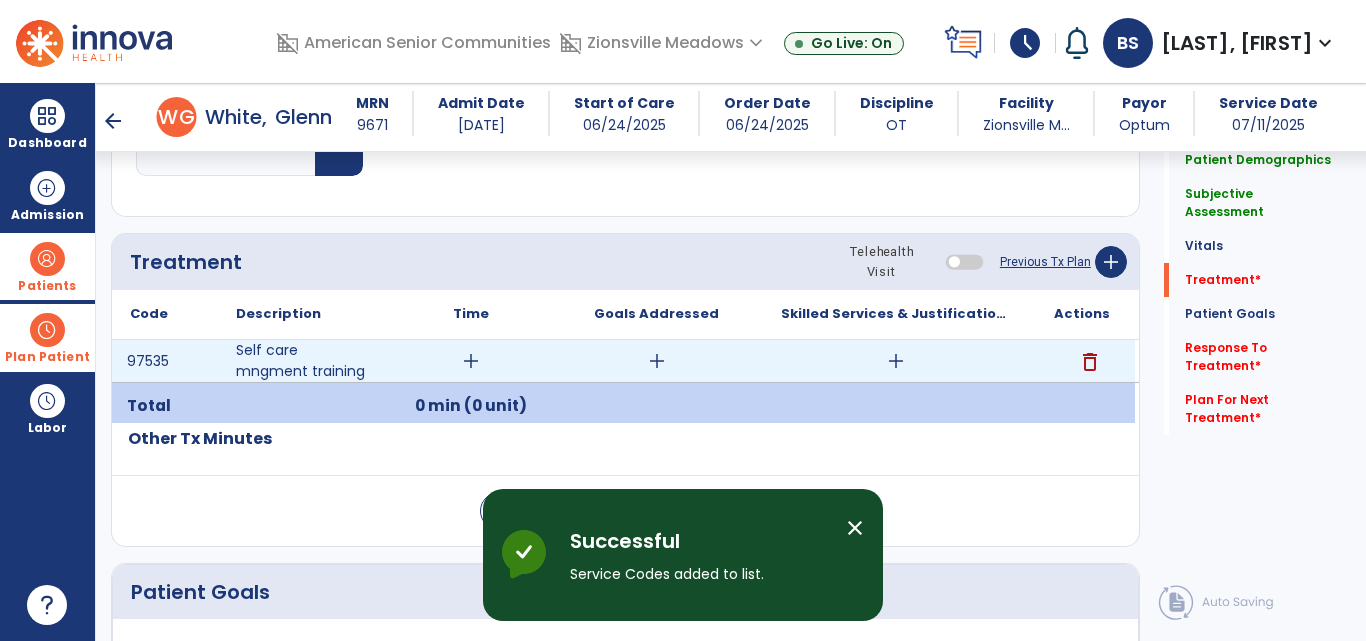 click on "add" at bounding box center [471, 361] 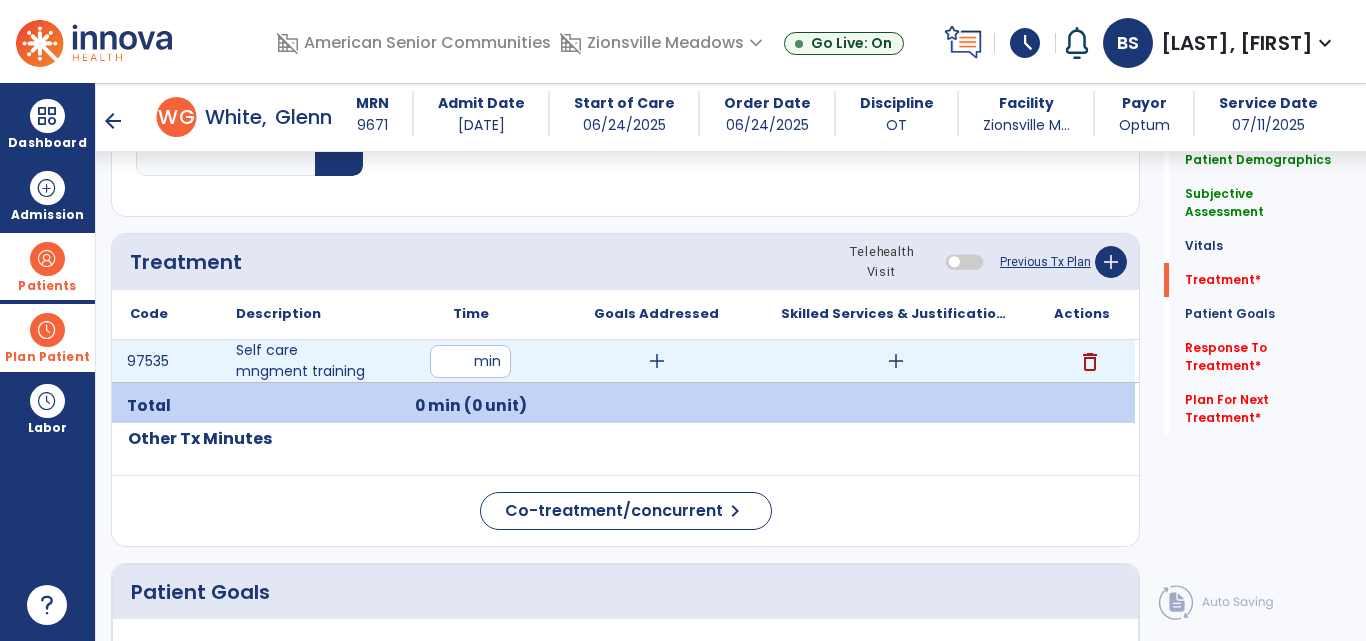 type on "**" 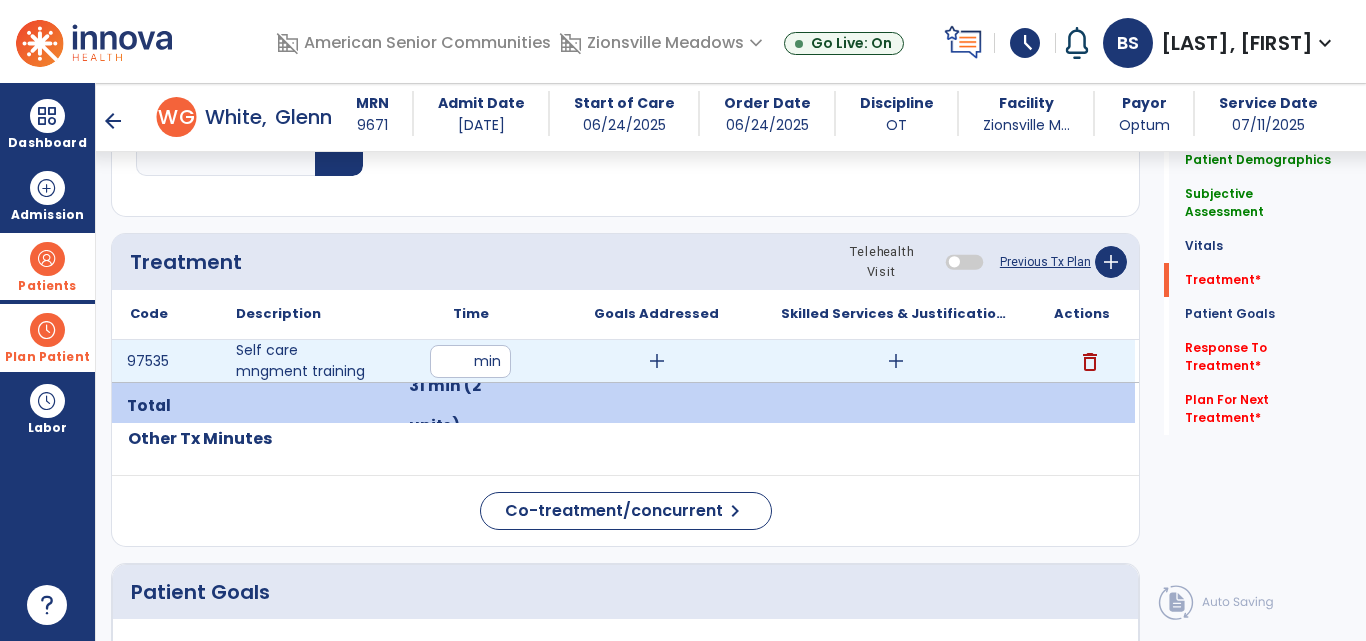 click on "add" at bounding box center (657, 361) 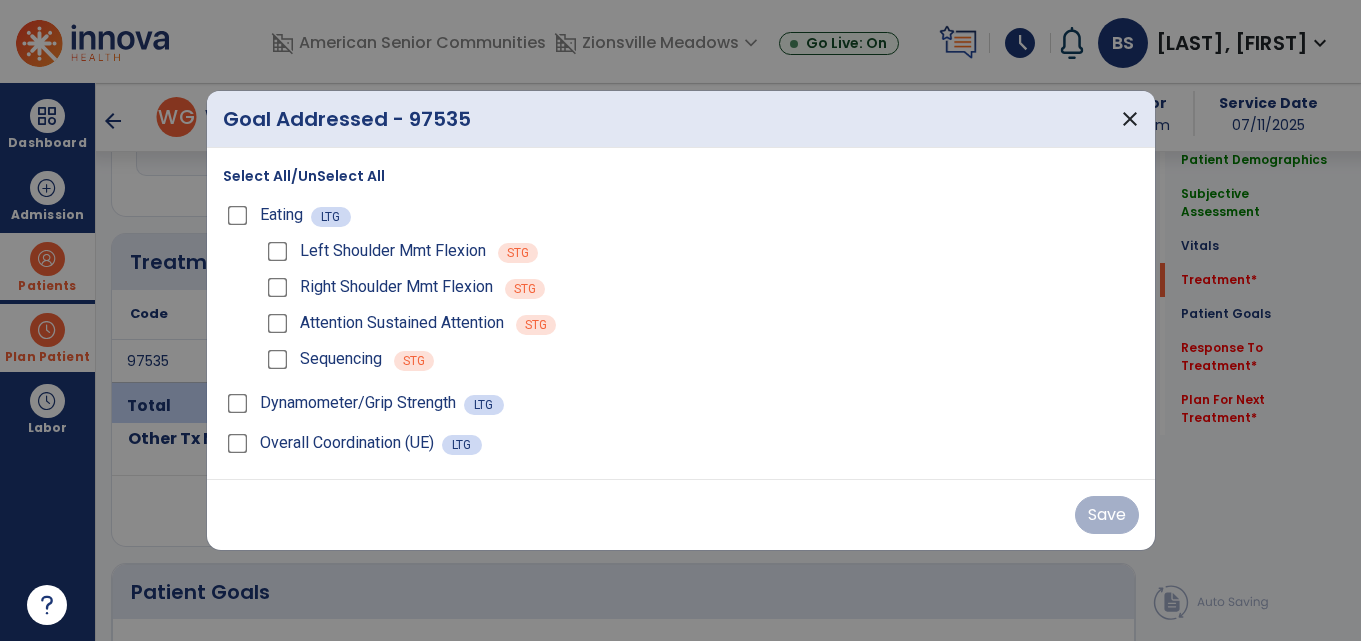 scroll, scrollTop: 1056, scrollLeft: 0, axis: vertical 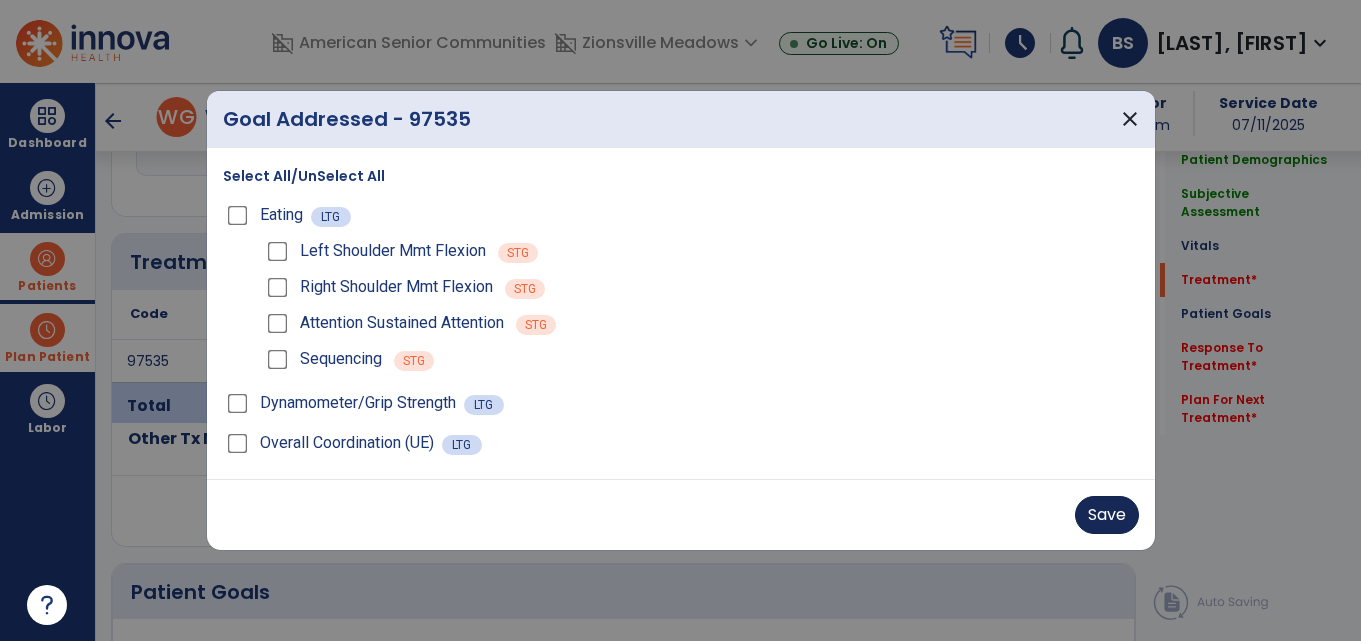 click on "Save" at bounding box center [681, 514] 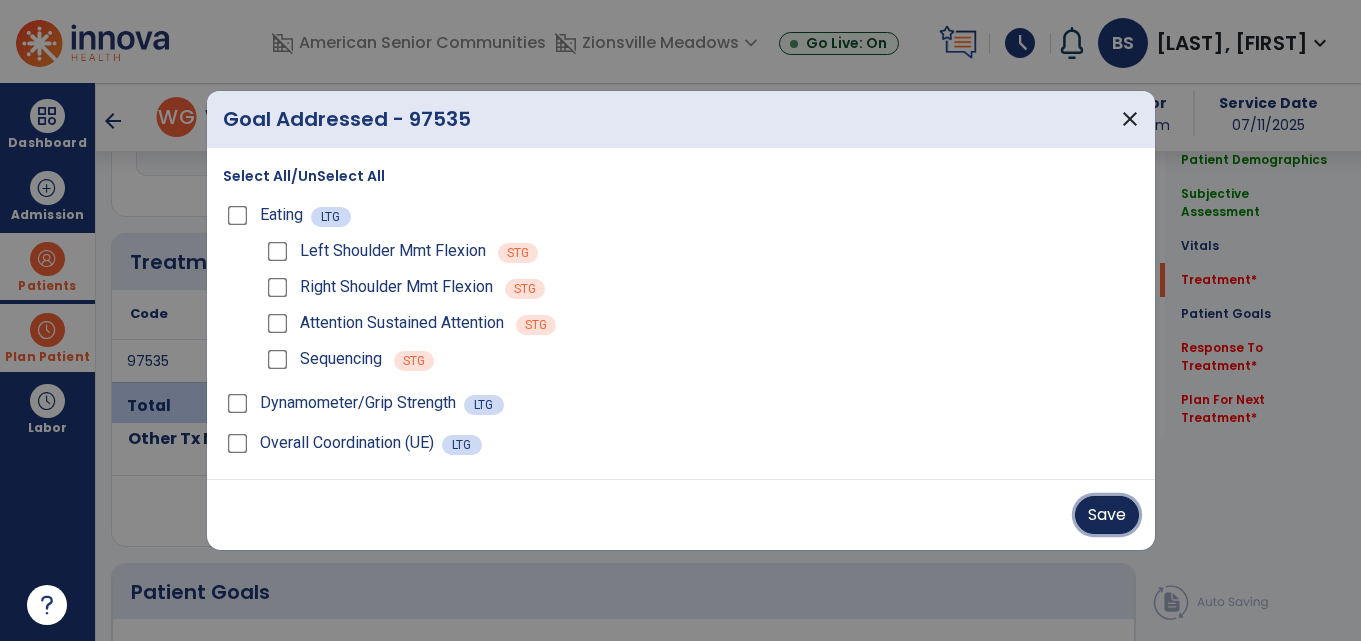 click on "Save" at bounding box center (1107, 515) 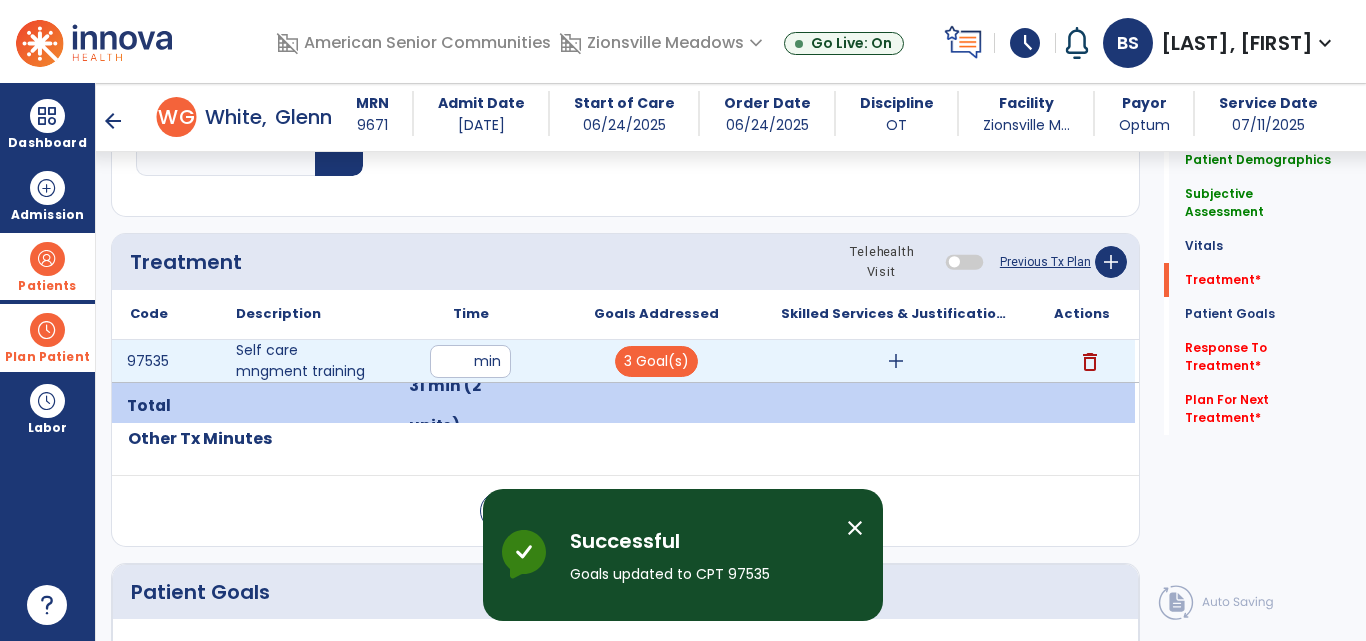 click on "add" at bounding box center [896, 361] 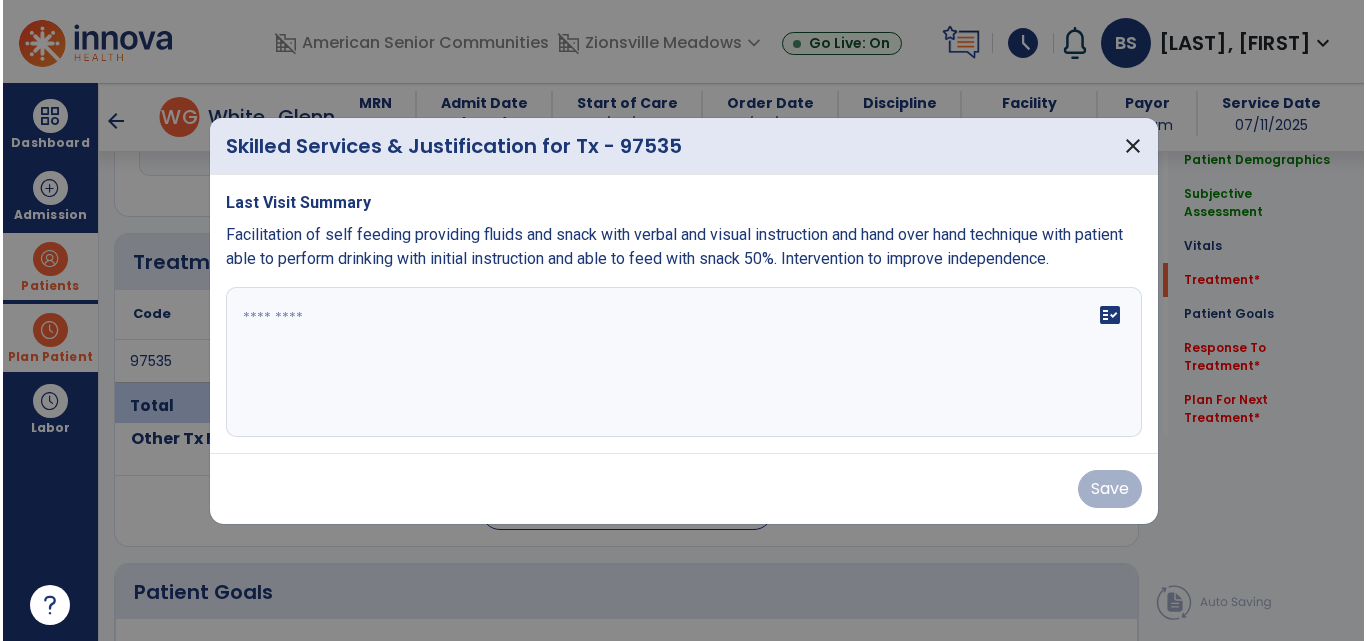 scroll, scrollTop: 1056, scrollLeft: 0, axis: vertical 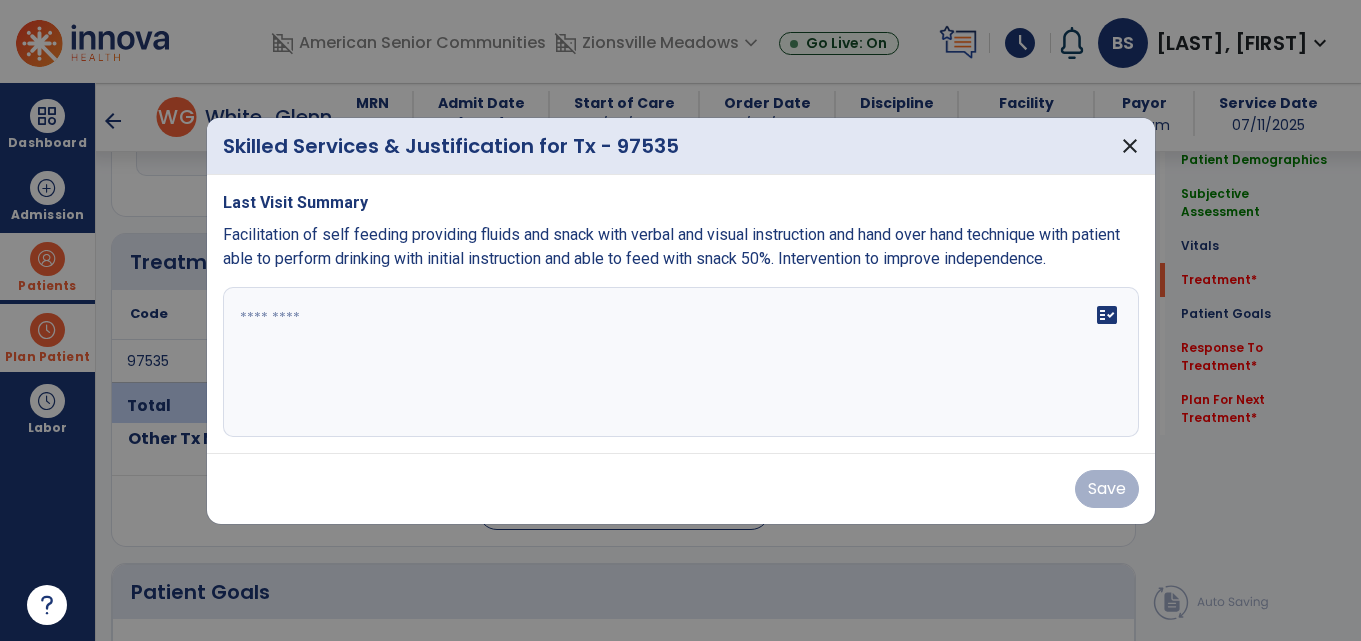 click at bounding box center (681, 362) 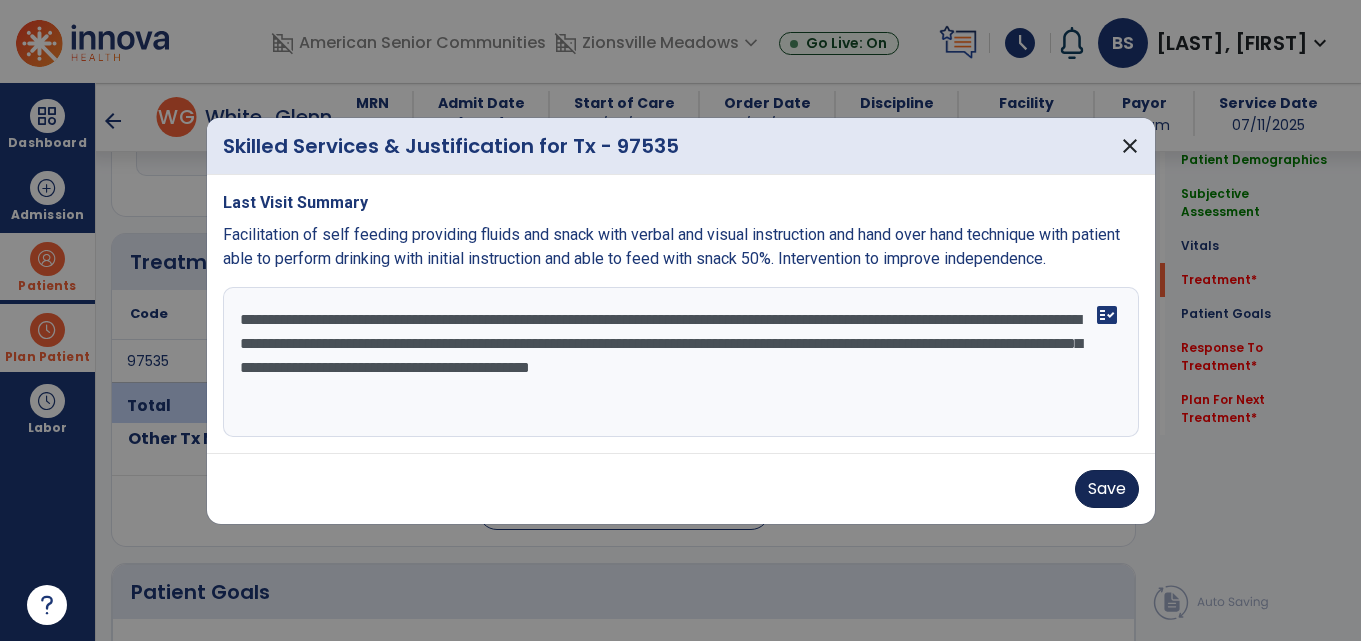 type on "**********" 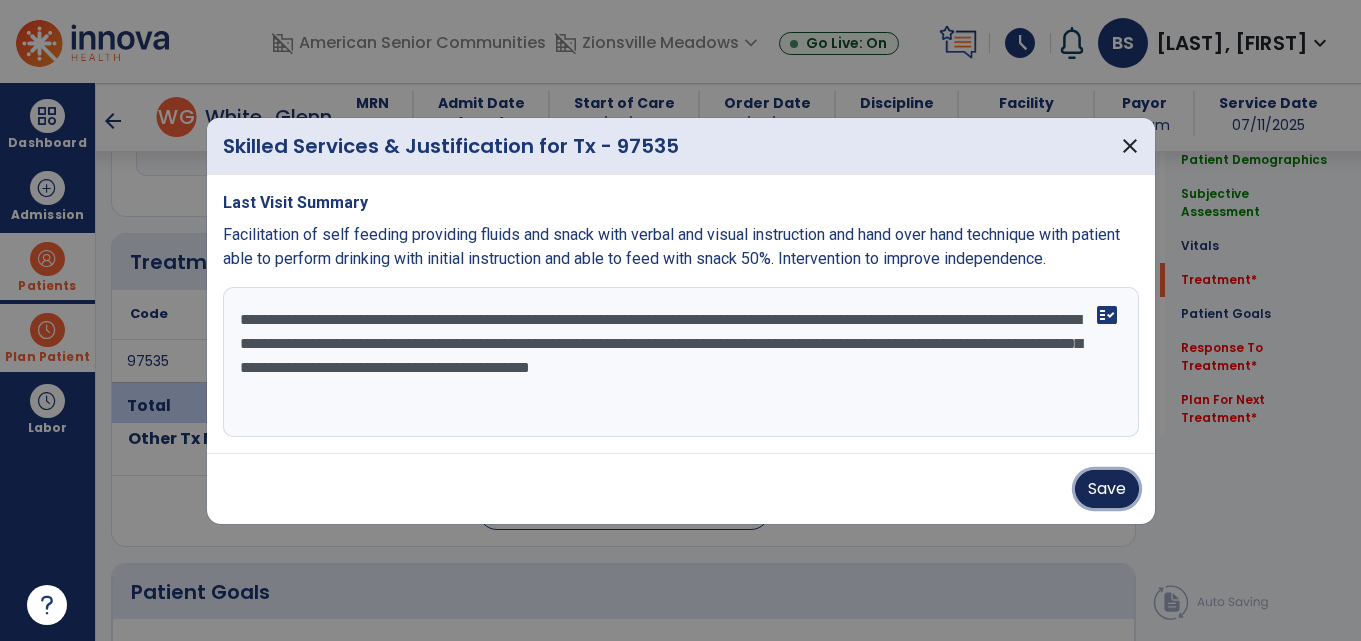 click on "Save" at bounding box center [1107, 489] 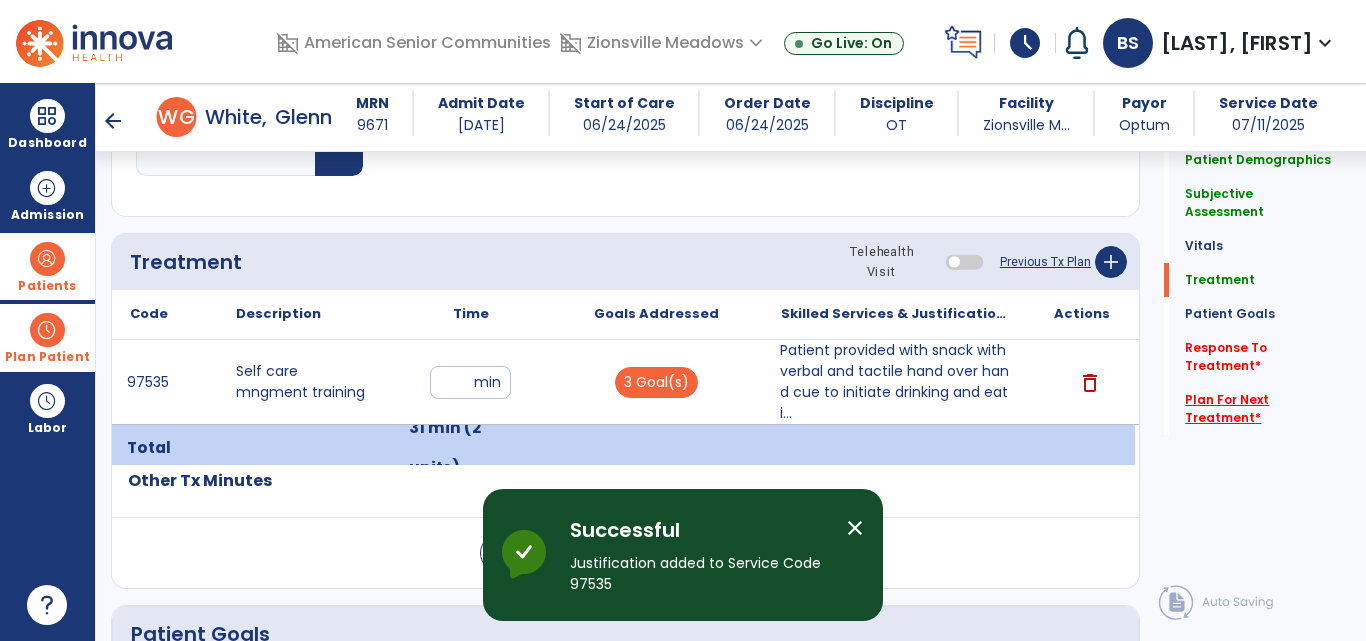click on "Plan For Next Treatment   *" 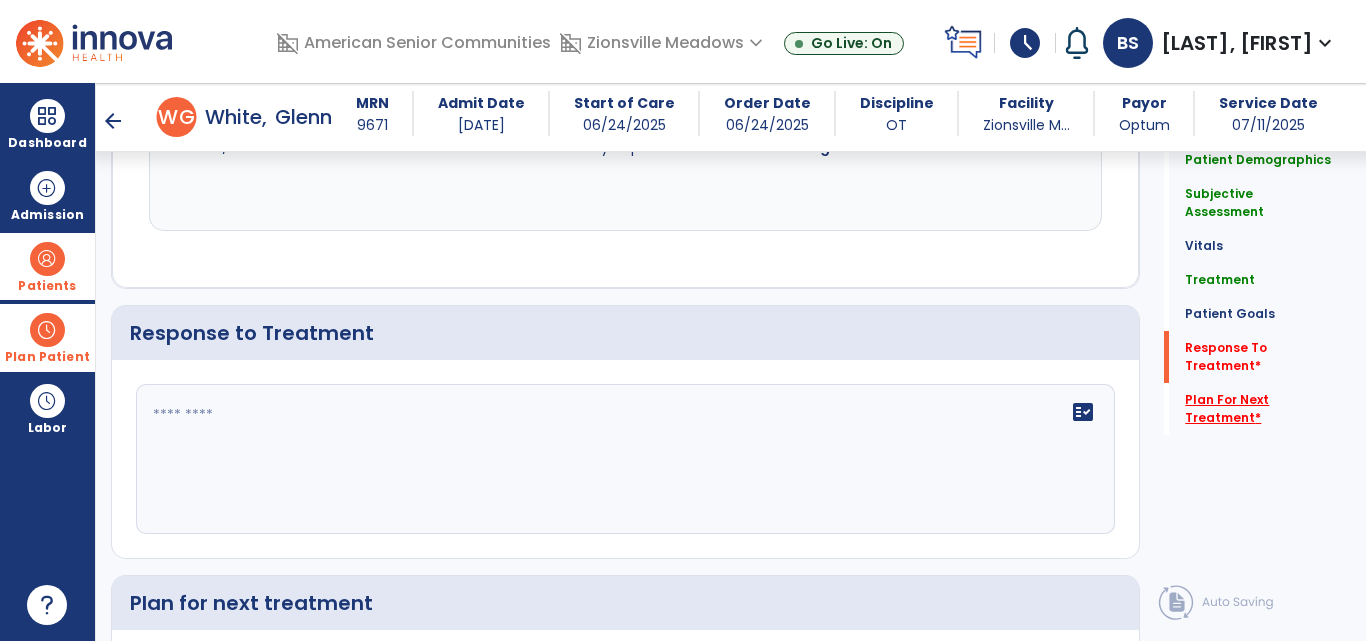 scroll, scrollTop: 2789, scrollLeft: 0, axis: vertical 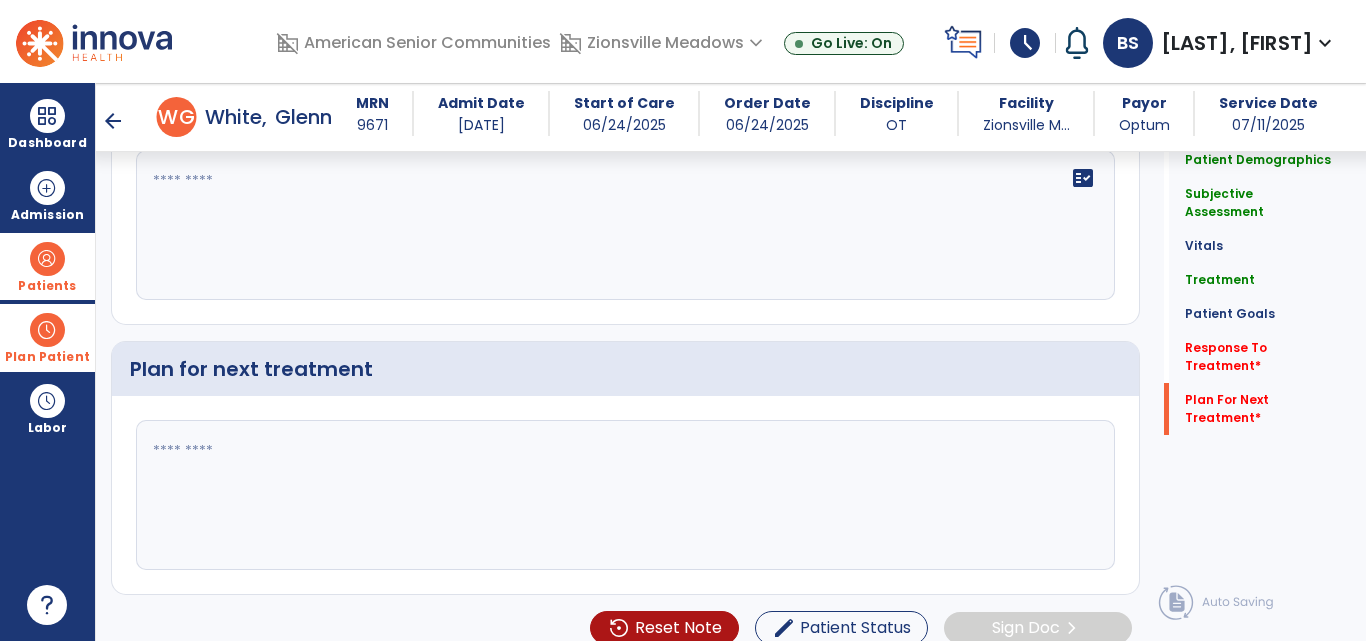 click 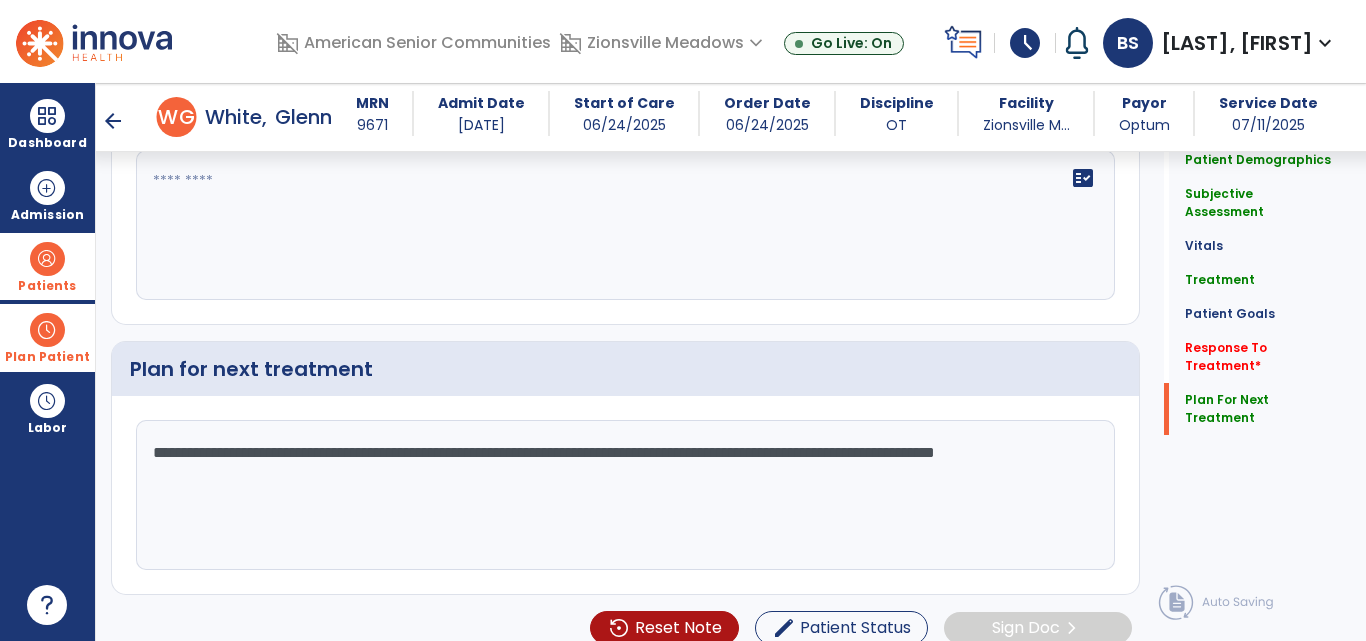 scroll, scrollTop: 2789, scrollLeft: 0, axis: vertical 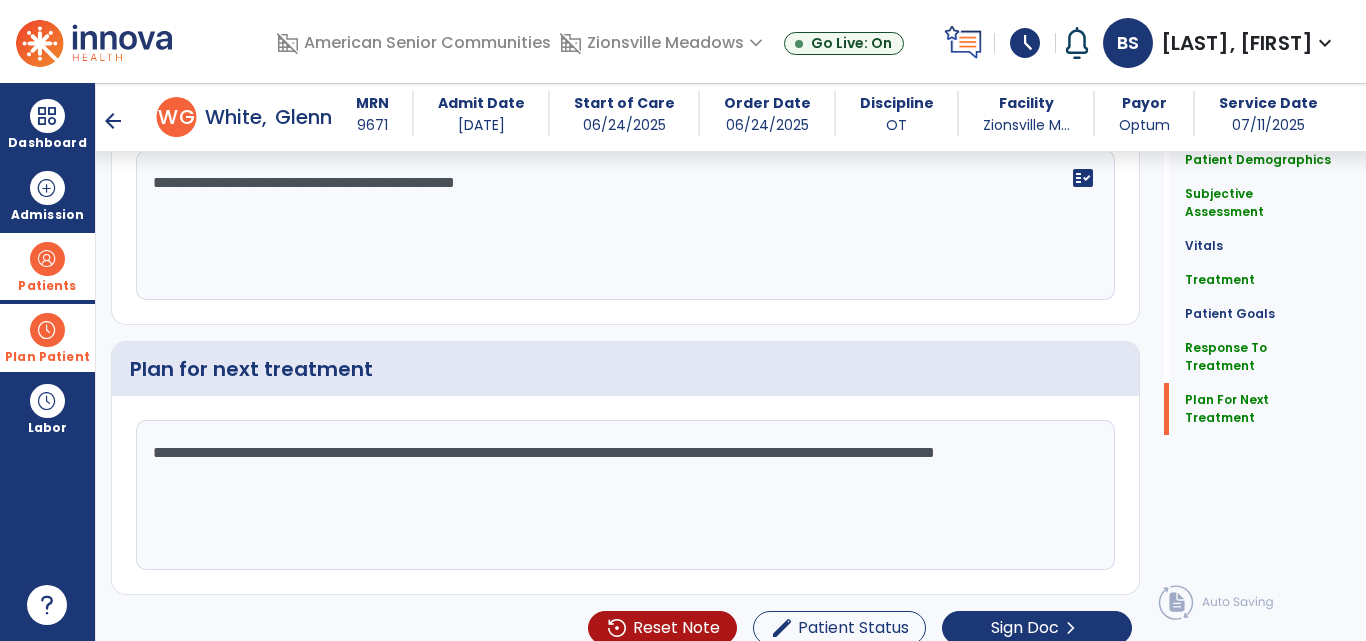 type on "**********" 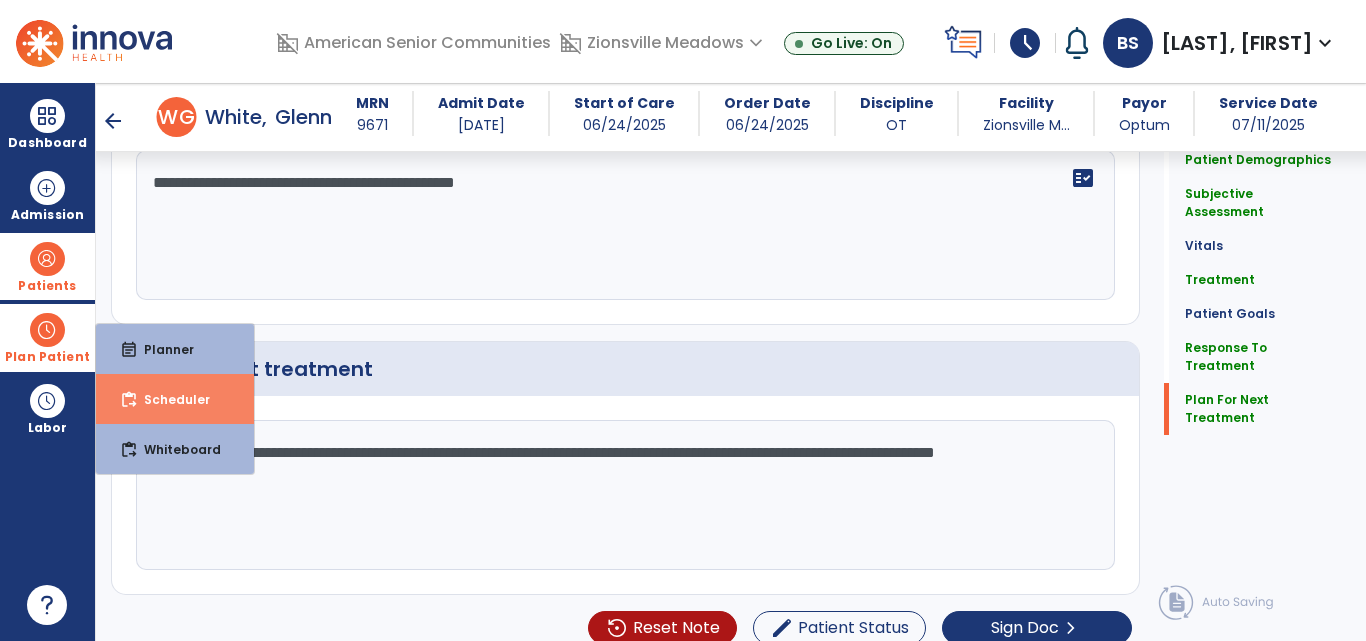 click on "Scheduler" at bounding box center [169, 399] 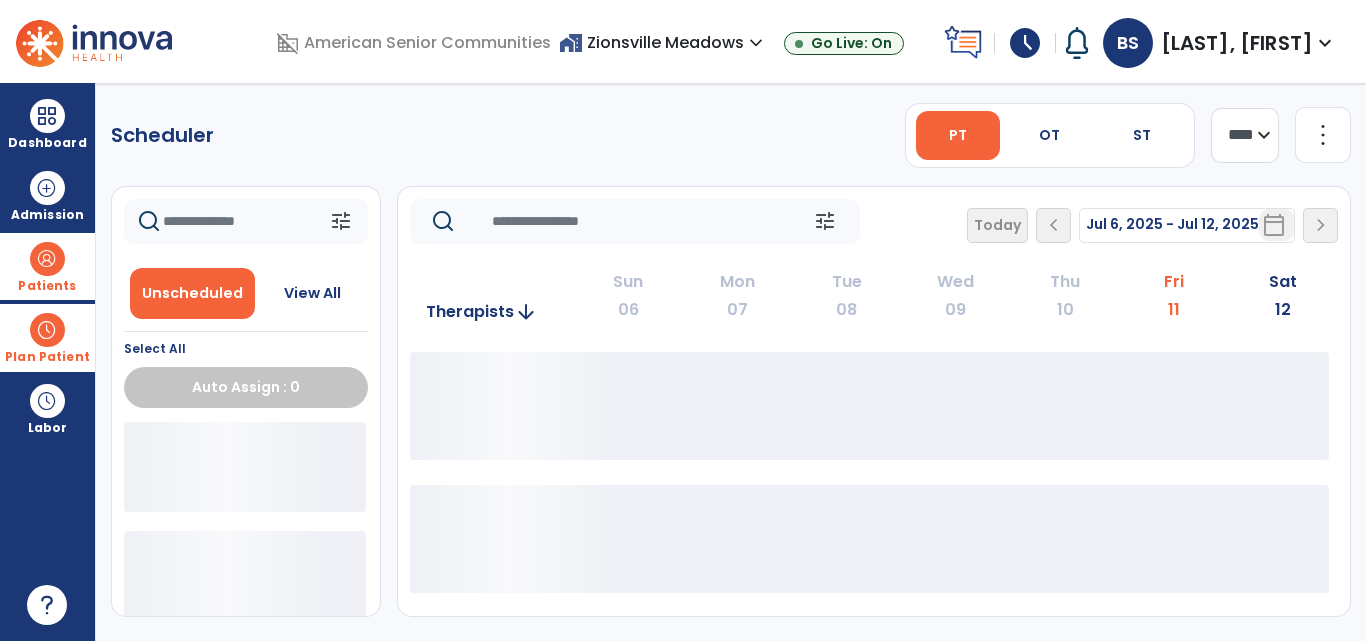scroll, scrollTop: 0, scrollLeft: 0, axis: both 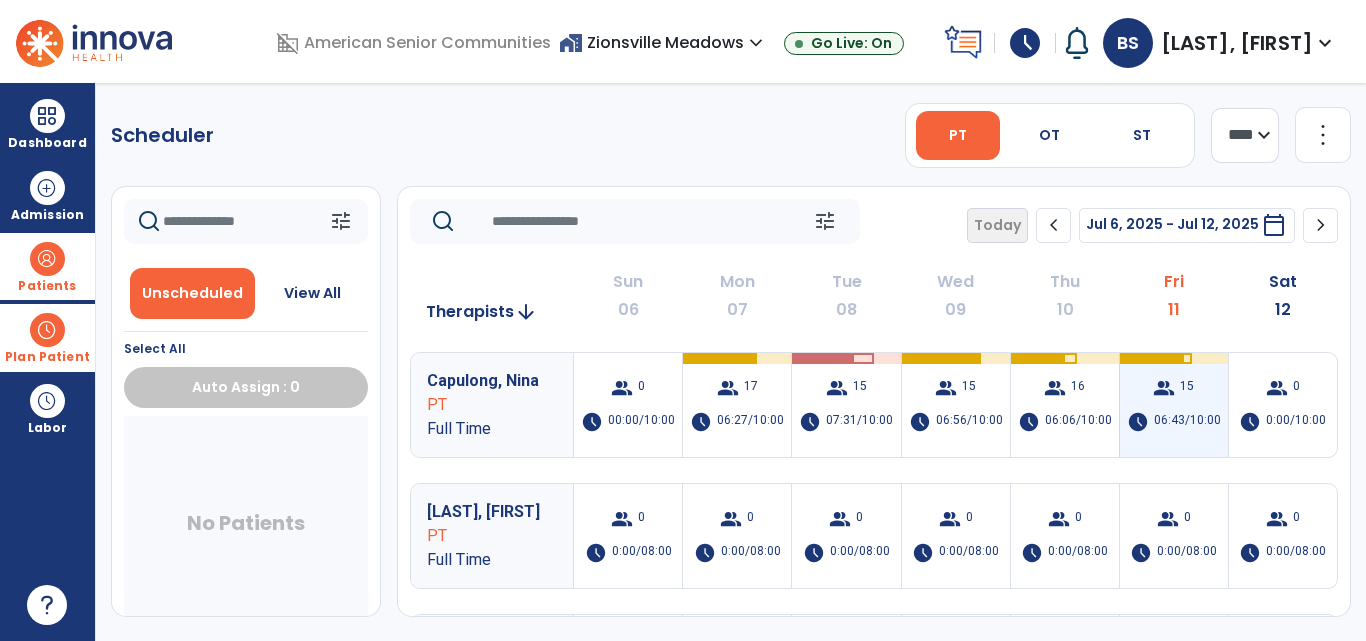 click on "15" at bounding box center (1187, 388) 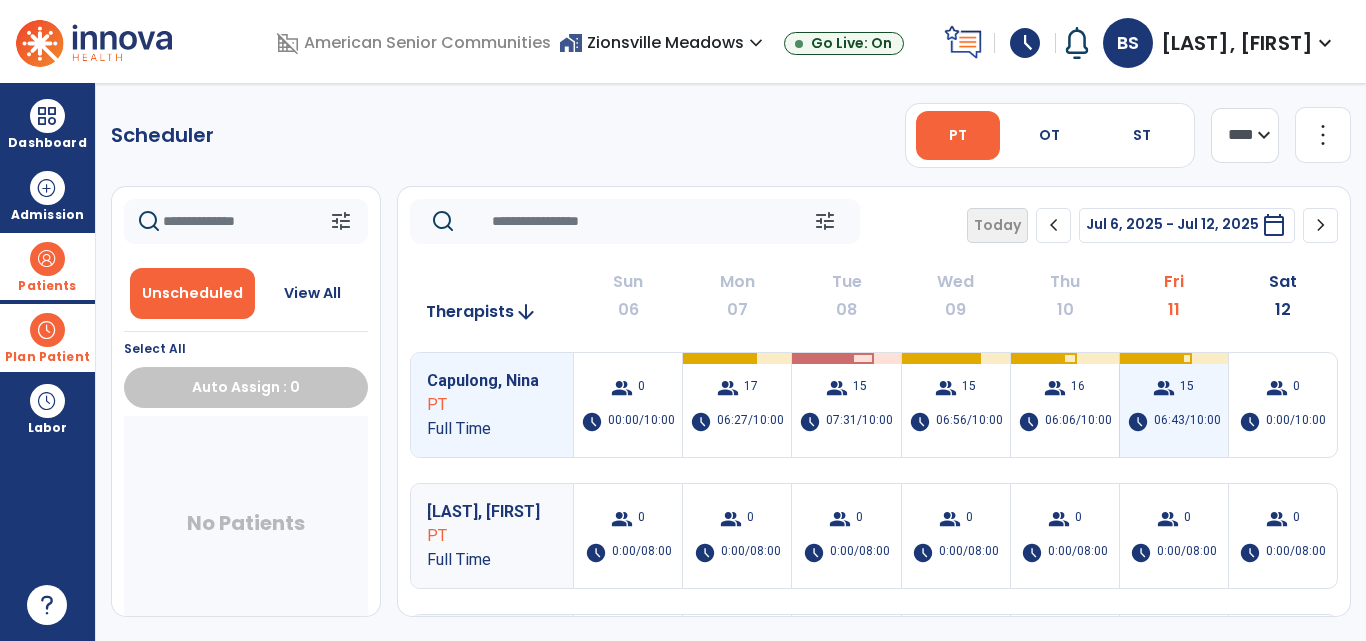 click on "group  15" at bounding box center (1173, 388) 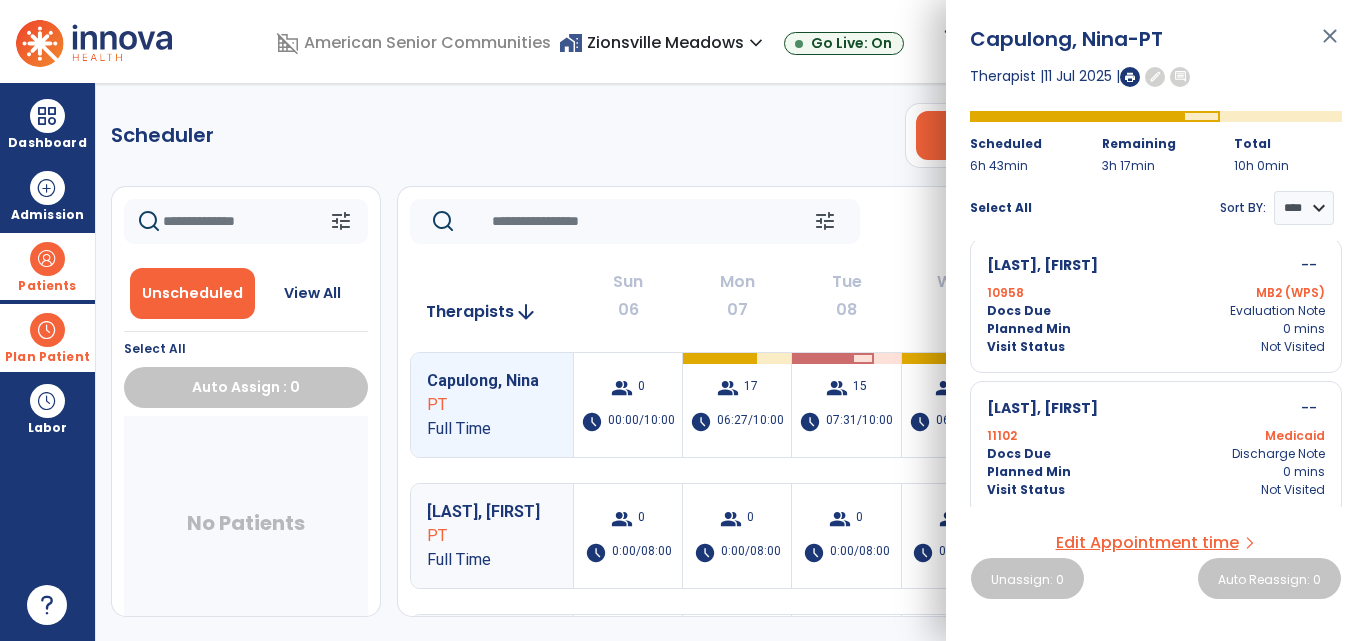 scroll, scrollTop: 2001, scrollLeft: 0, axis: vertical 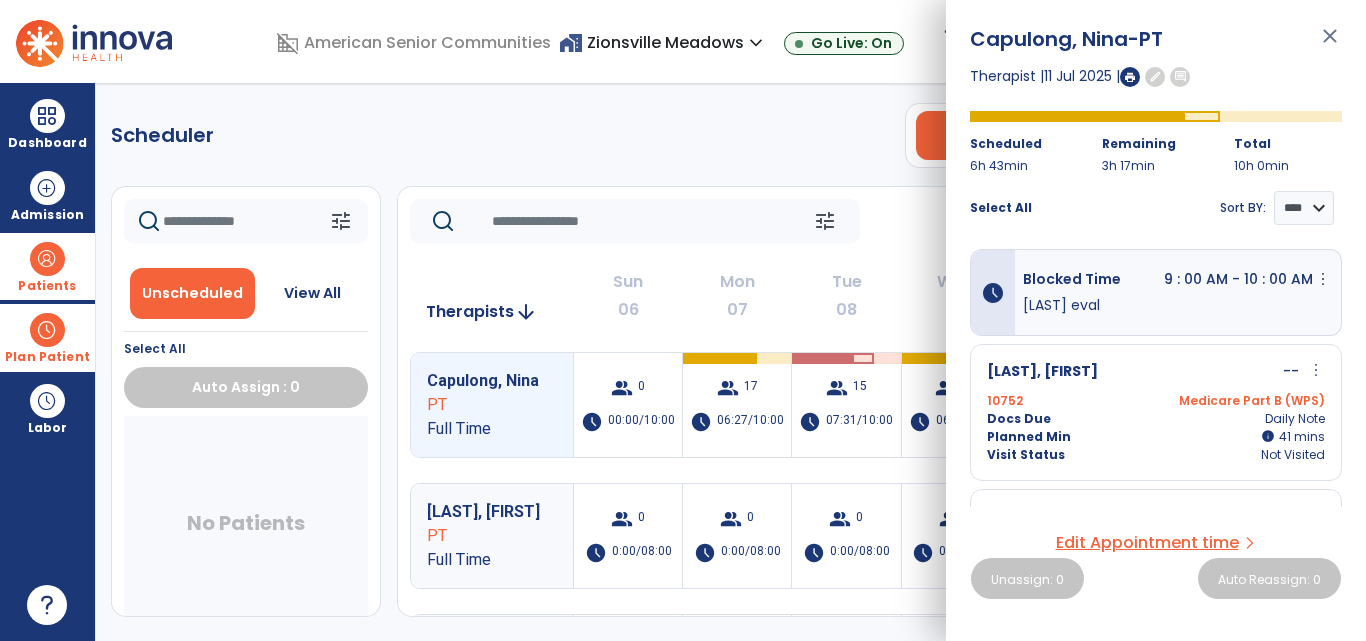 click on "close" at bounding box center (1330, 45) 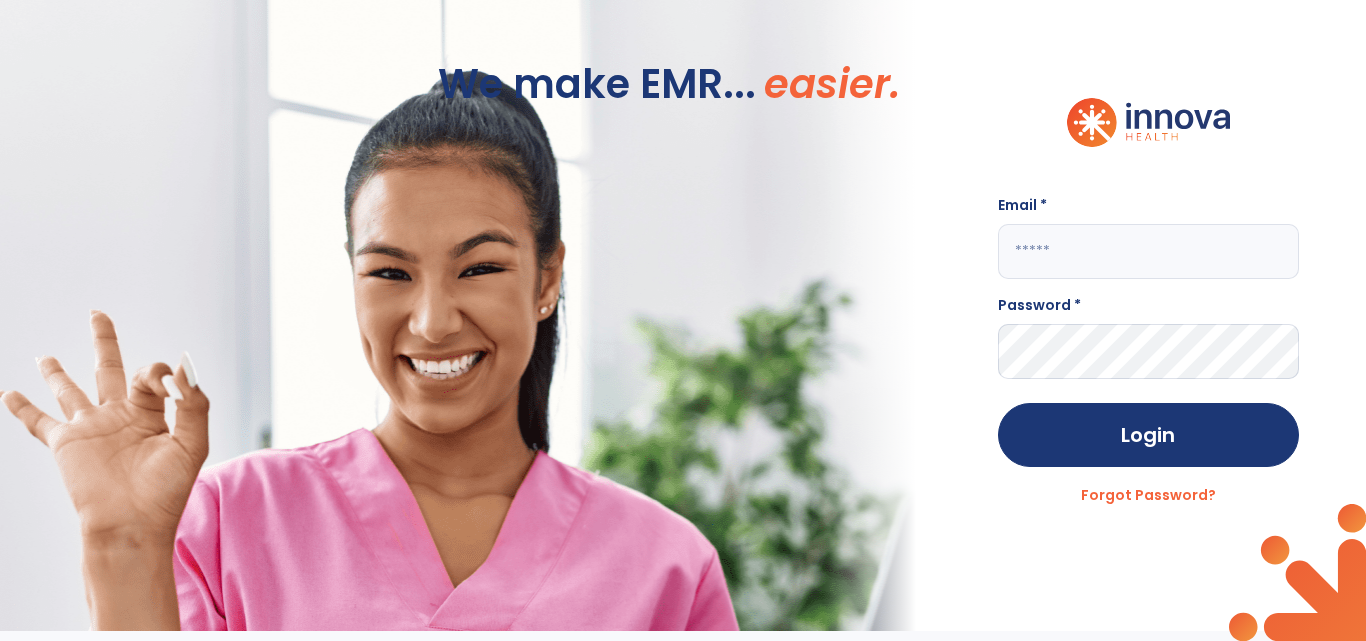 type on "**********" 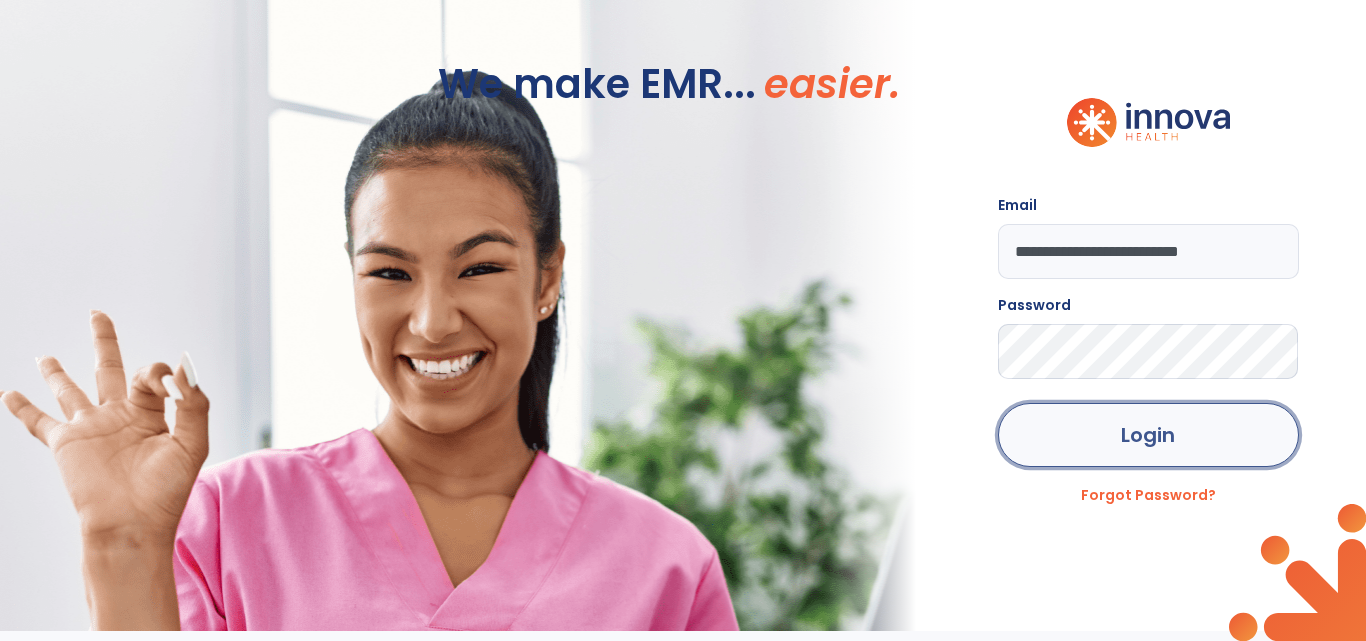 click on "Login" 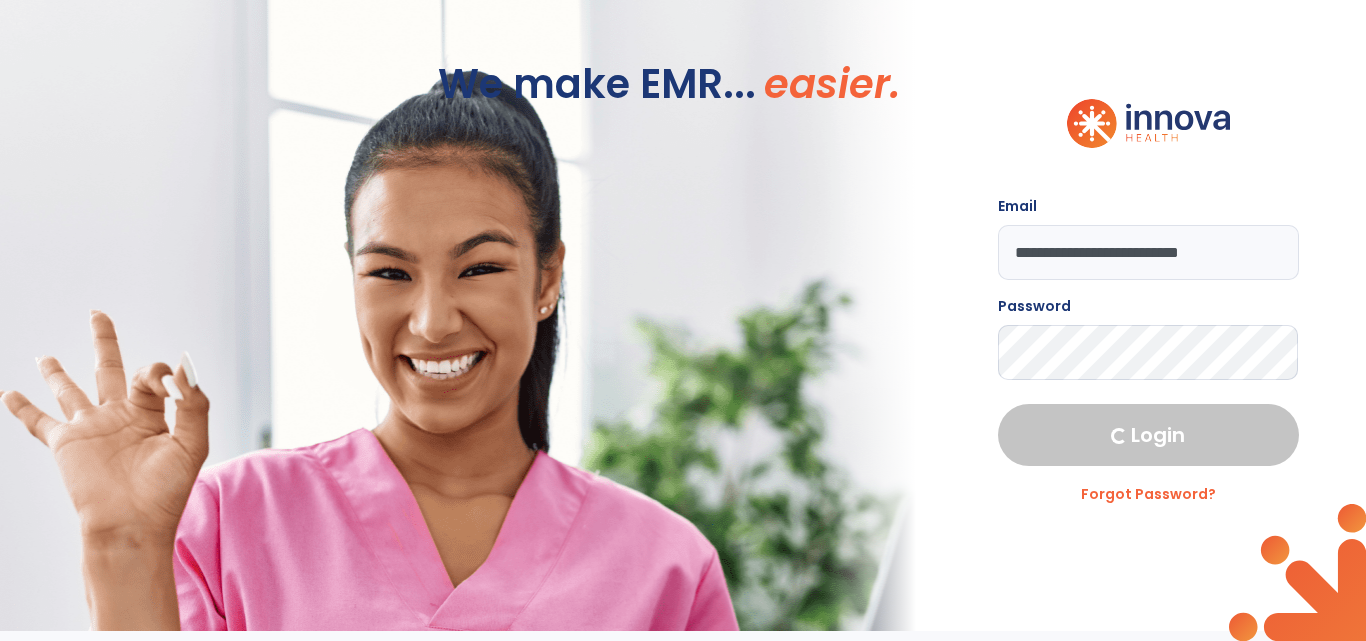 select on "****" 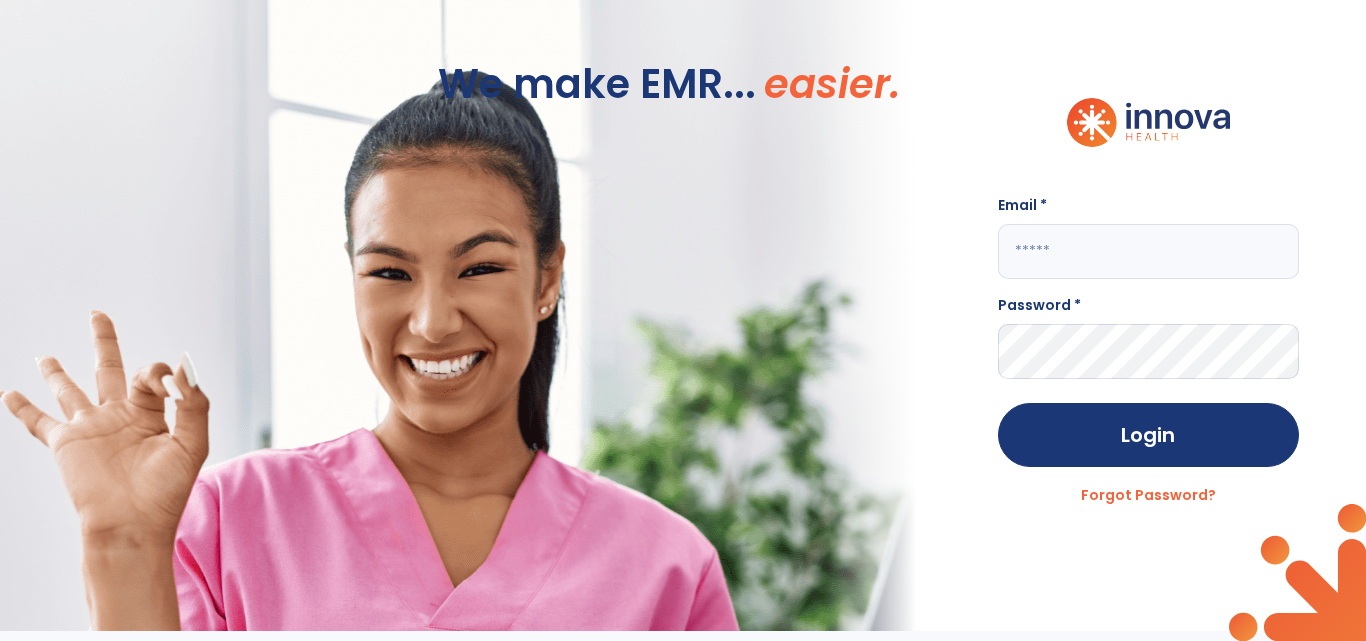 type on "**********" 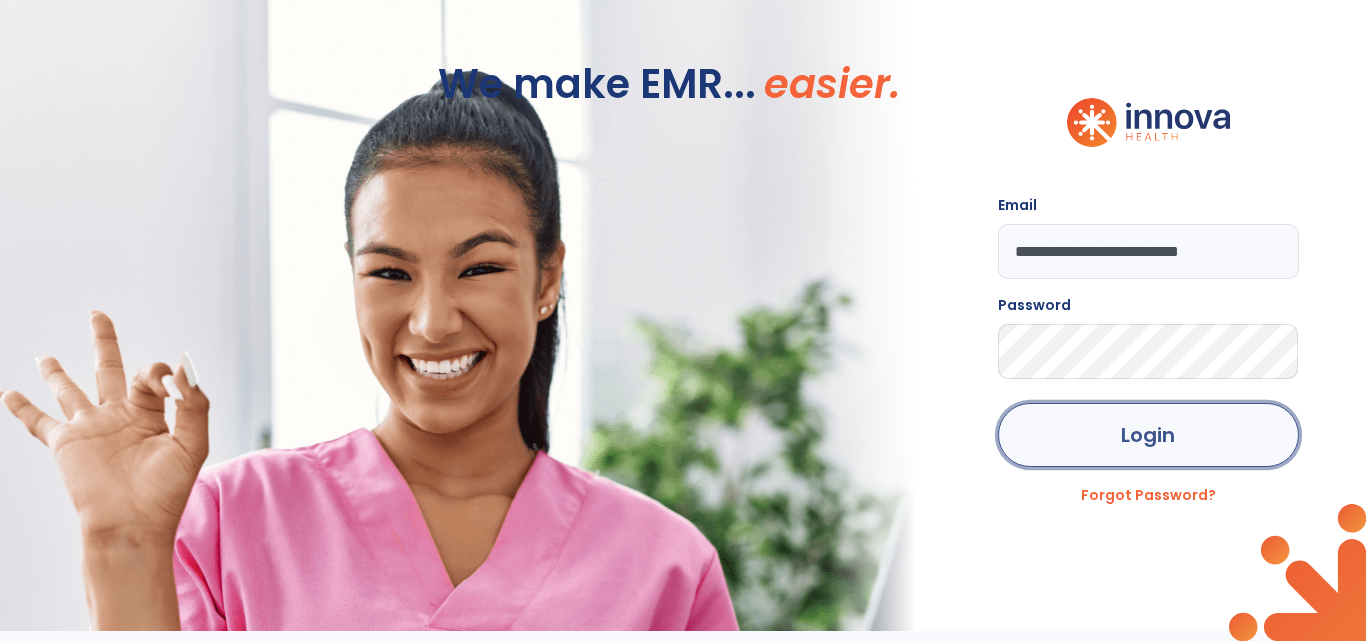 click on "Login" 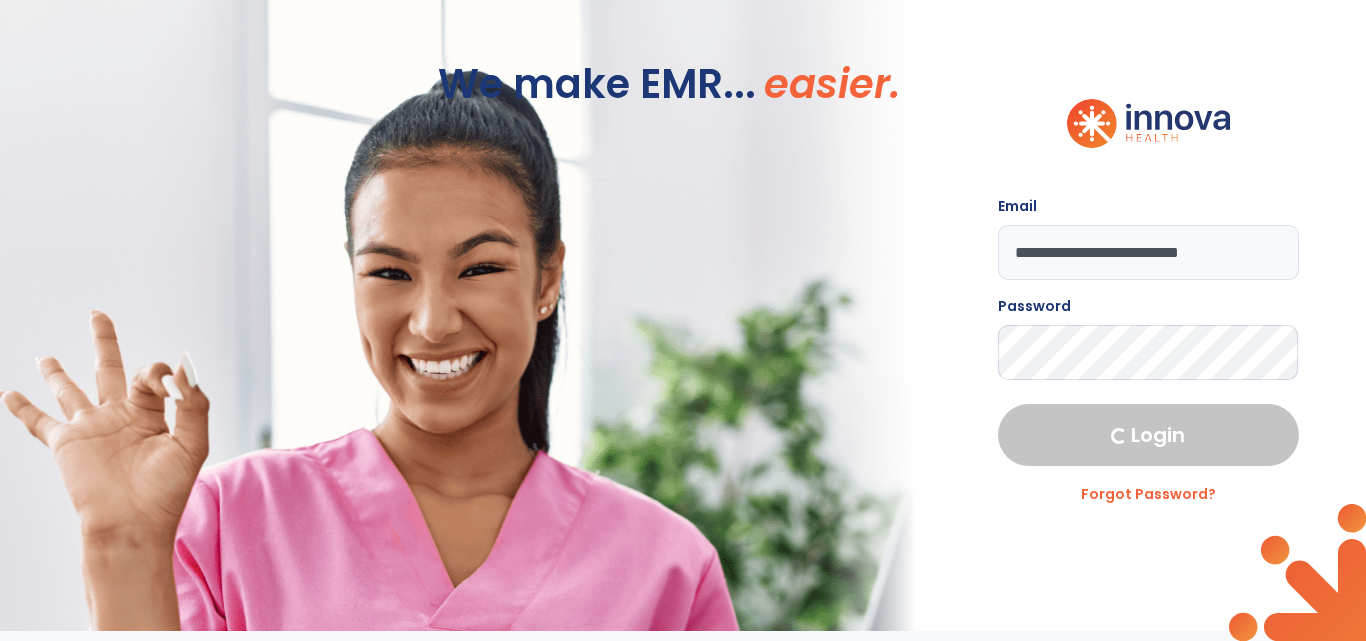 select on "****" 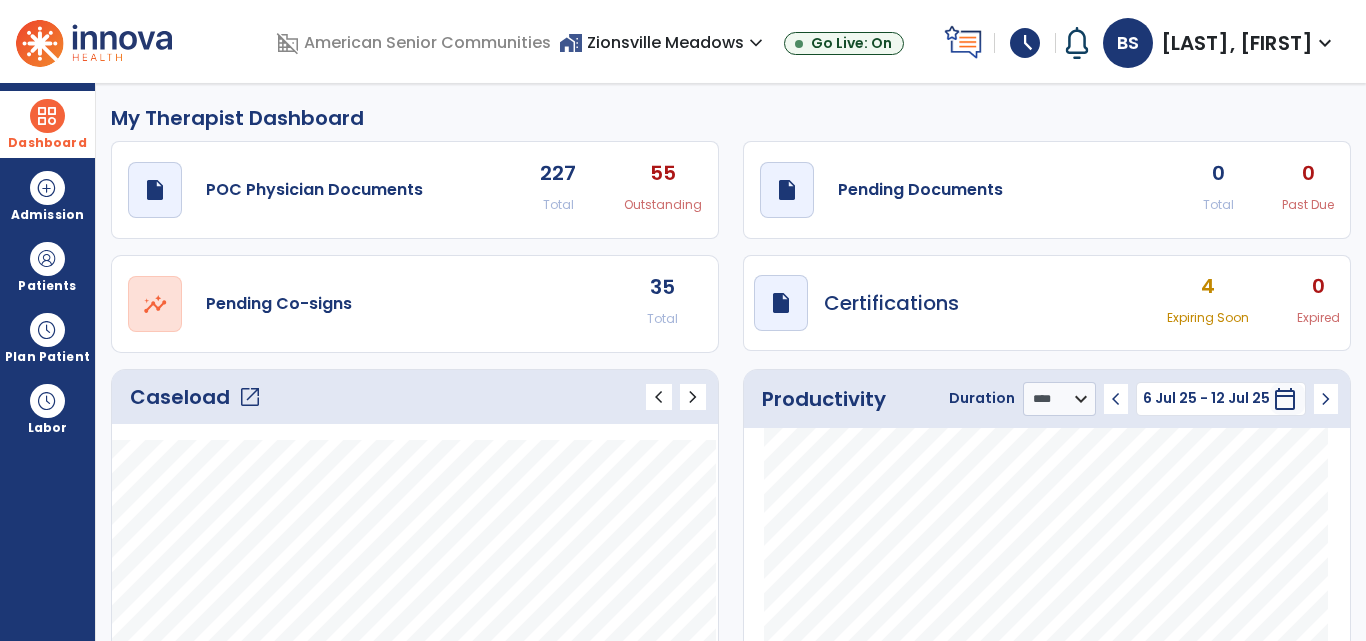 click at bounding box center (47, 116) 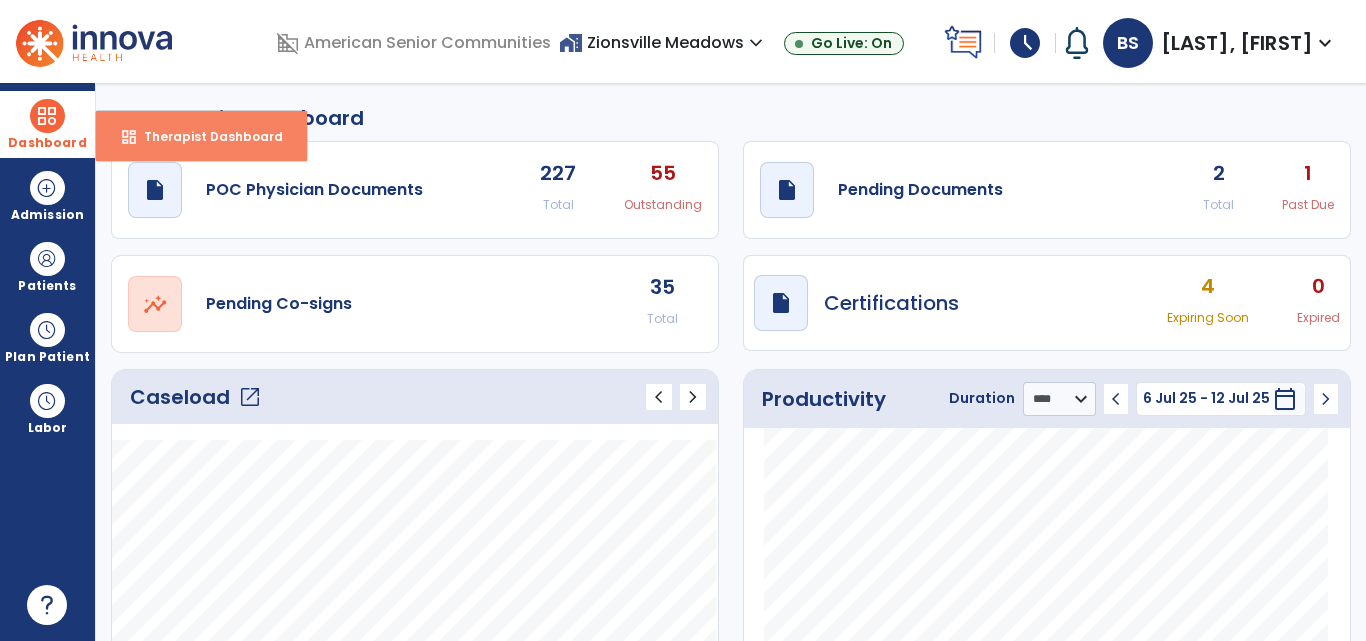 click on "Therapist Dashboard" at bounding box center (205, 136) 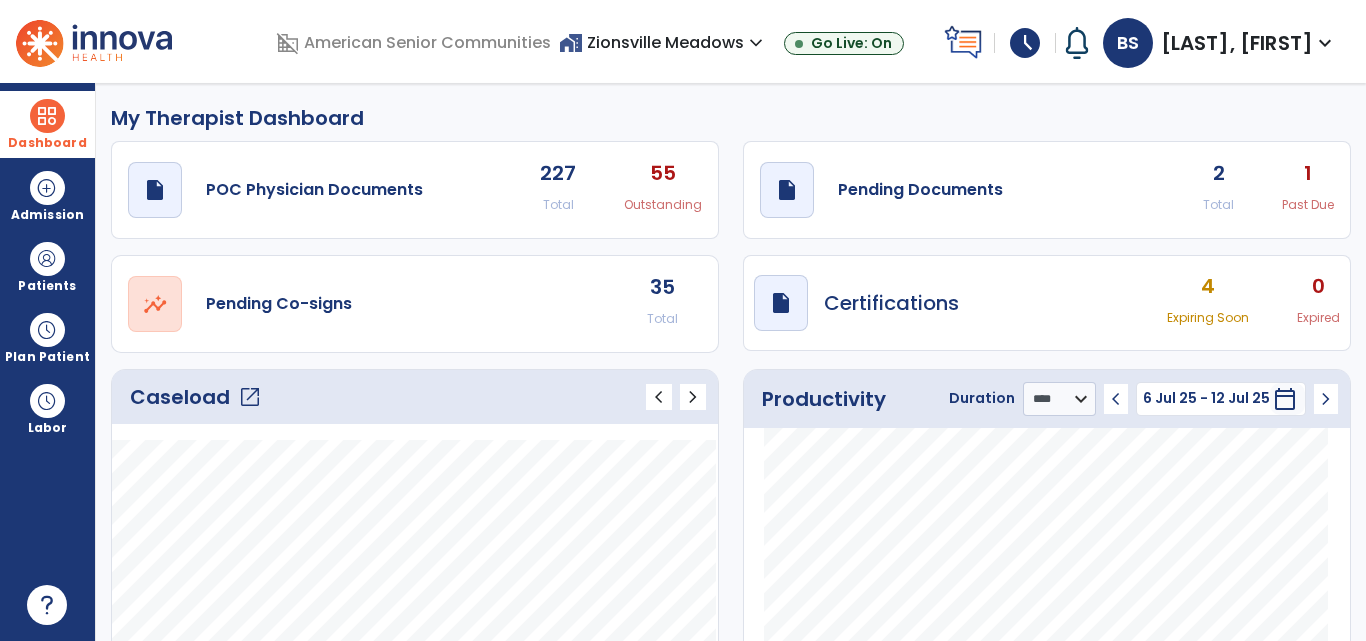 click on "open_in_new" 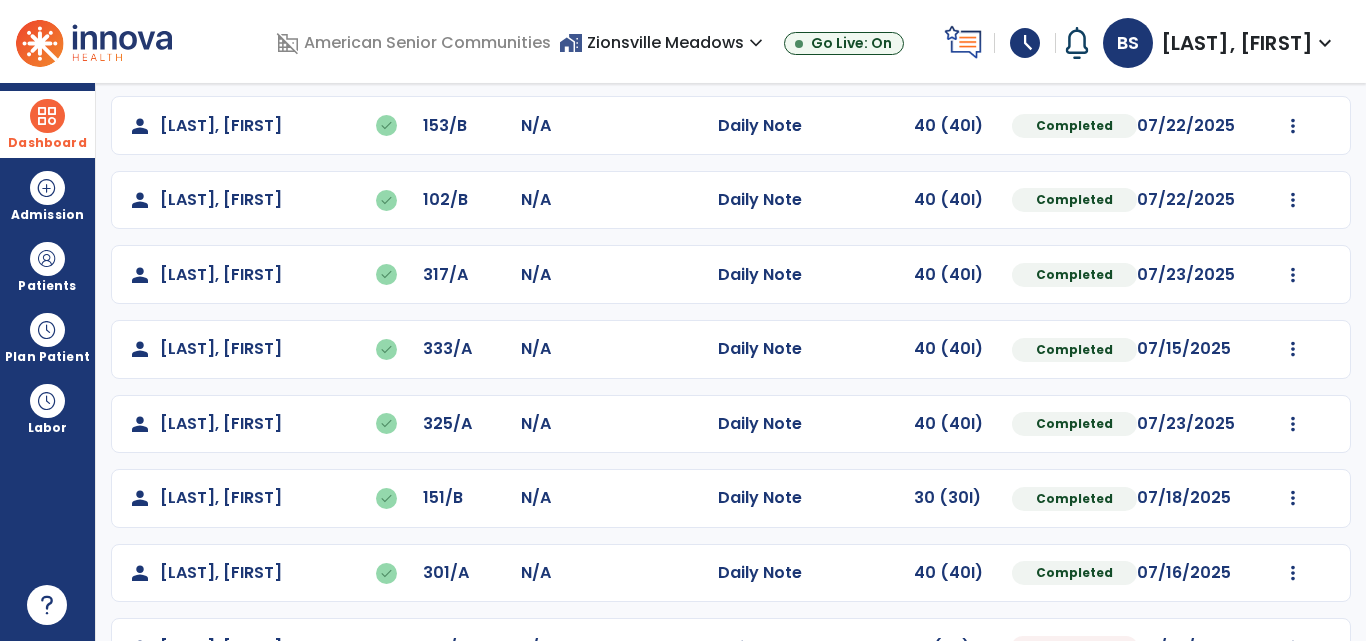 scroll, scrollTop: 297, scrollLeft: 0, axis: vertical 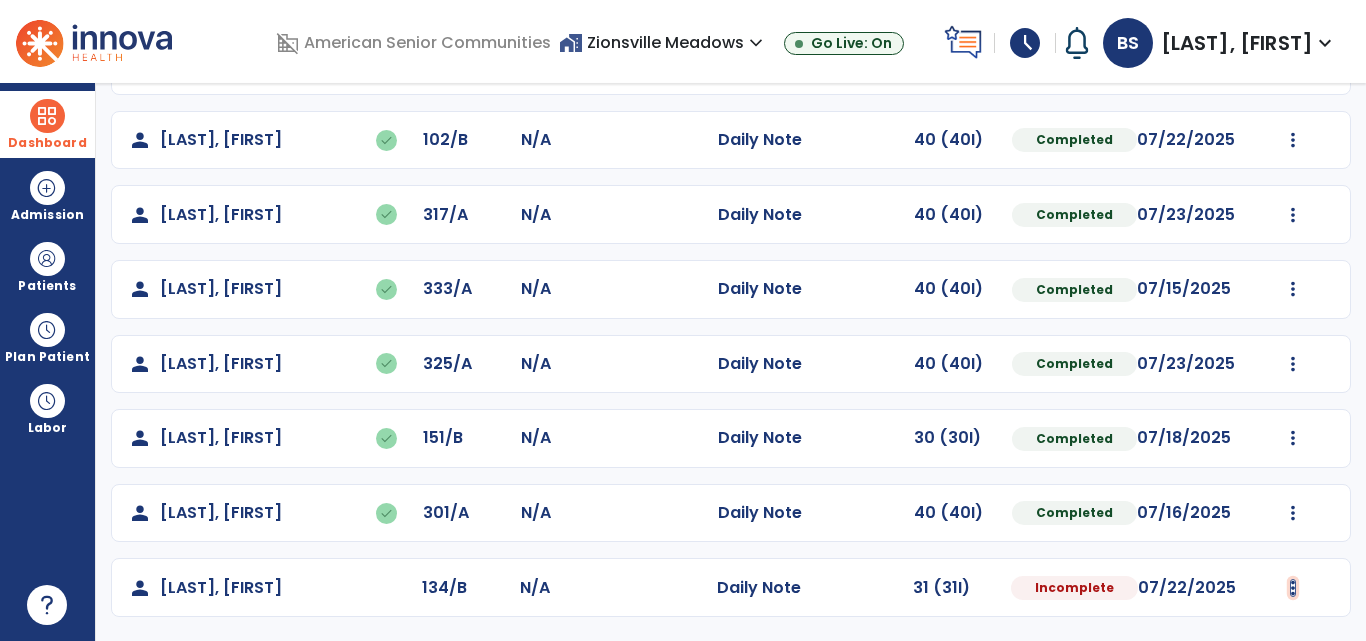 click at bounding box center (1293, -9) 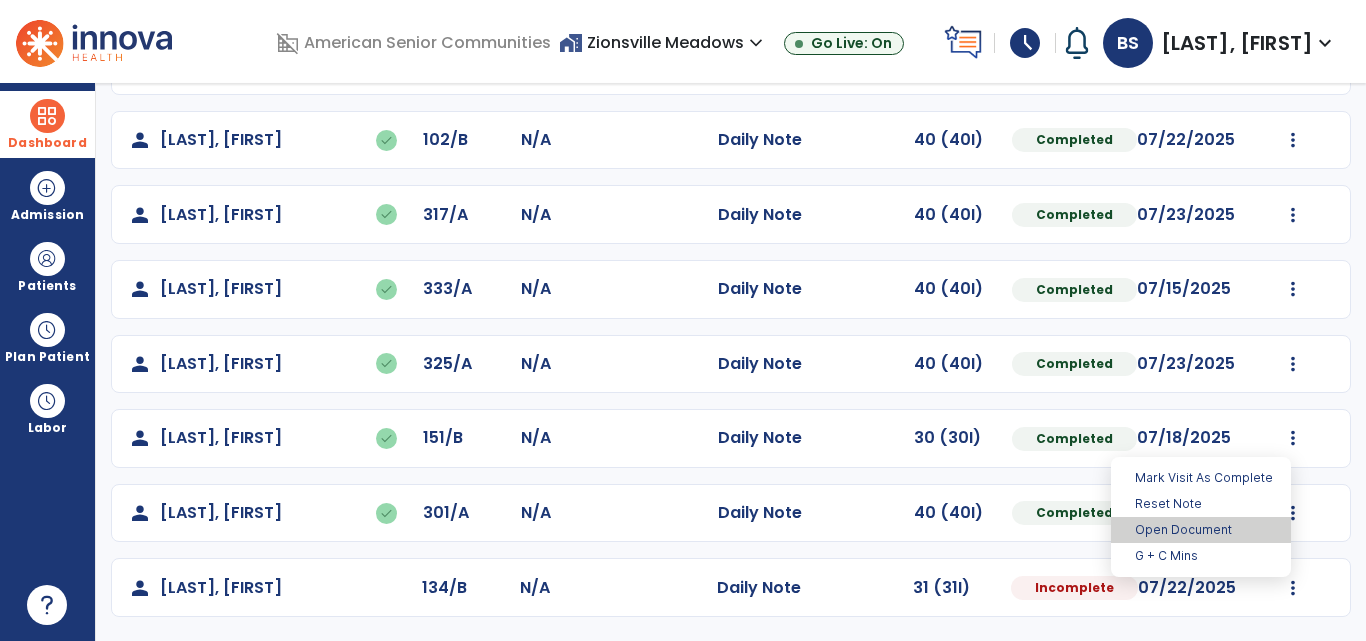 click on "Open Document" at bounding box center [1201, 530] 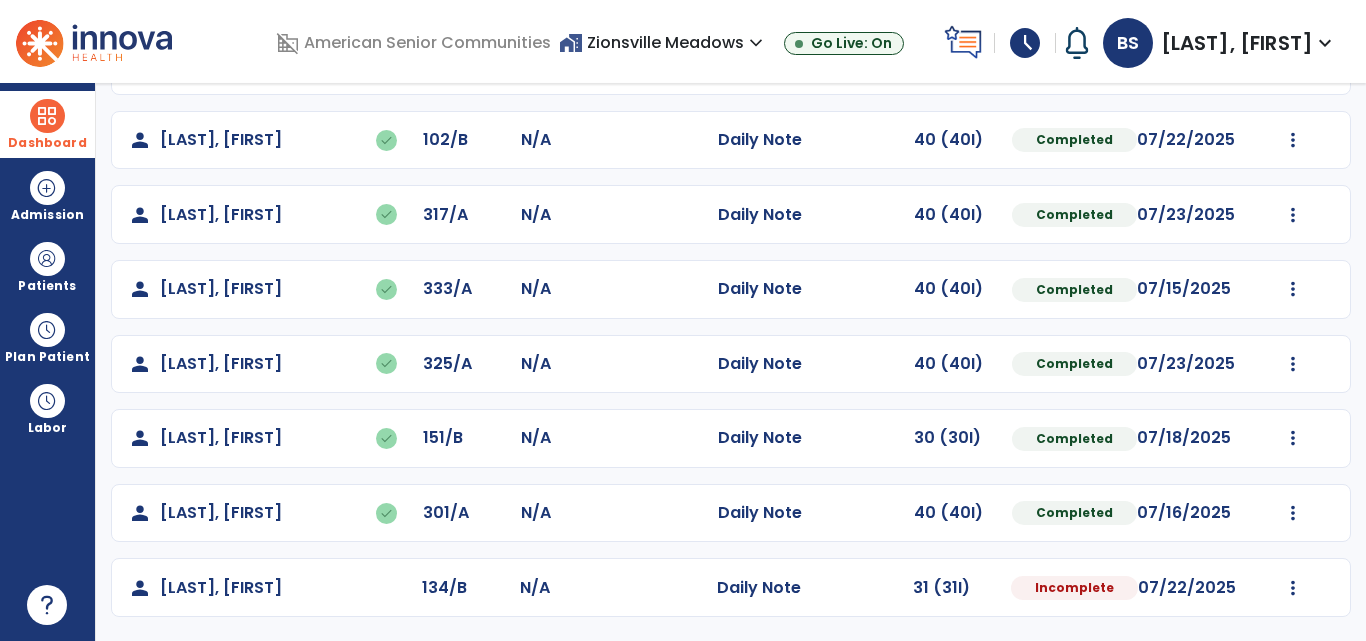 select on "*" 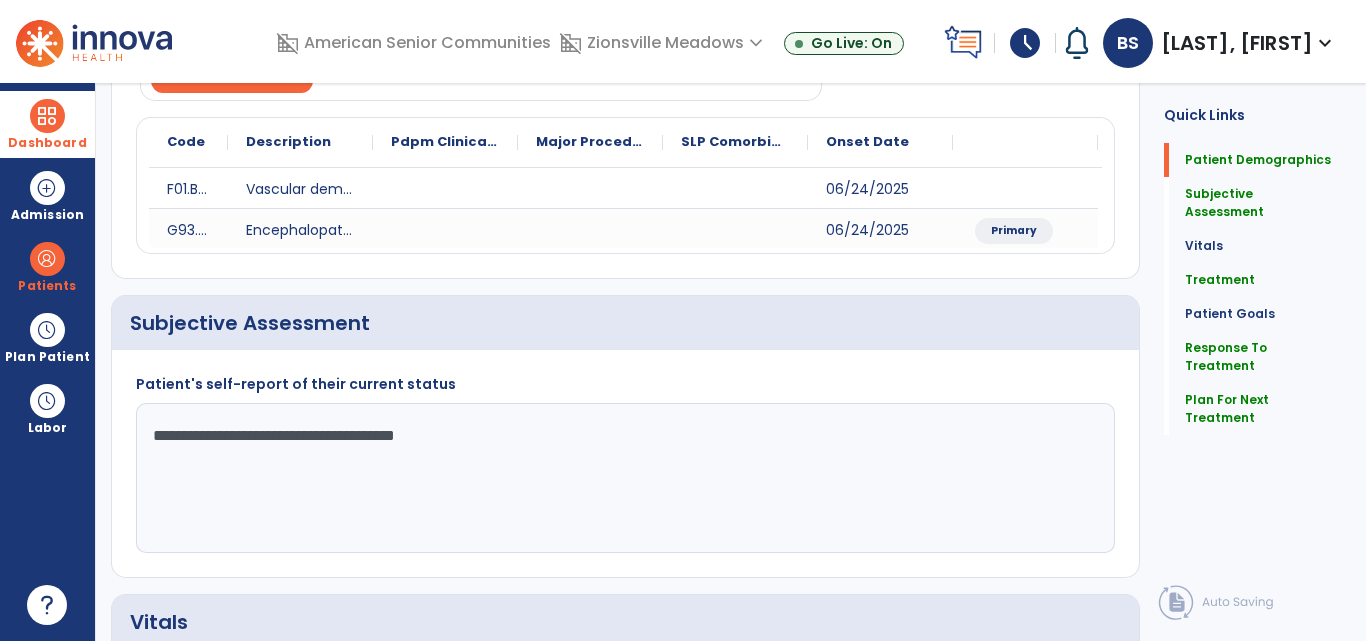 scroll, scrollTop: 0, scrollLeft: 0, axis: both 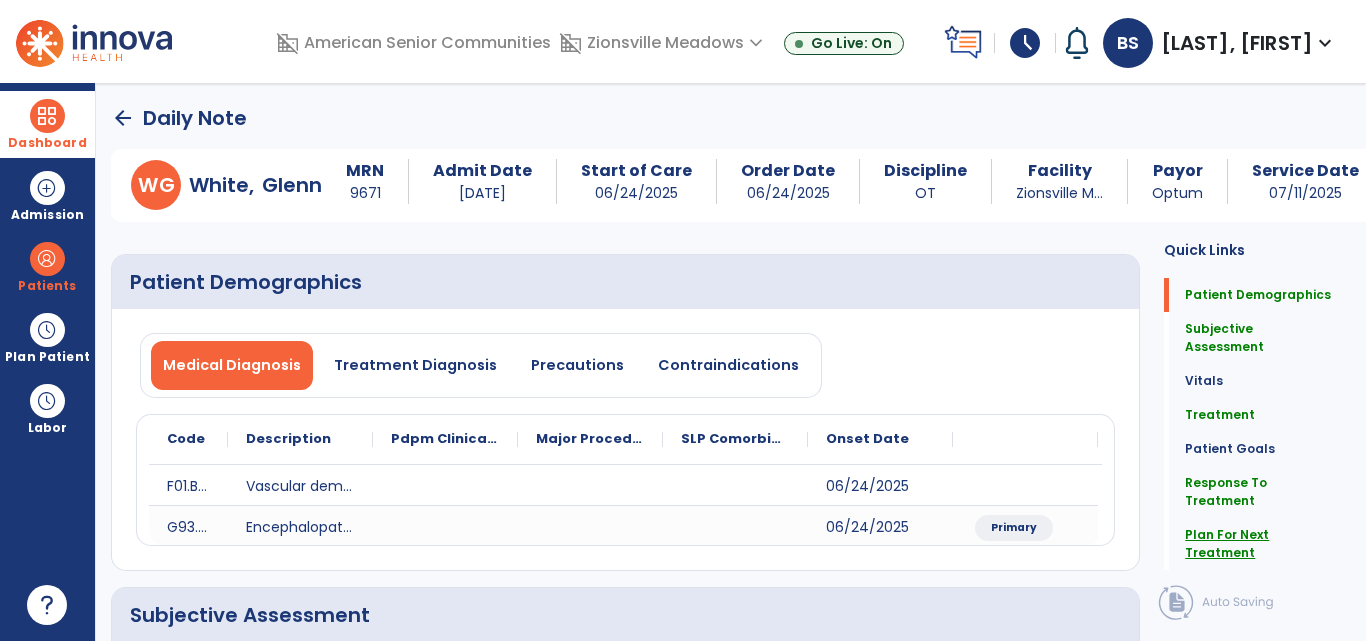click on "Plan For Next Treatment" 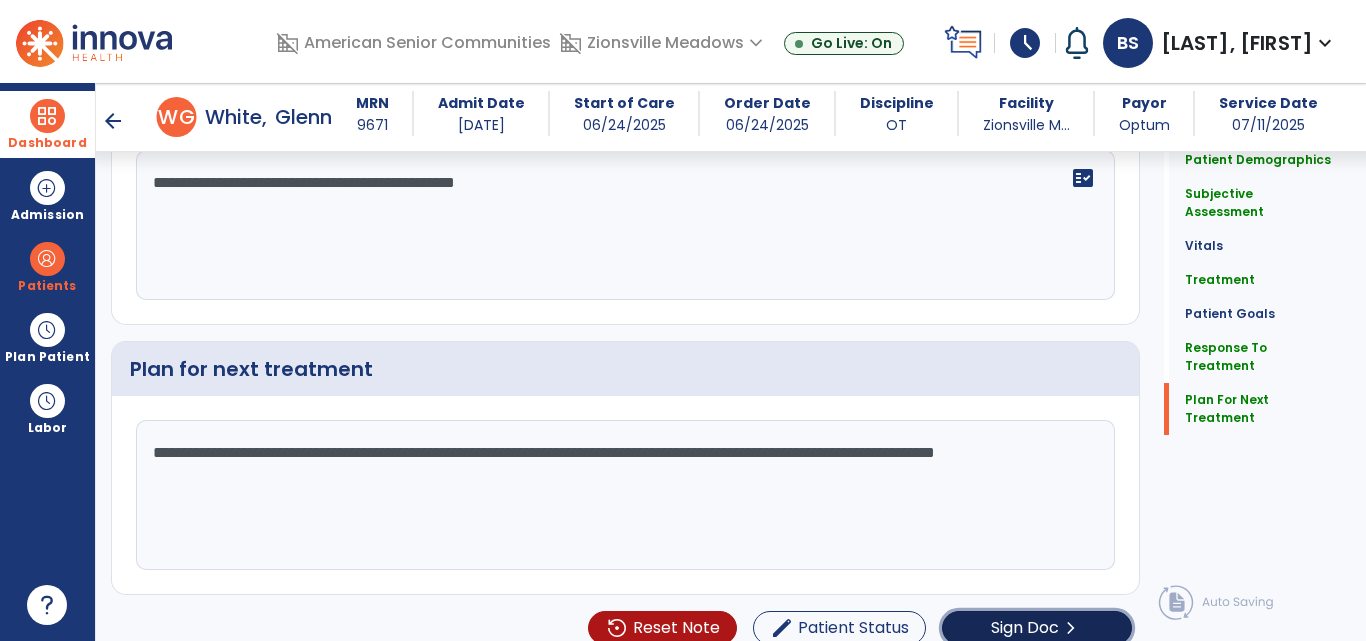 click on "Sign Doc" 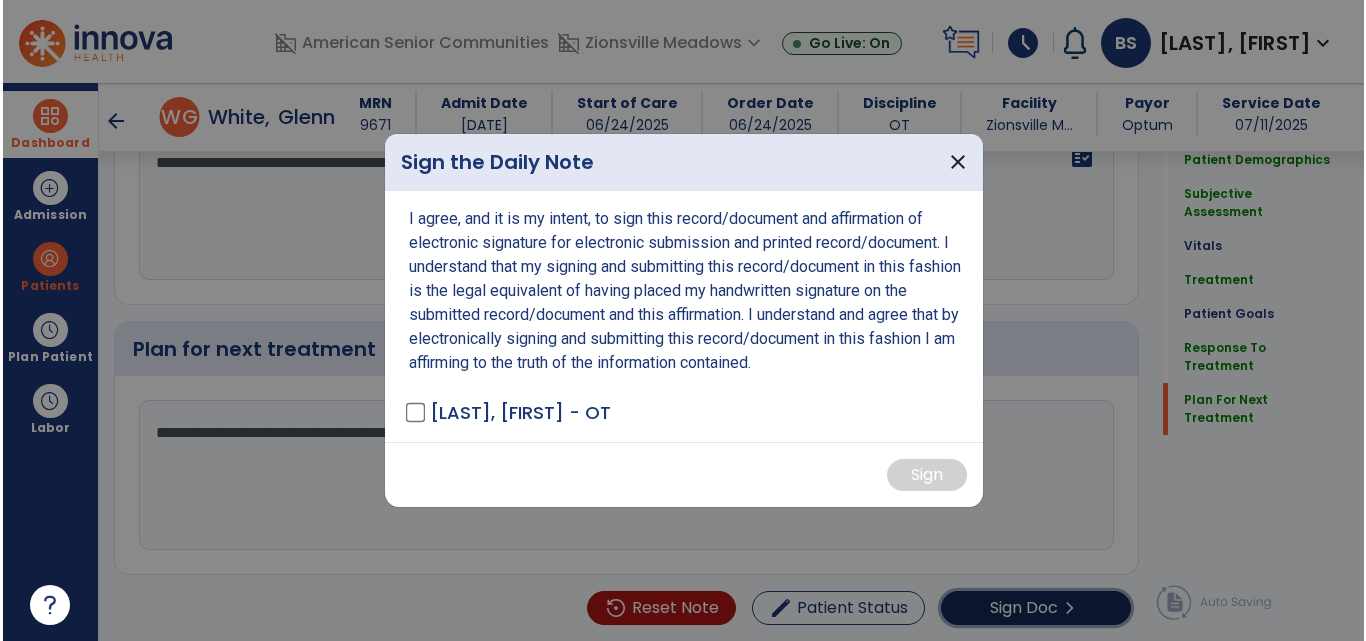 scroll, scrollTop: 2810, scrollLeft: 0, axis: vertical 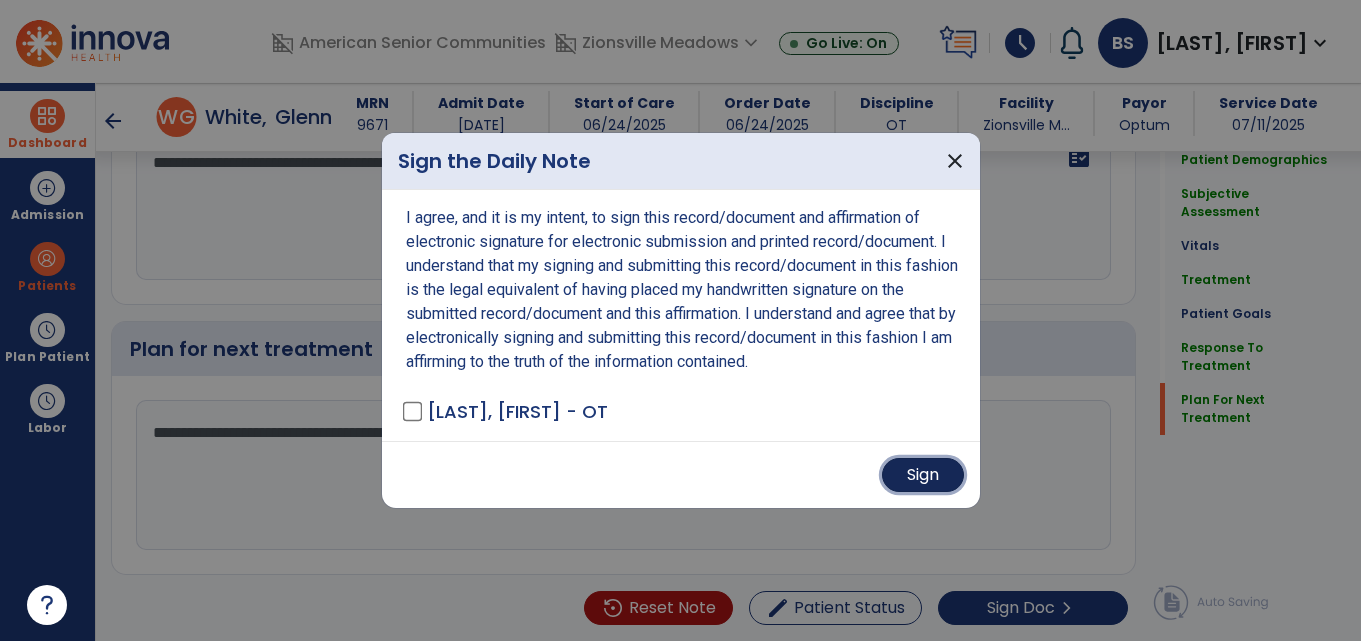click on "Sign" at bounding box center [923, 475] 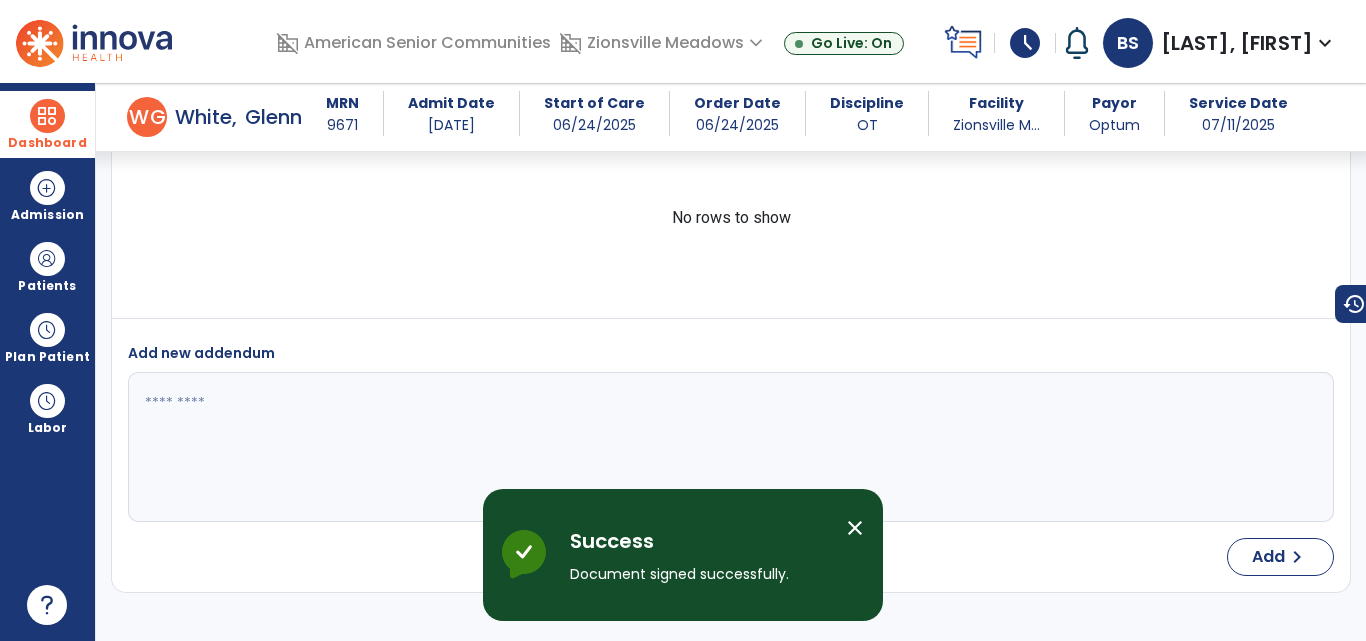 scroll, scrollTop: 3953, scrollLeft: 0, axis: vertical 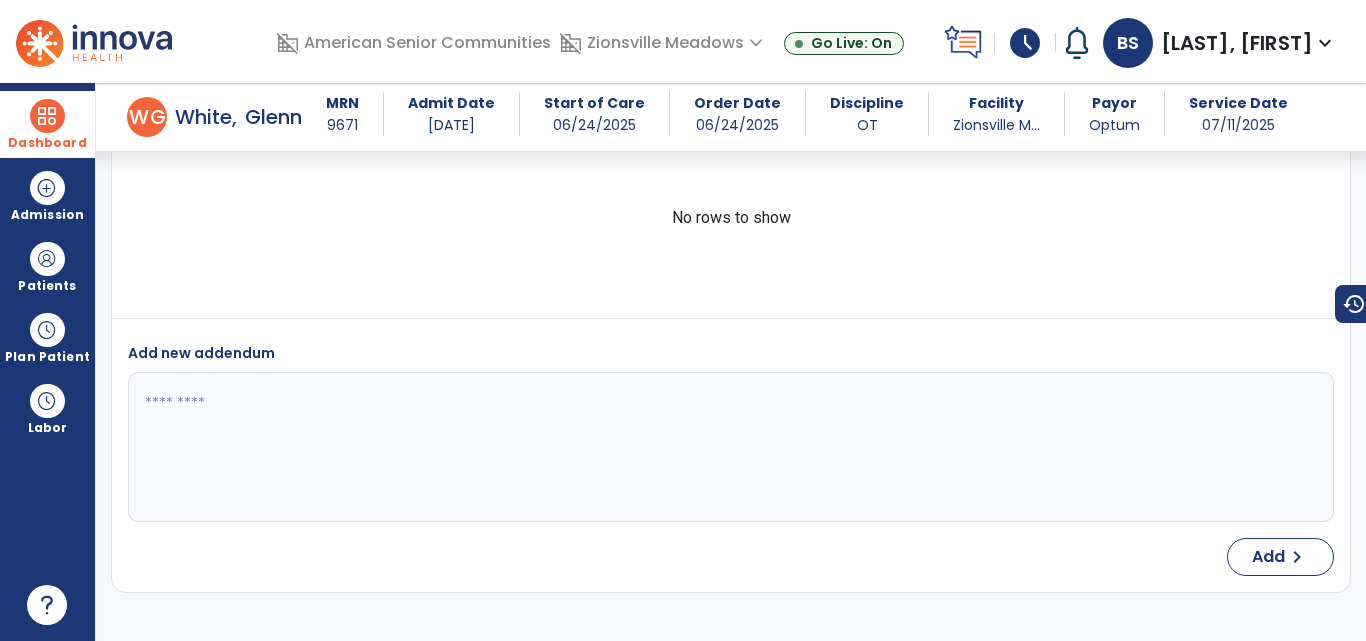 click at bounding box center [47, 116] 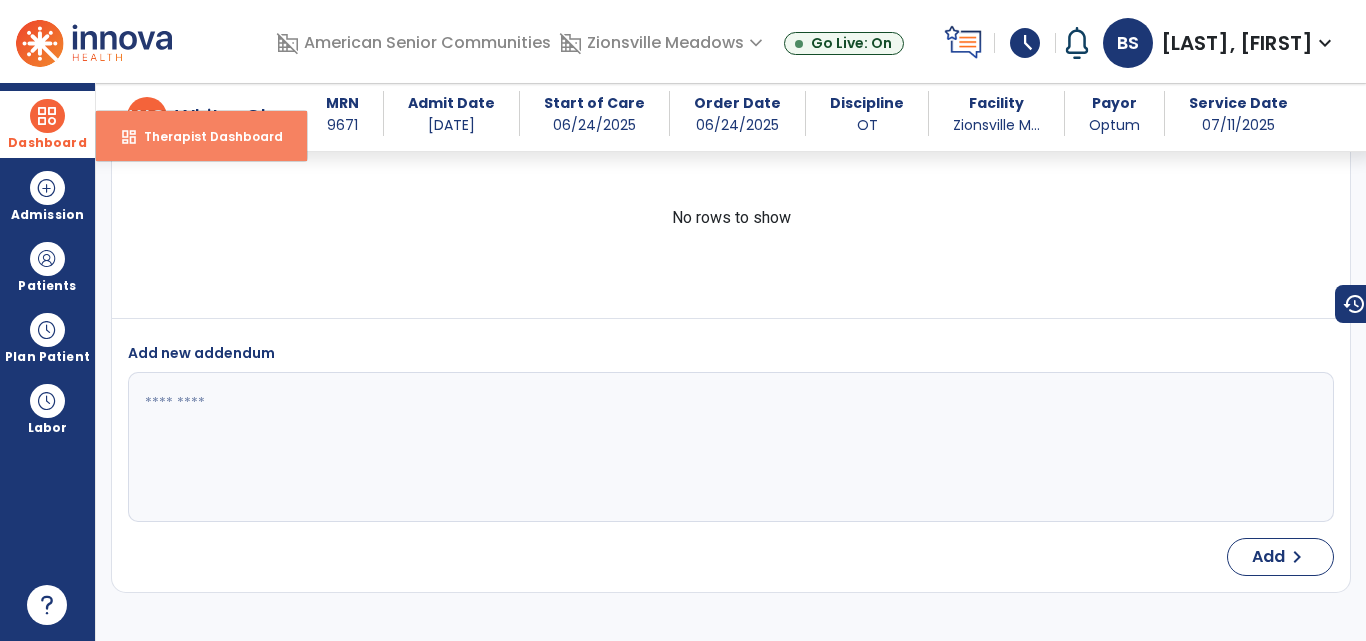 click on "dashboard" at bounding box center [129, 137] 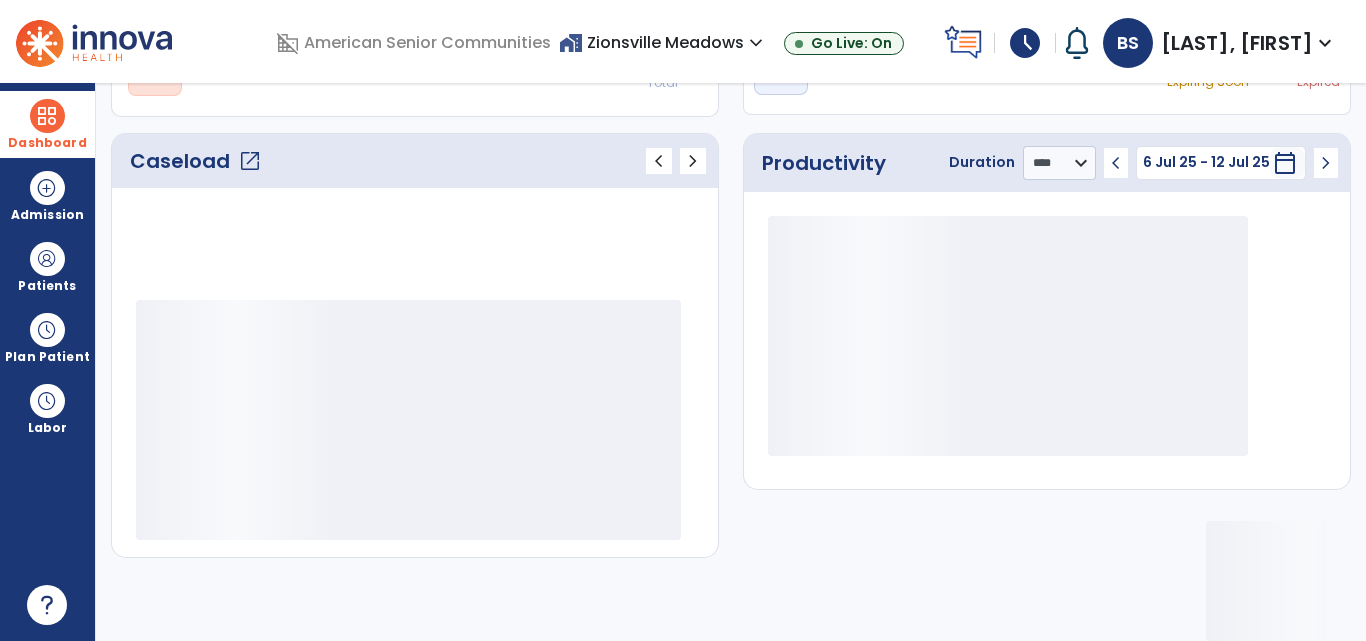 scroll, scrollTop: 235, scrollLeft: 0, axis: vertical 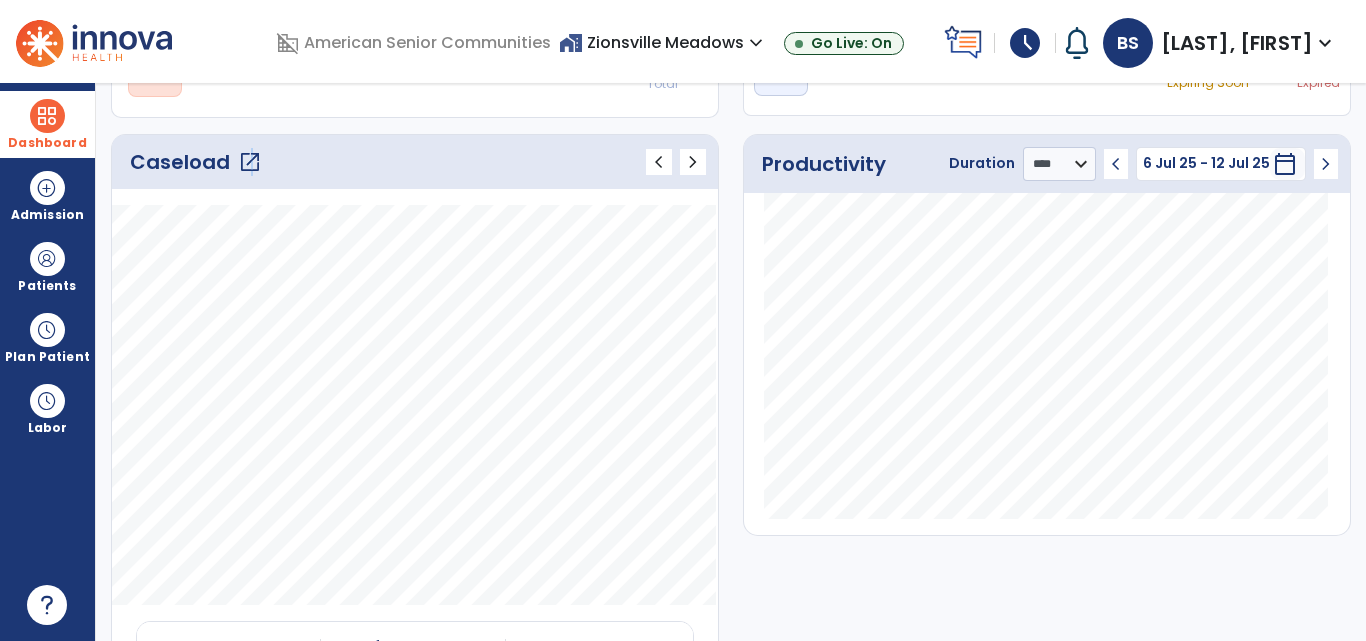 click on "open_in_new" 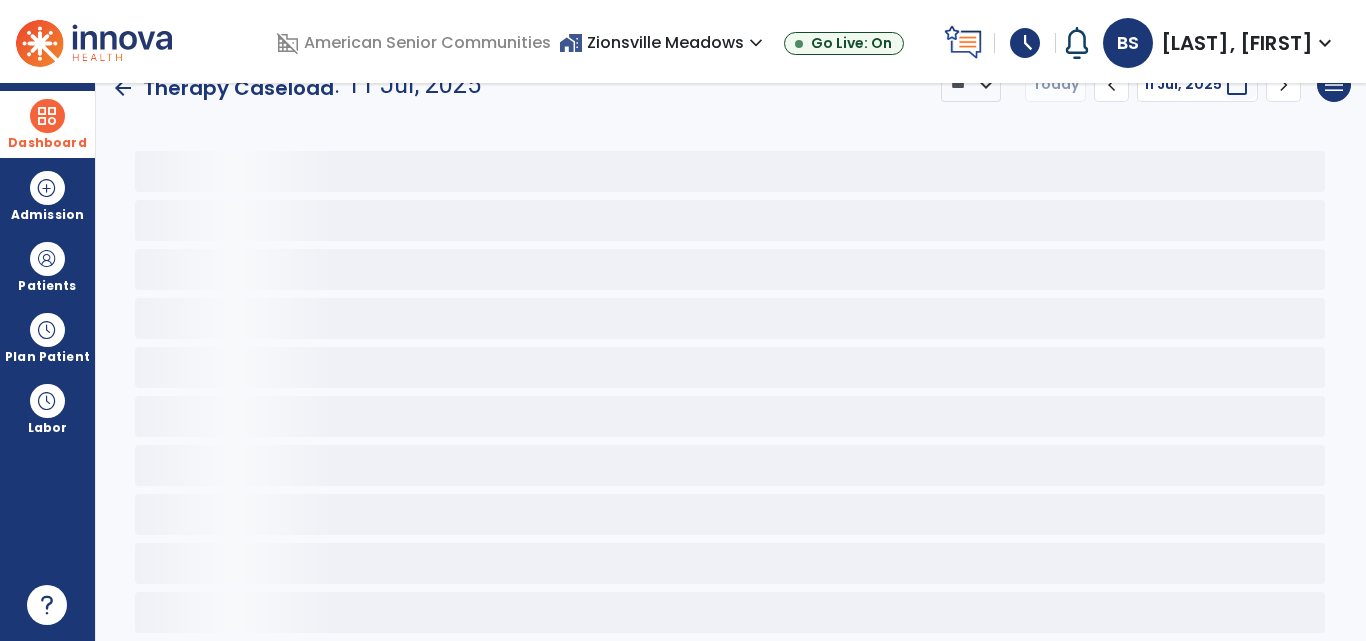 scroll, scrollTop: 26, scrollLeft: 0, axis: vertical 